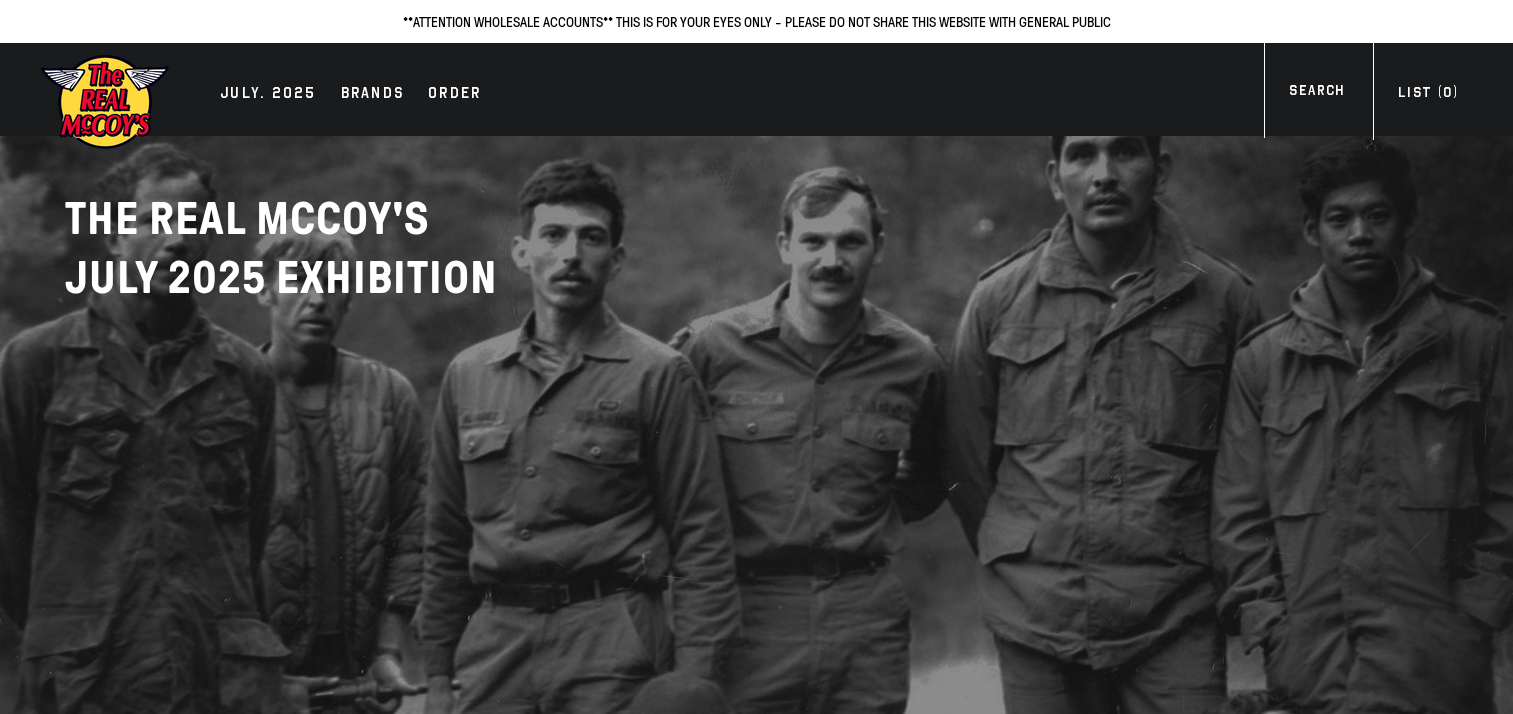 scroll, scrollTop: 0, scrollLeft: 0, axis: both 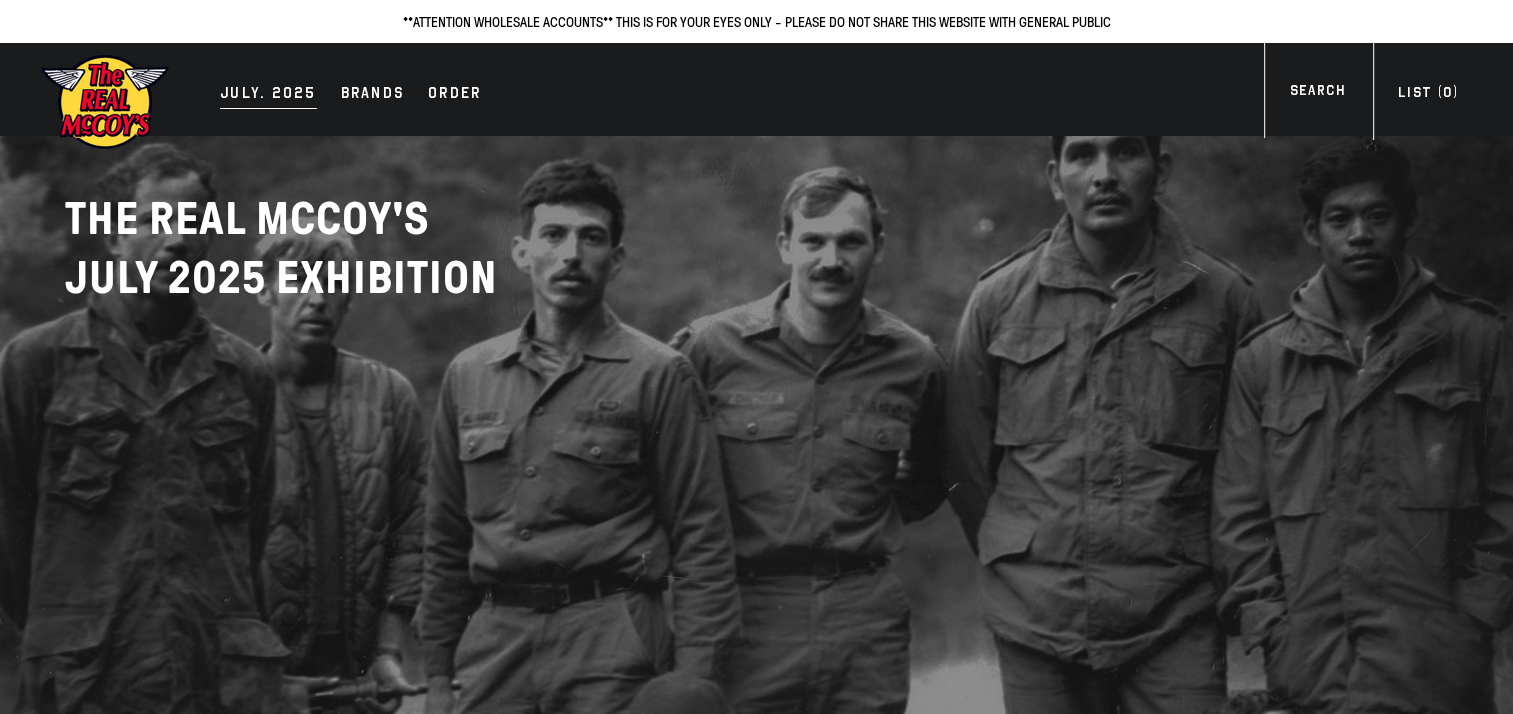 click on "JULY. 2025" at bounding box center (268, 95) 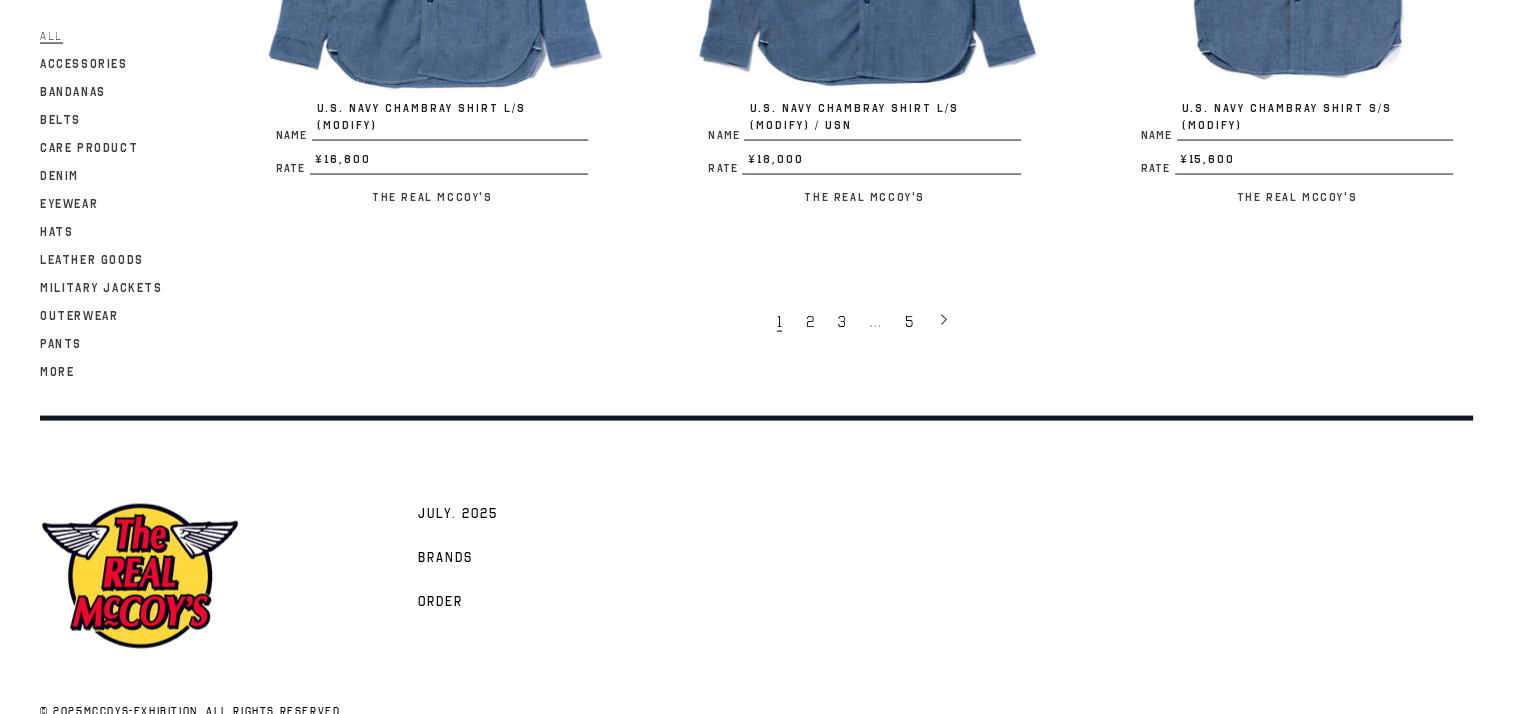 scroll, scrollTop: 4064, scrollLeft: 0, axis: vertical 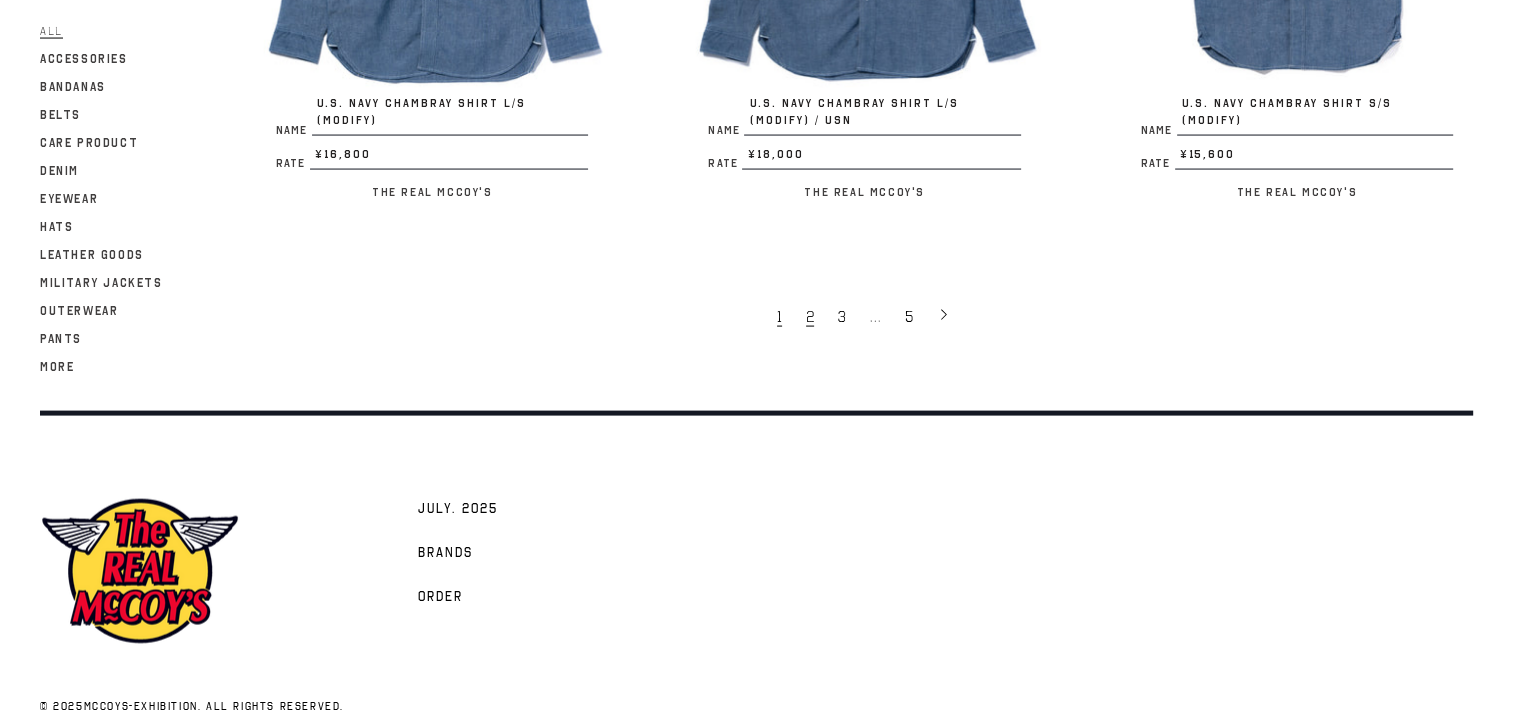 click on "2" at bounding box center (810, 317) 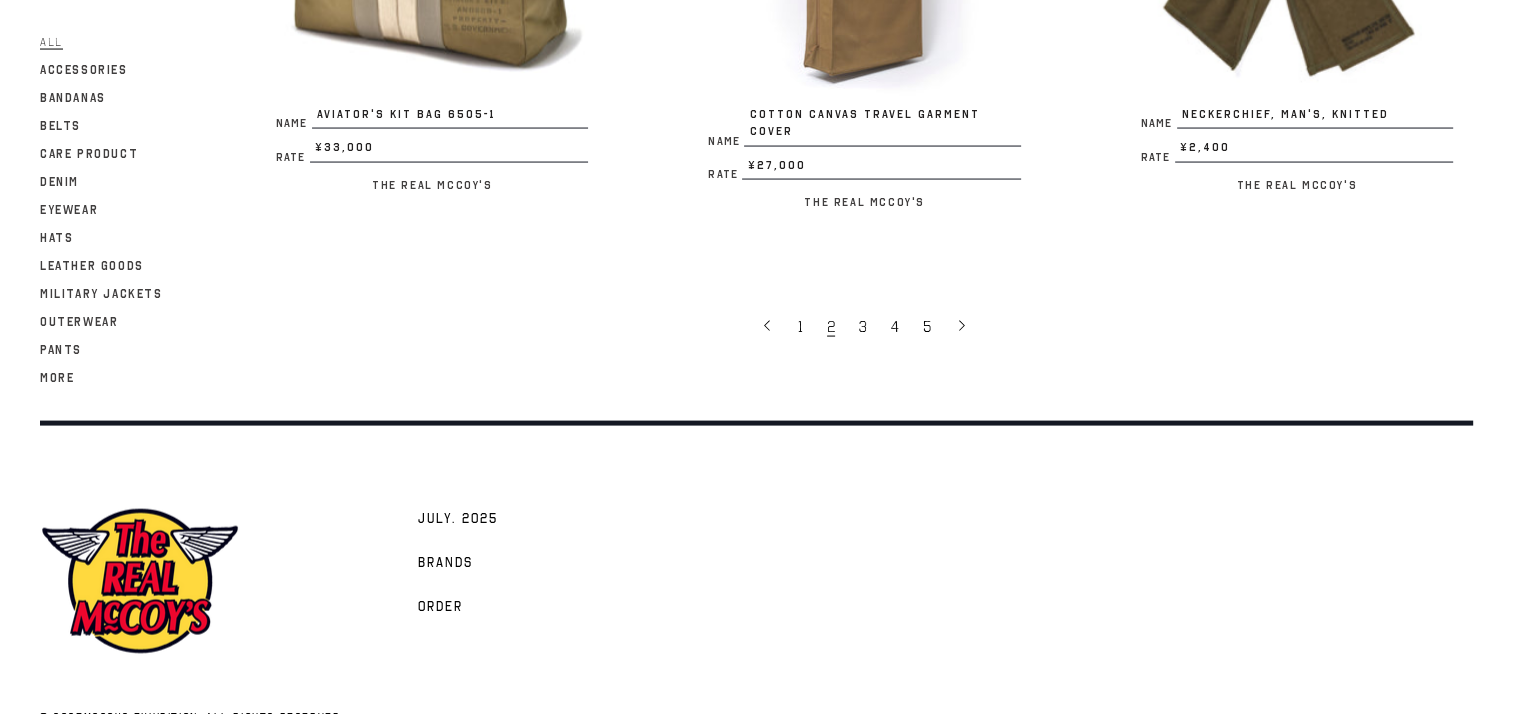 scroll, scrollTop: 4046, scrollLeft: 0, axis: vertical 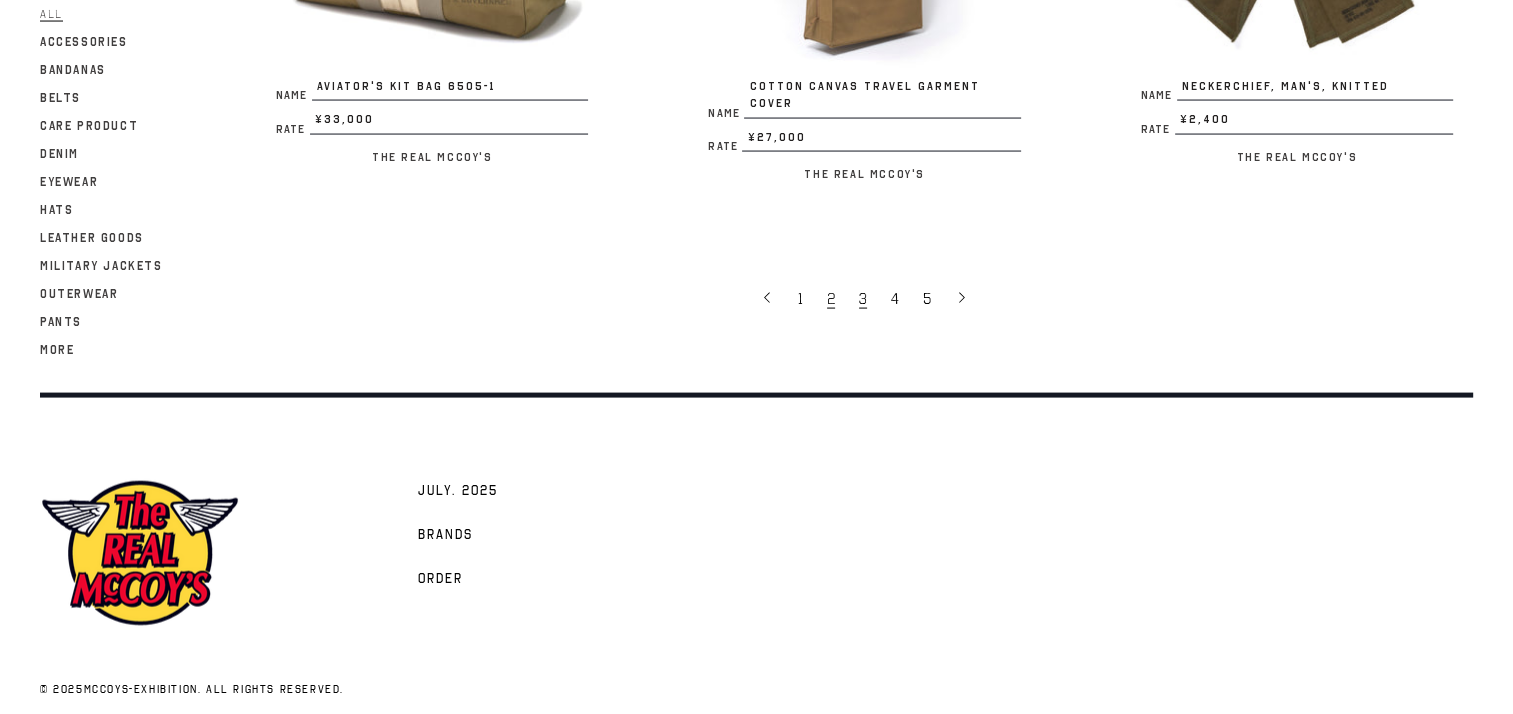 click on "3" at bounding box center [863, 299] 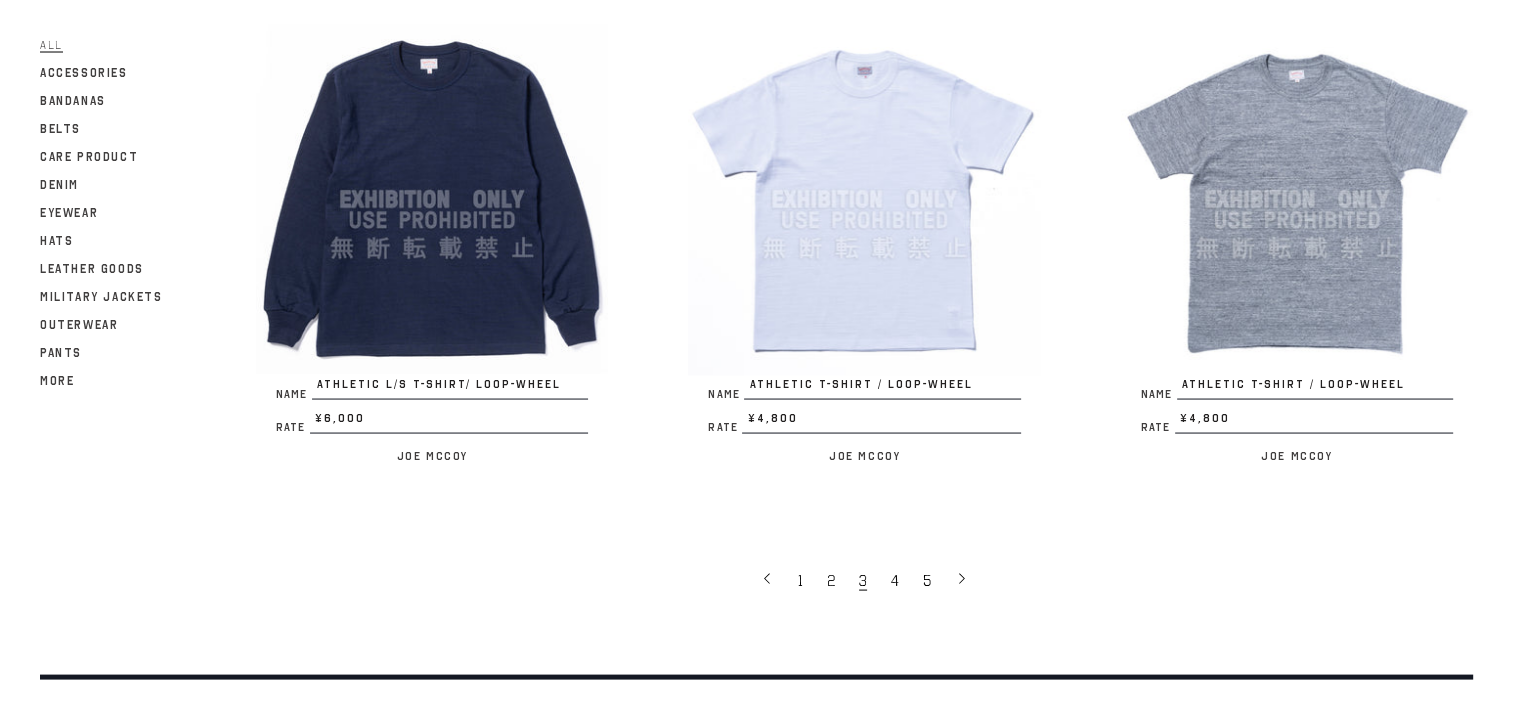 scroll, scrollTop: 4081, scrollLeft: 0, axis: vertical 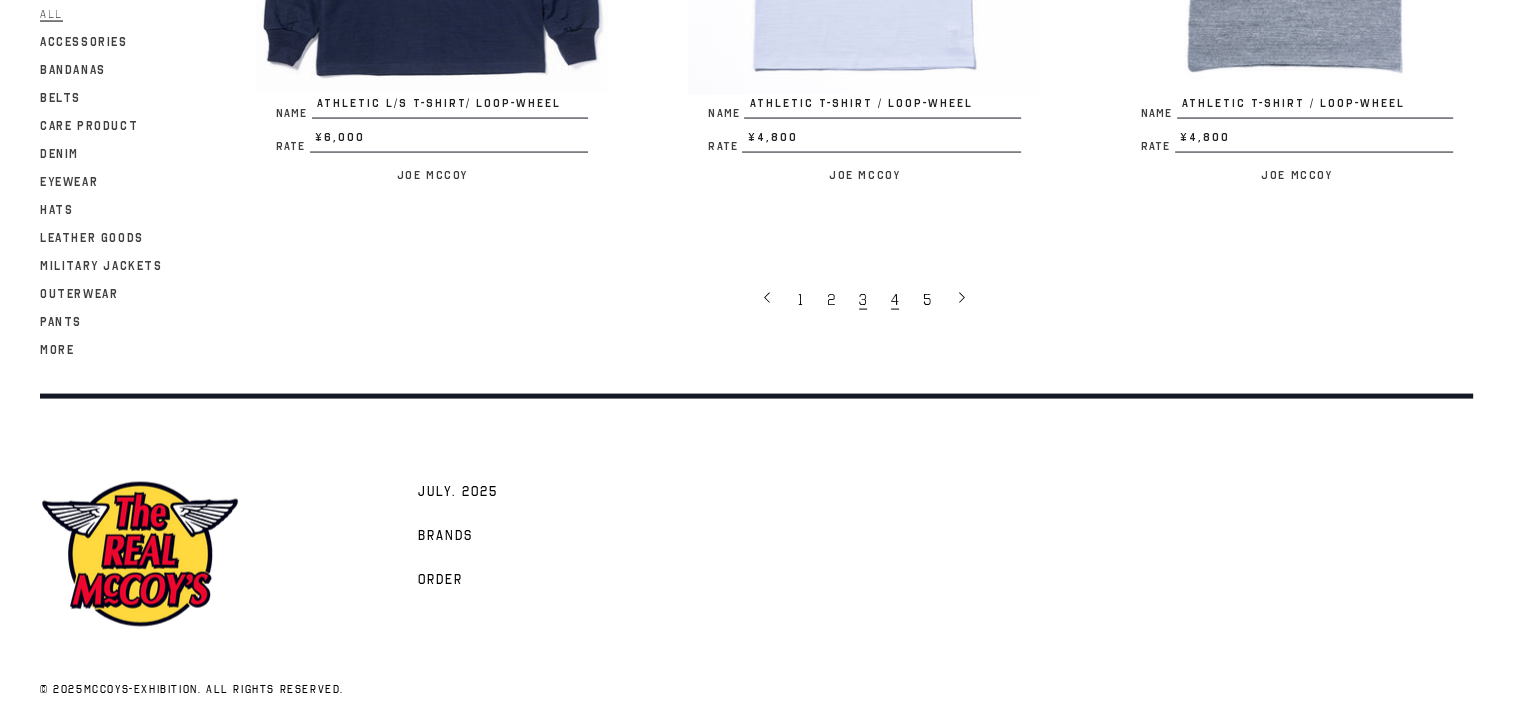 click on "4" at bounding box center [895, 300] 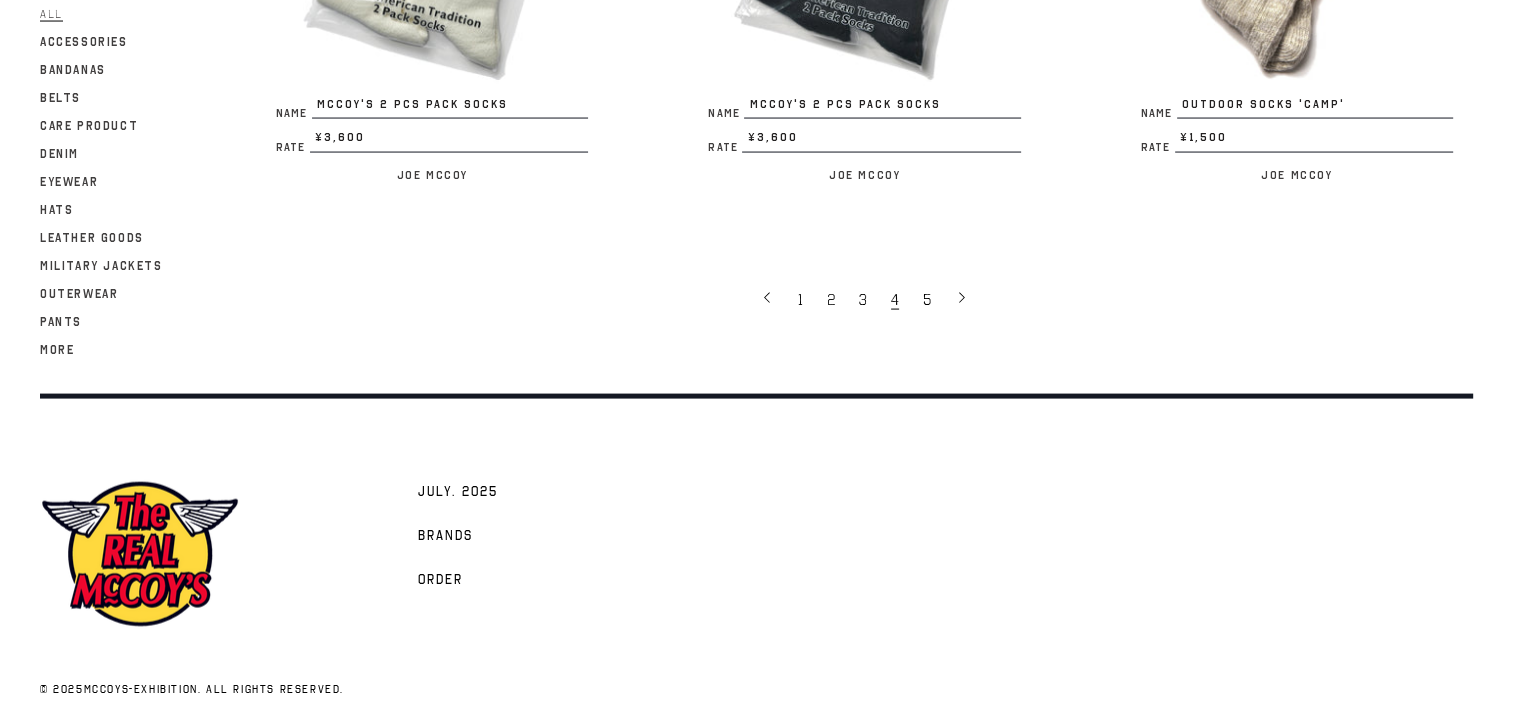 scroll, scrollTop: 4028, scrollLeft: 0, axis: vertical 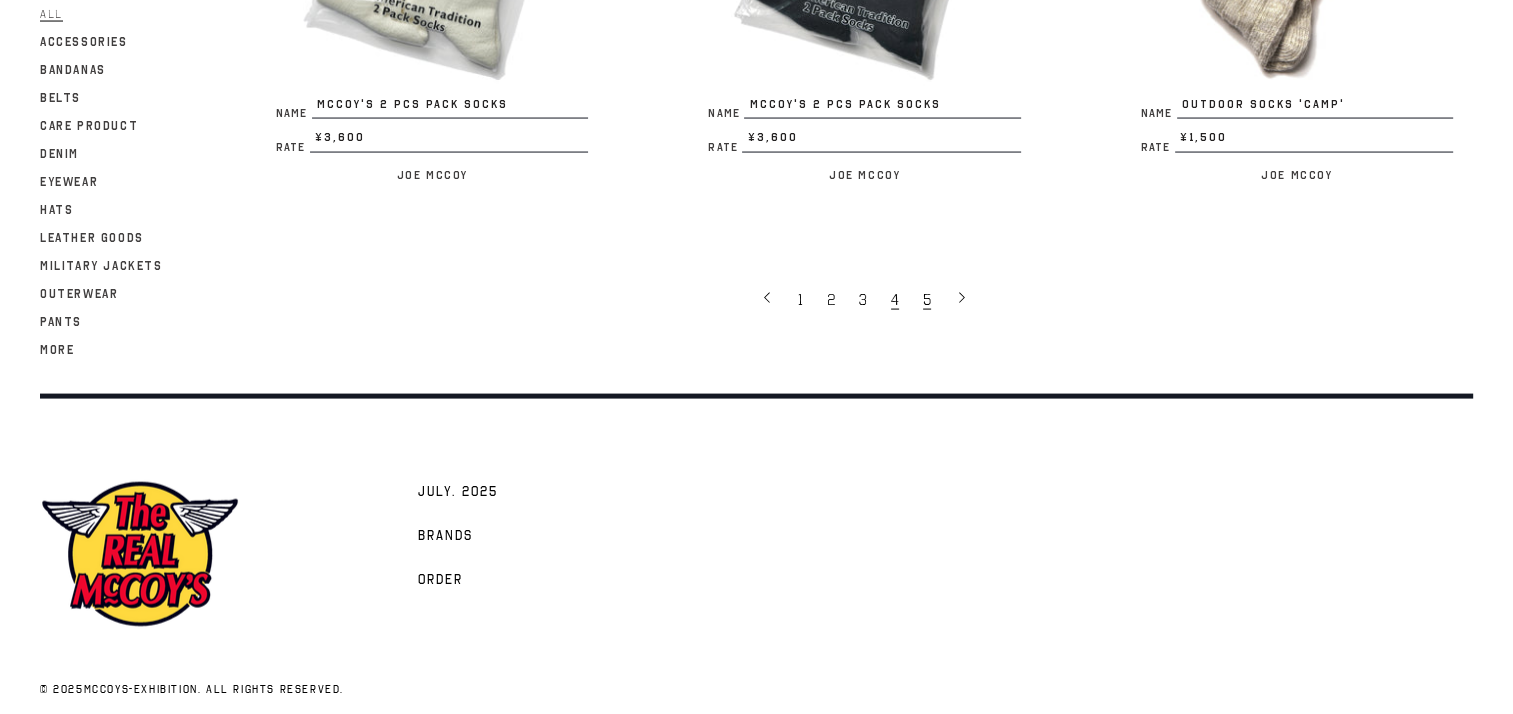 click on "5" at bounding box center (929, 299) 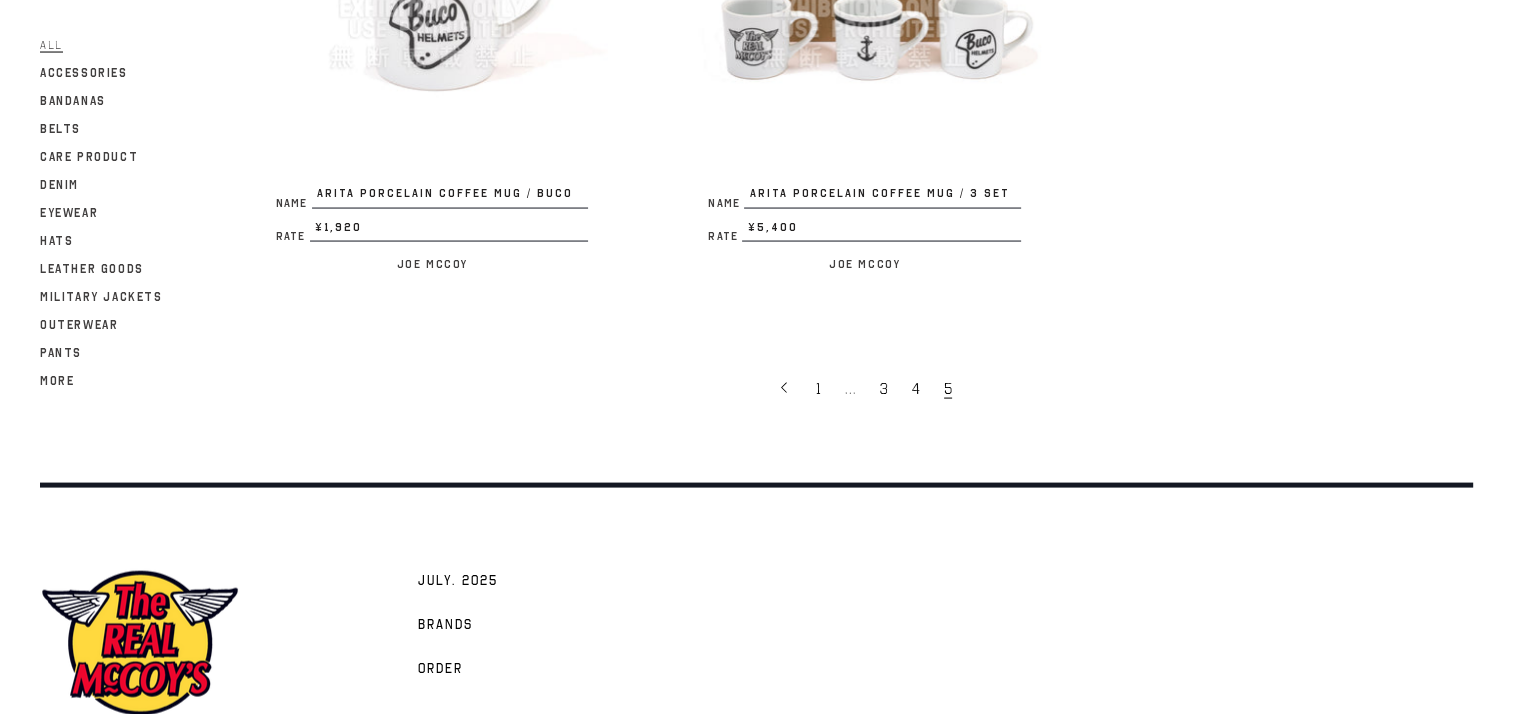 scroll, scrollTop: 4064, scrollLeft: 0, axis: vertical 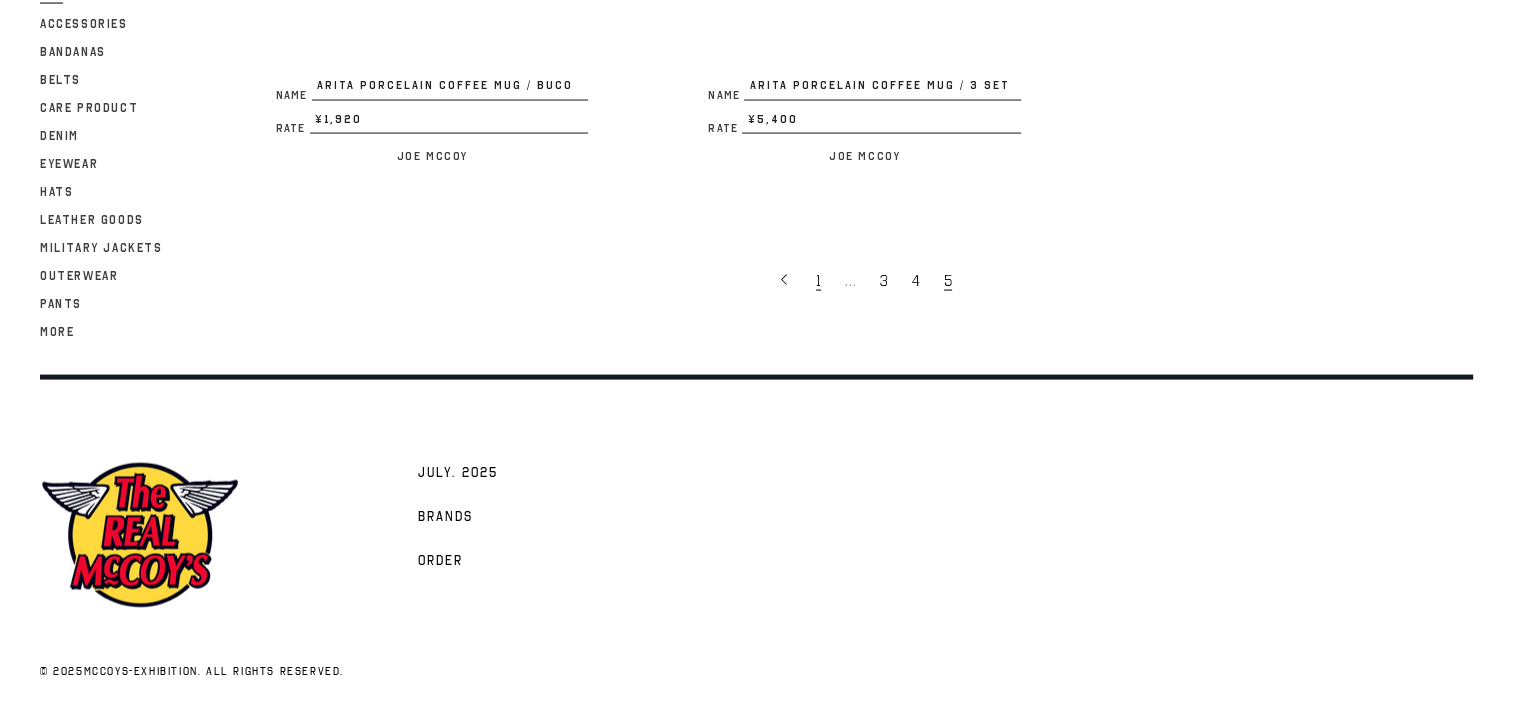 click on "1" at bounding box center (818, 281) 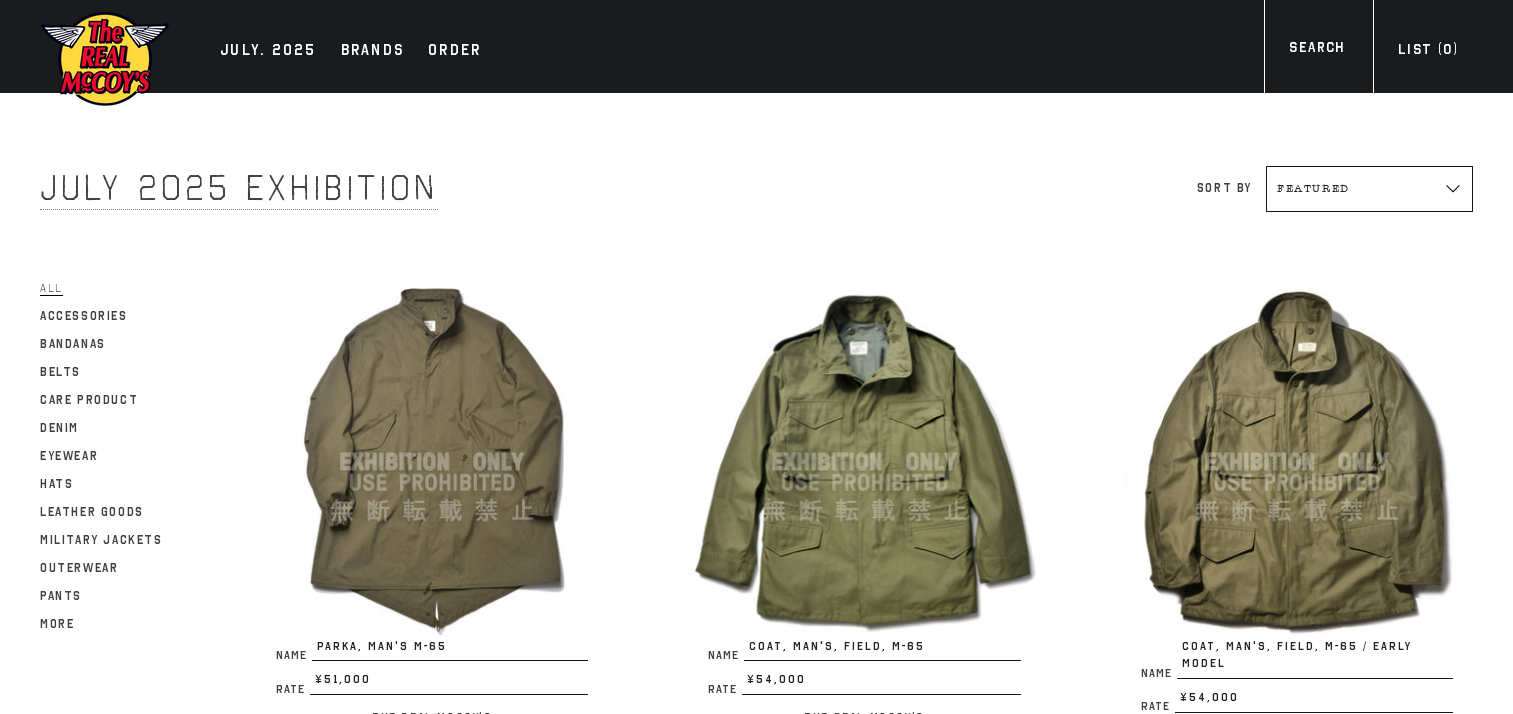 scroll, scrollTop: 0, scrollLeft: 0, axis: both 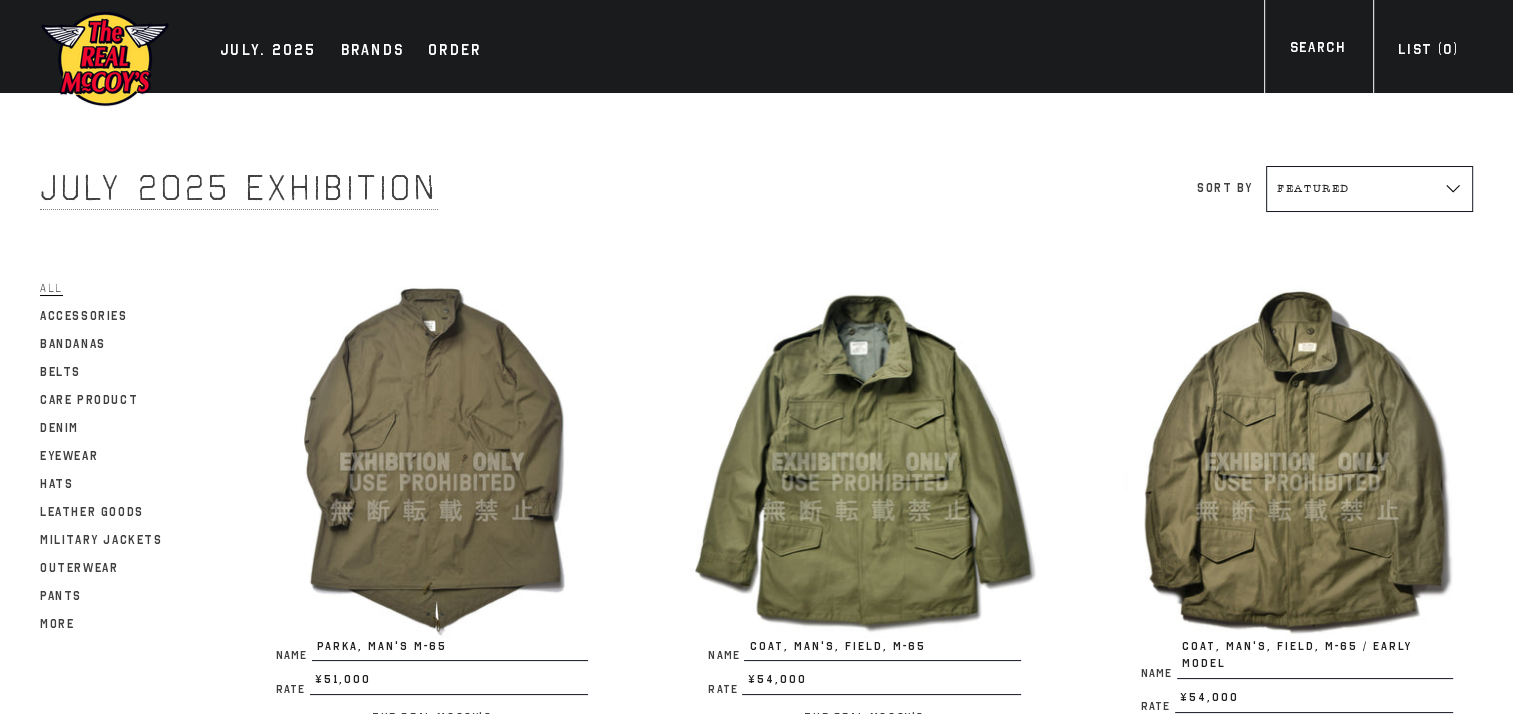 click at bounding box center [432, 462] 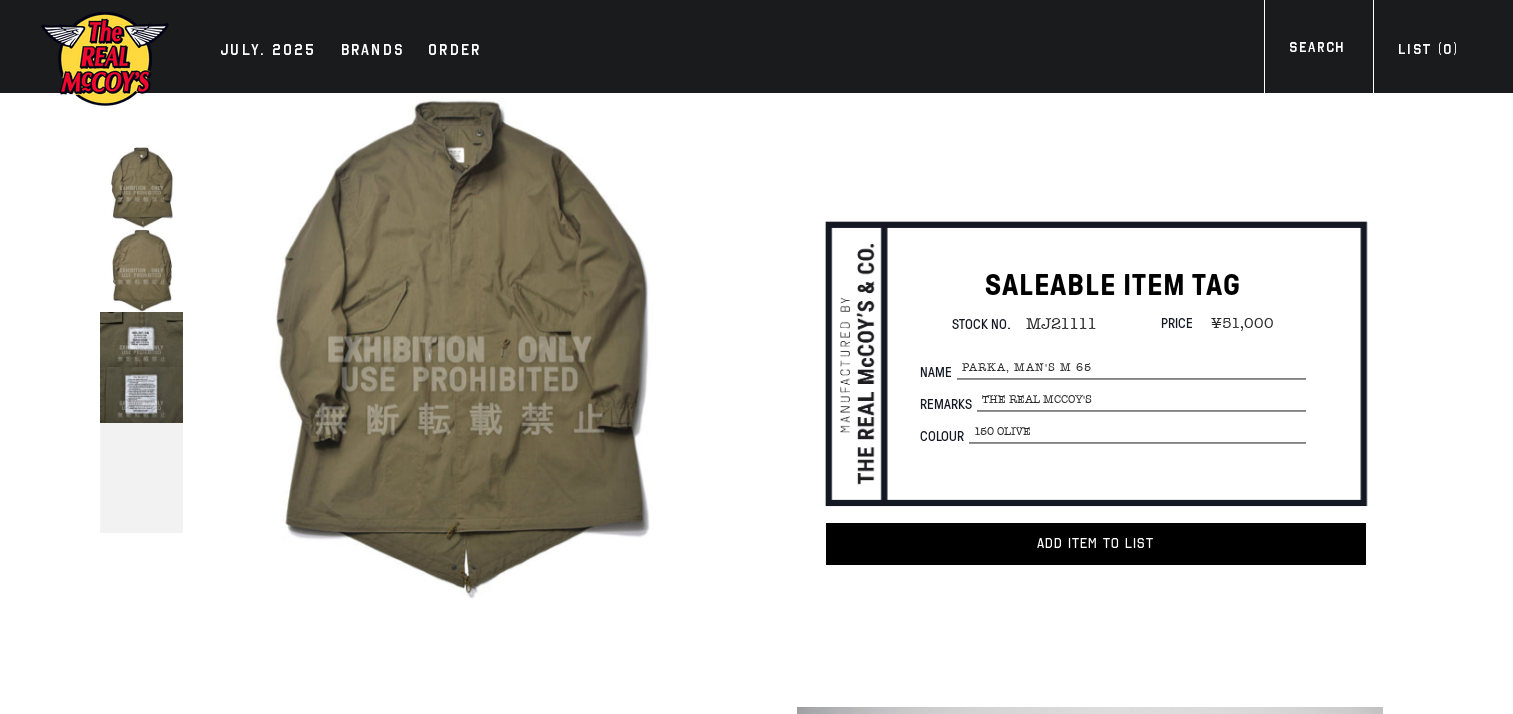 scroll, scrollTop: 0, scrollLeft: 0, axis: both 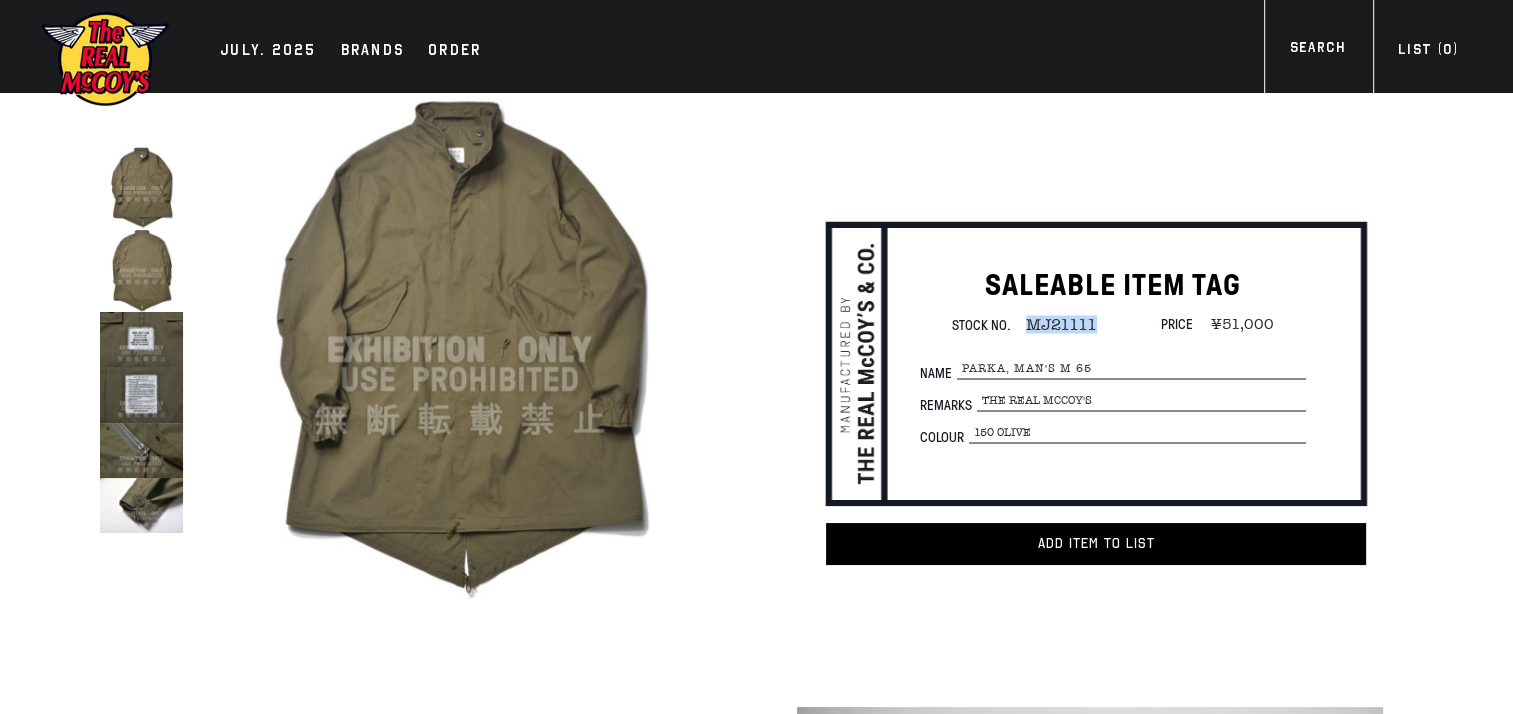 drag, startPoint x: 1022, startPoint y: 319, endPoint x: 1096, endPoint y: 323, distance: 74.10803 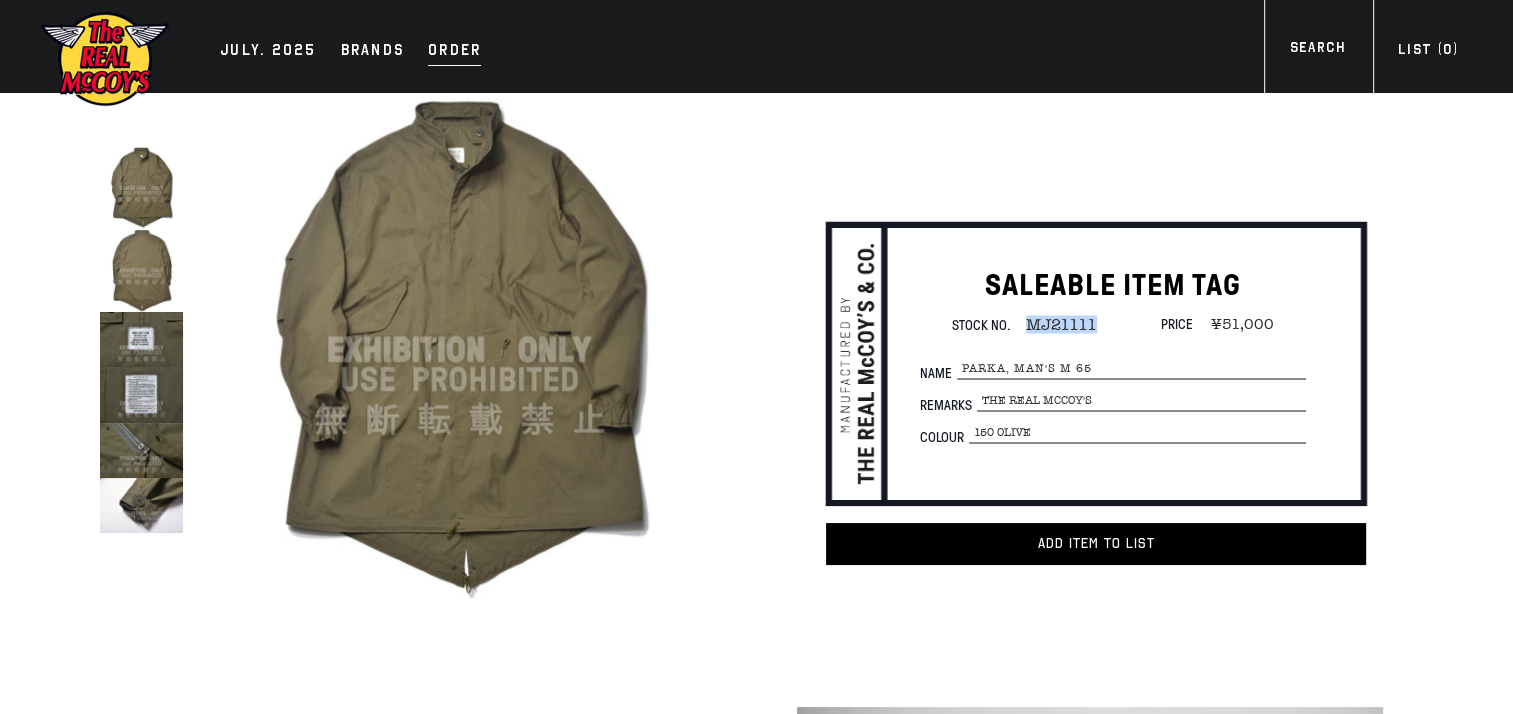 click on "Order" at bounding box center (454, 52) 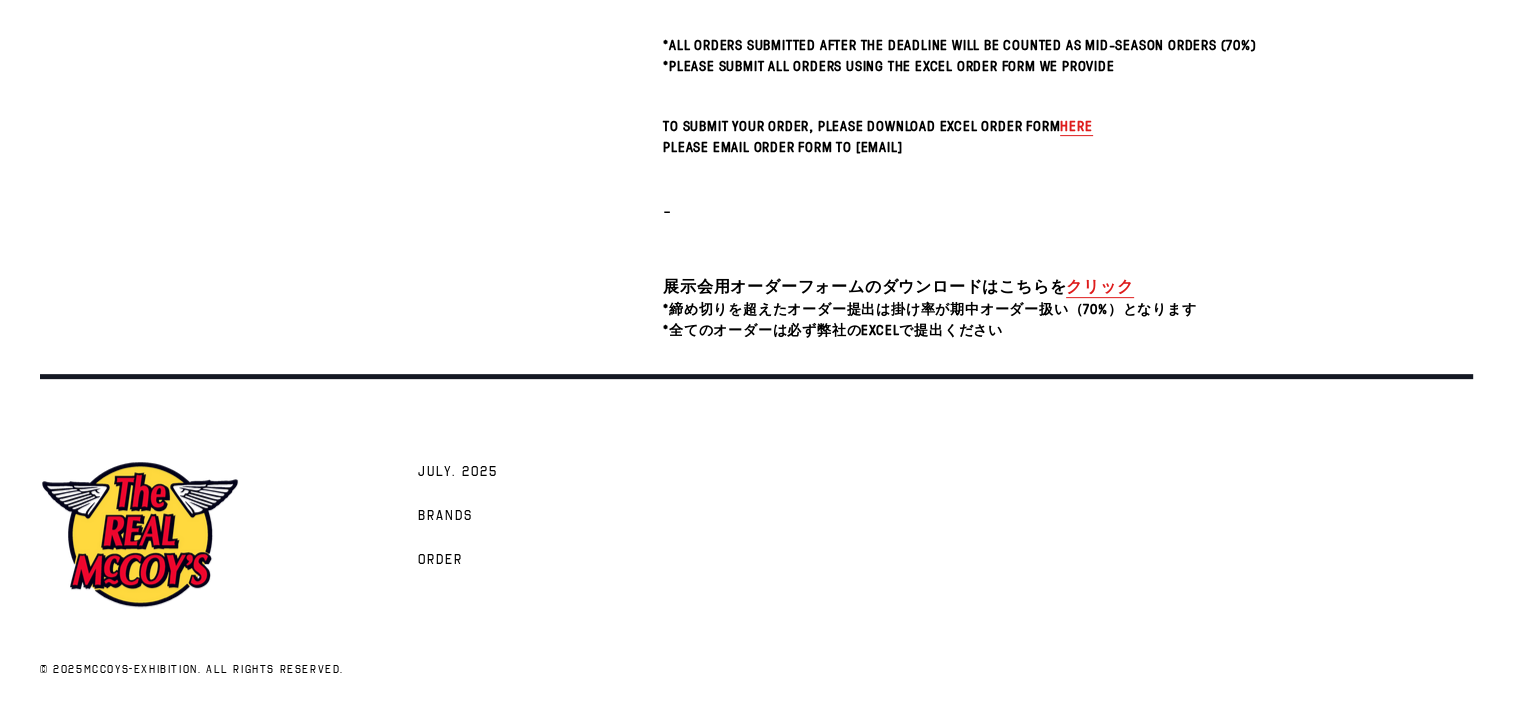 scroll, scrollTop: 681, scrollLeft: 0, axis: vertical 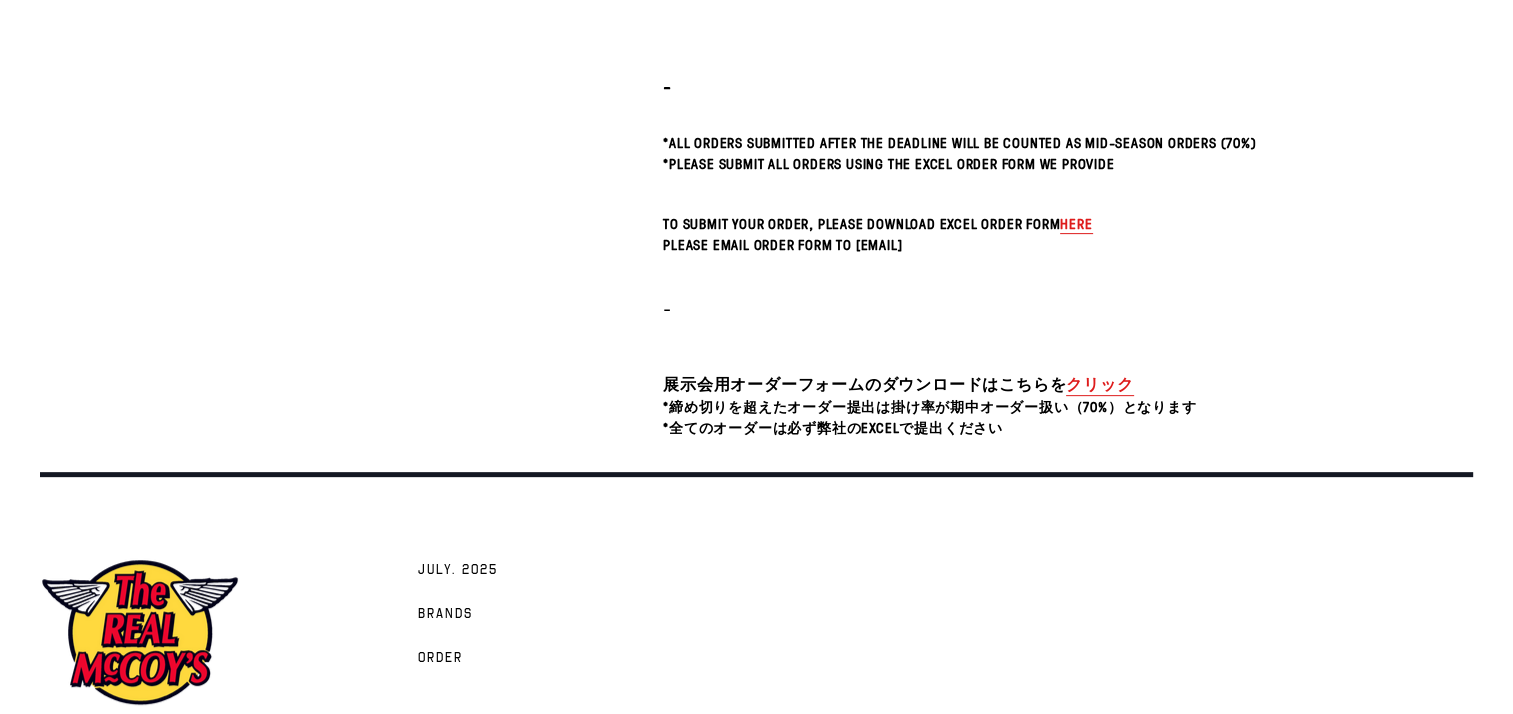 click on "here" at bounding box center [1076, 223] 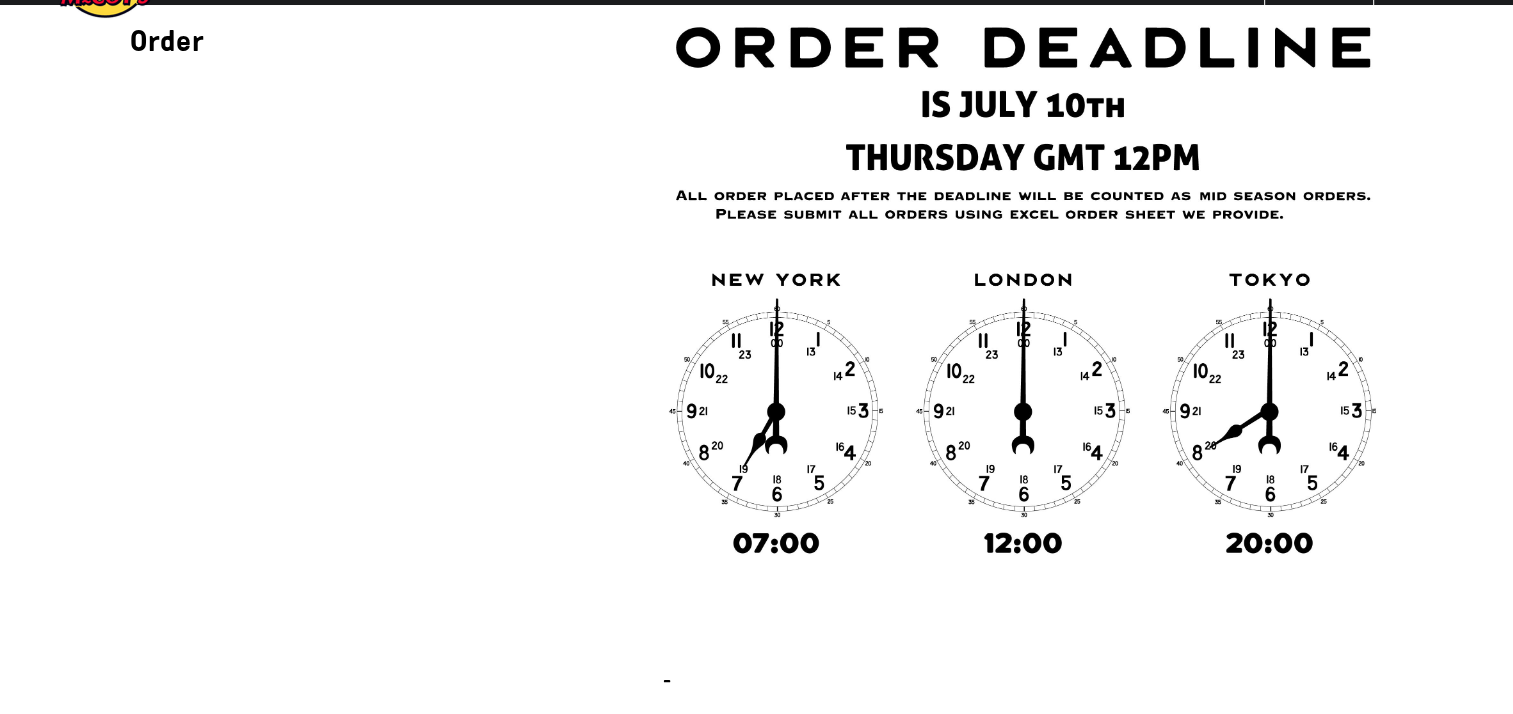 scroll, scrollTop: 0, scrollLeft: 0, axis: both 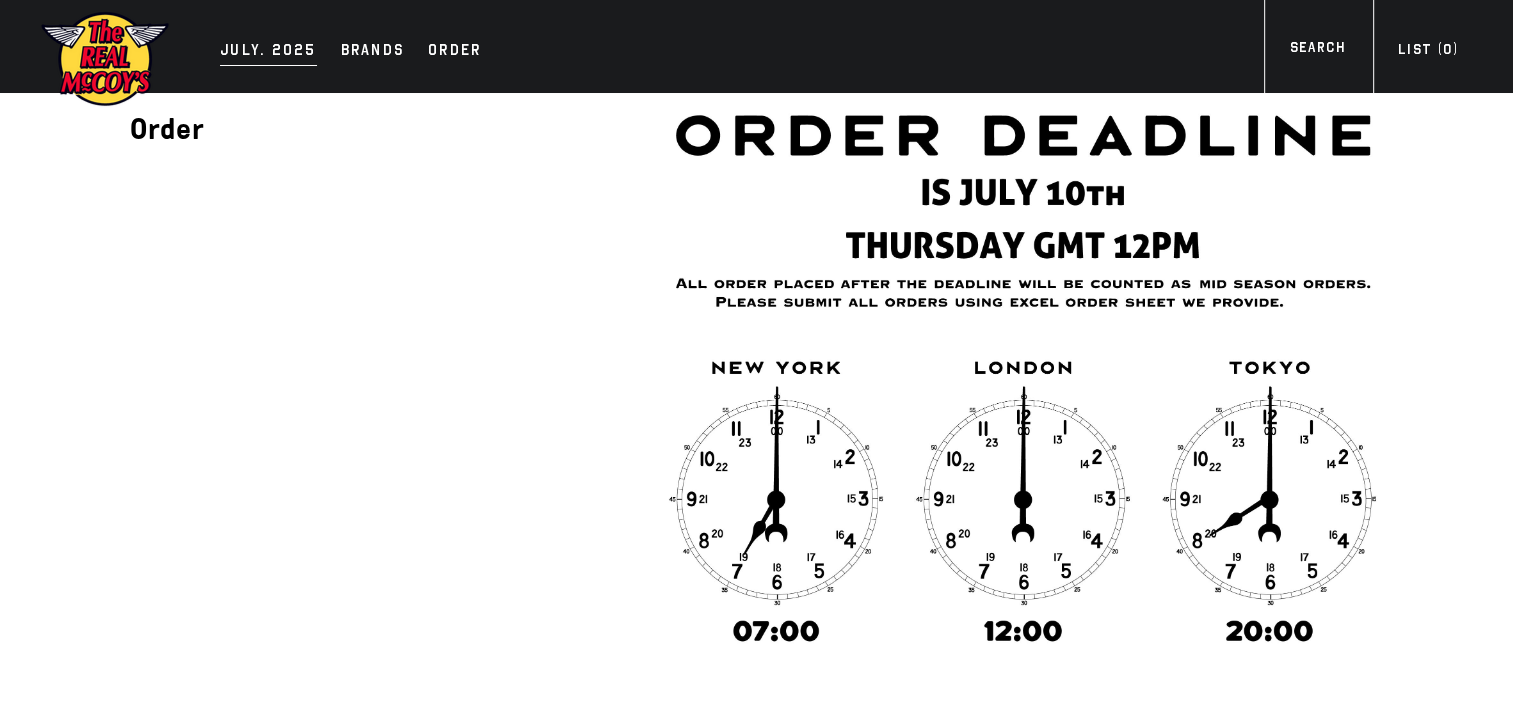 click on "JULY. 2025" at bounding box center [268, 52] 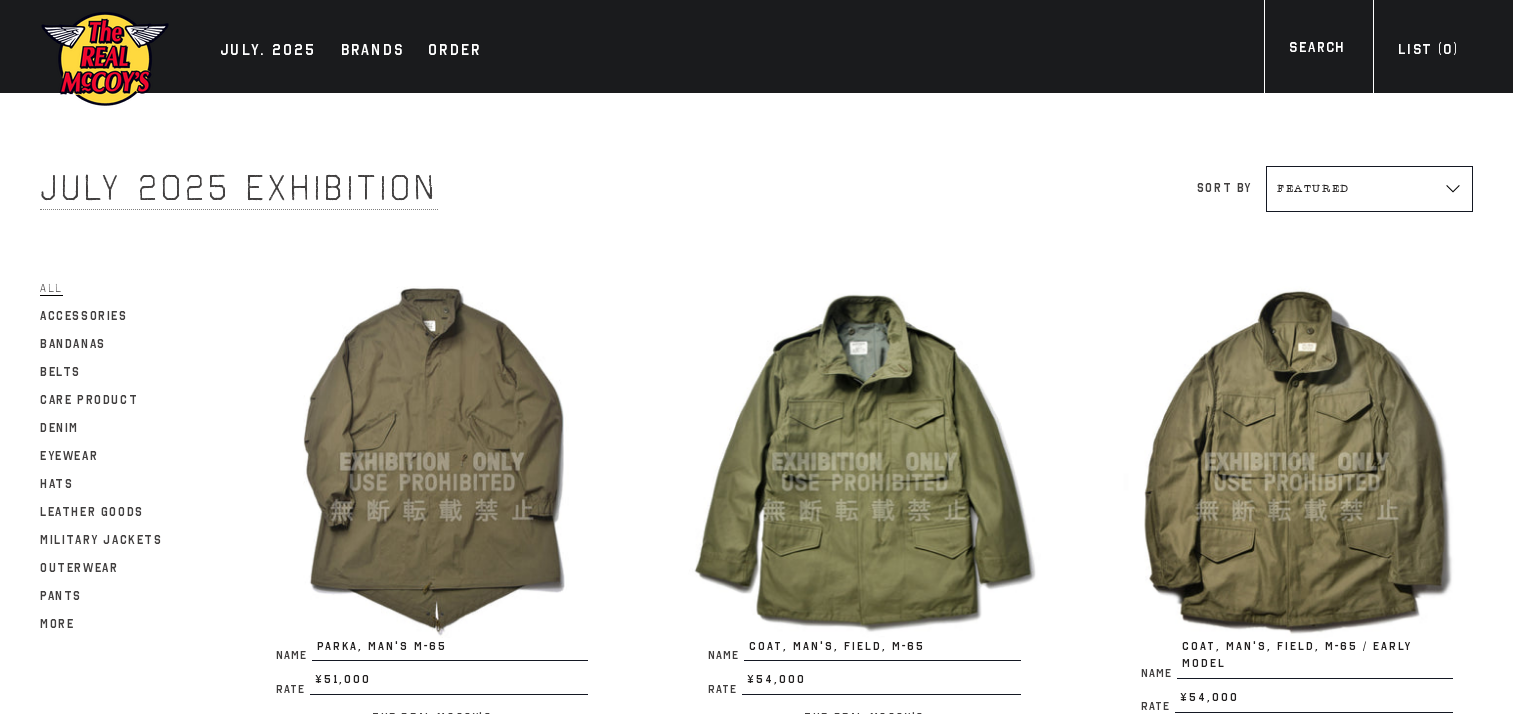 scroll, scrollTop: 0, scrollLeft: 0, axis: both 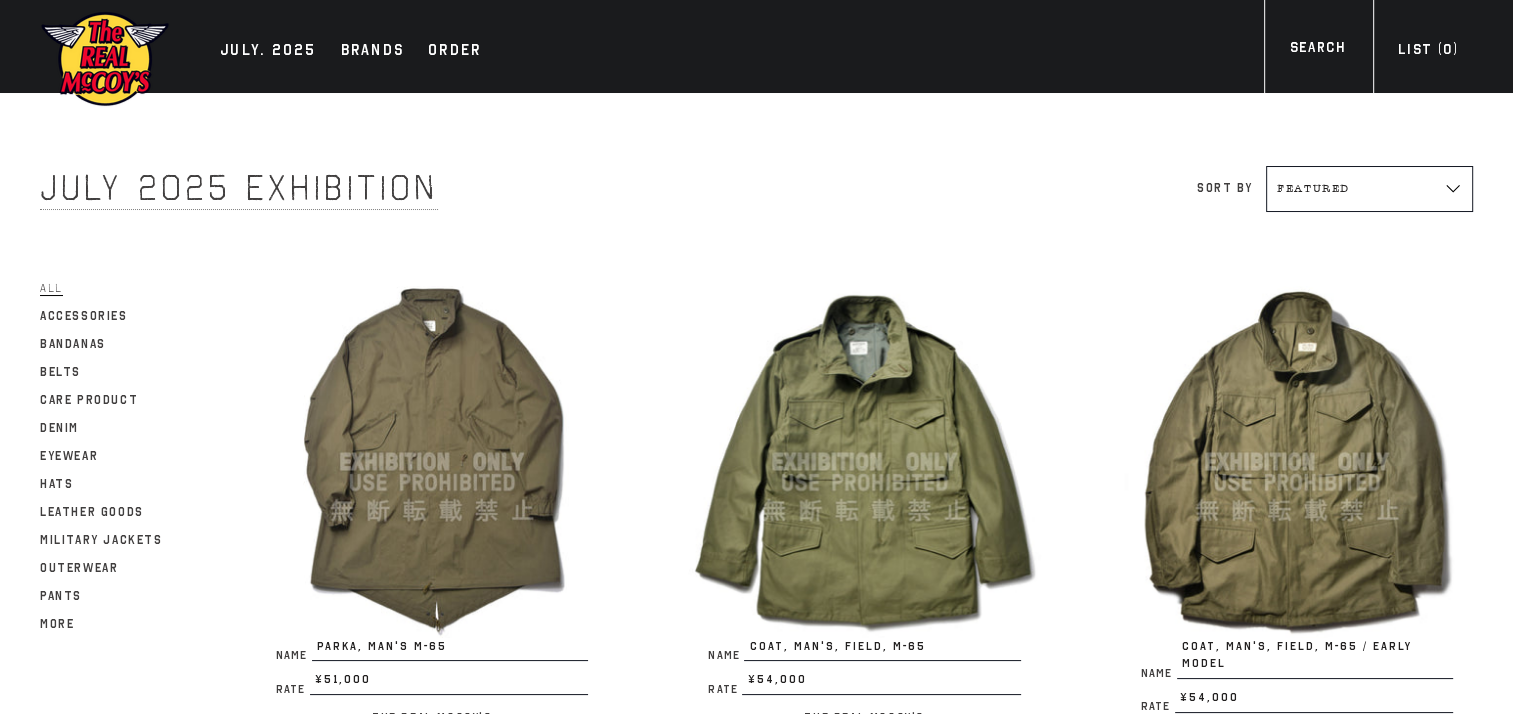 click at bounding box center (864, 462) 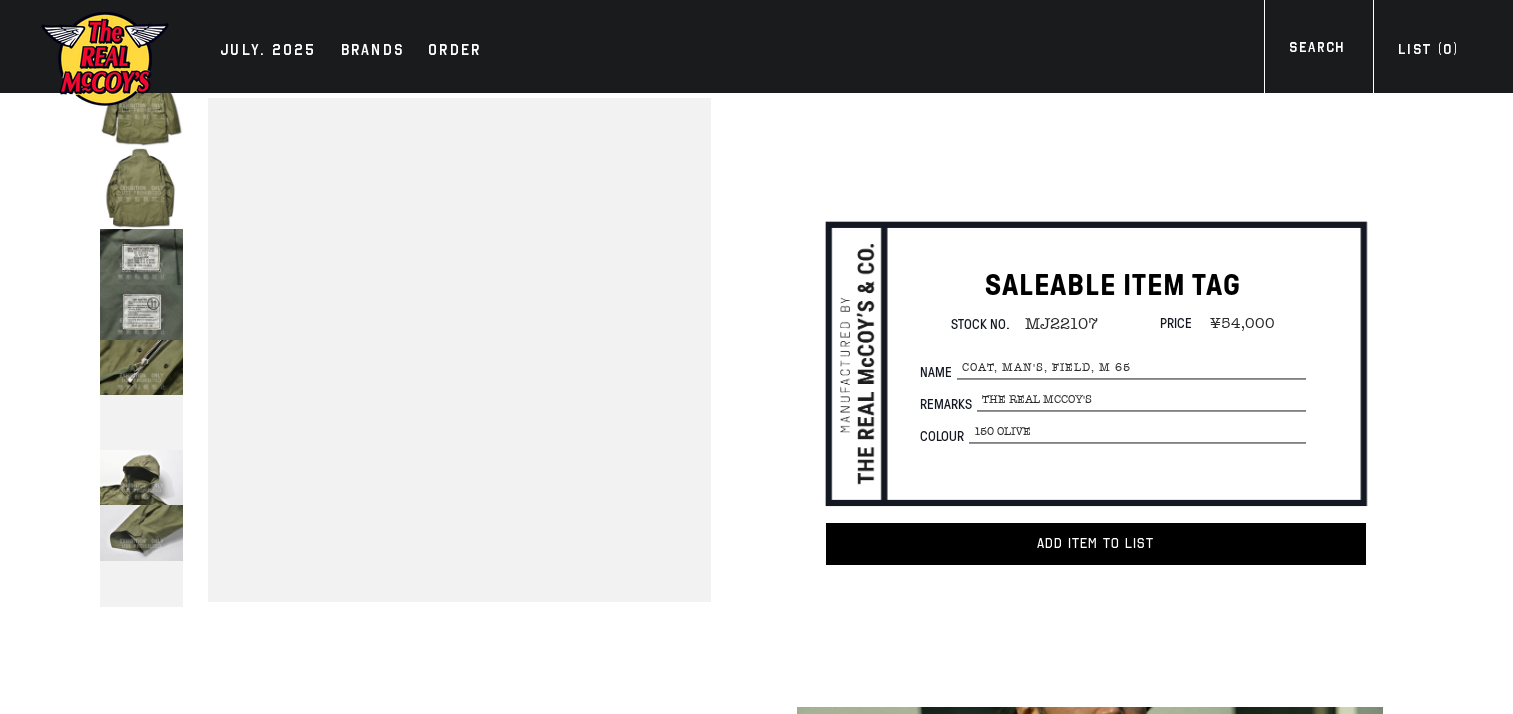 scroll, scrollTop: 0, scrollLeft: 0, axis: both 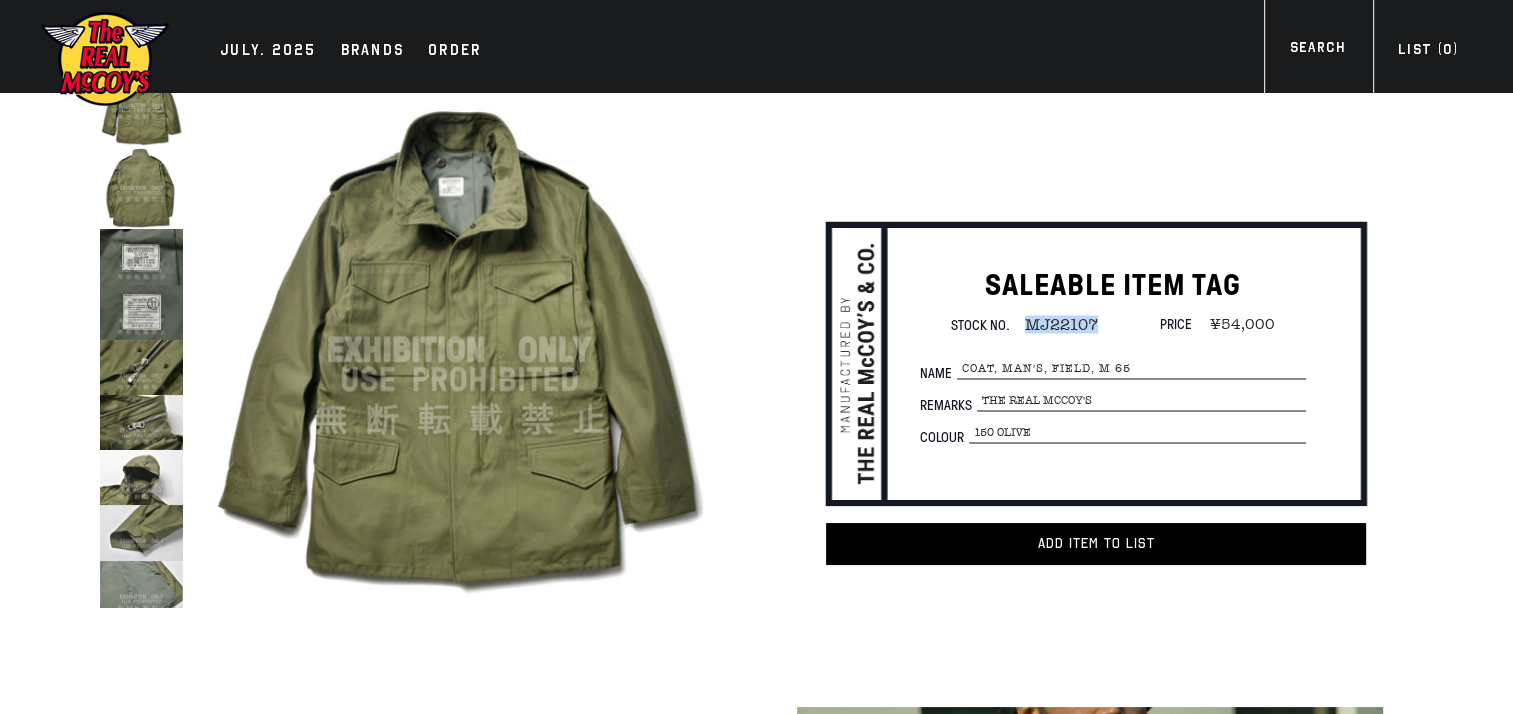 drag, startPoint x: 1024, startPoint y: 322, endPoint x: 1096, endPoint y: 317, distance: 72.1734 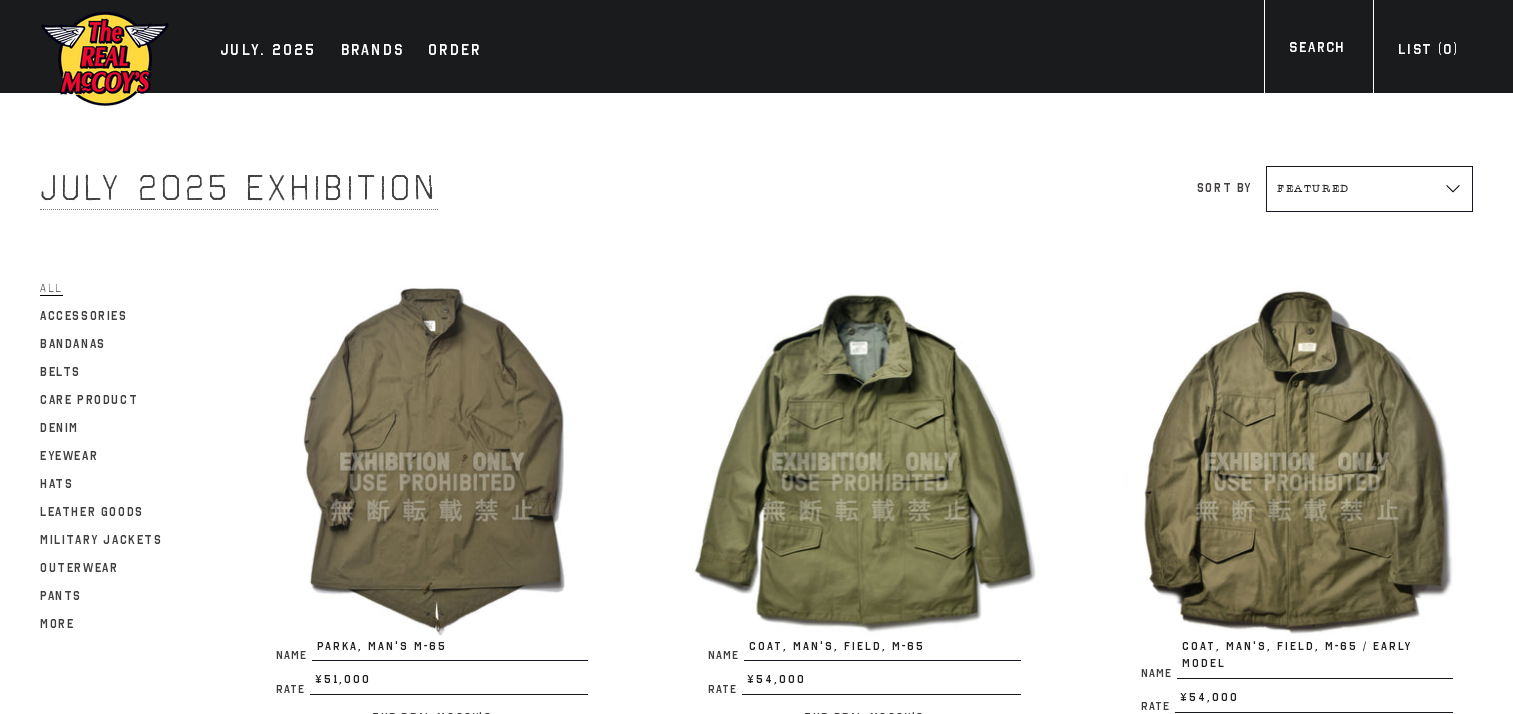 scroll, scrollTop: 0, scrollLeft: 0, axis: both 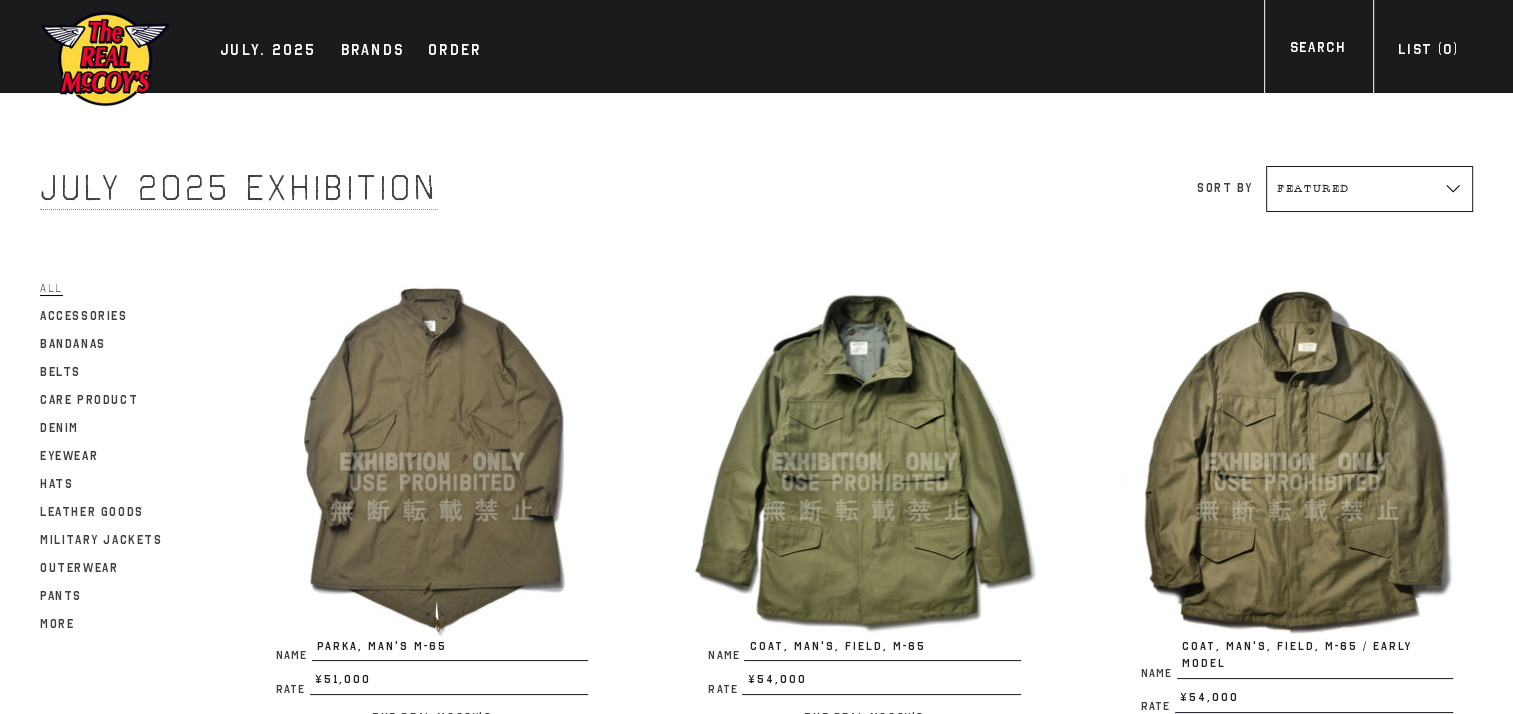 click at bounding box center (1297, 462) 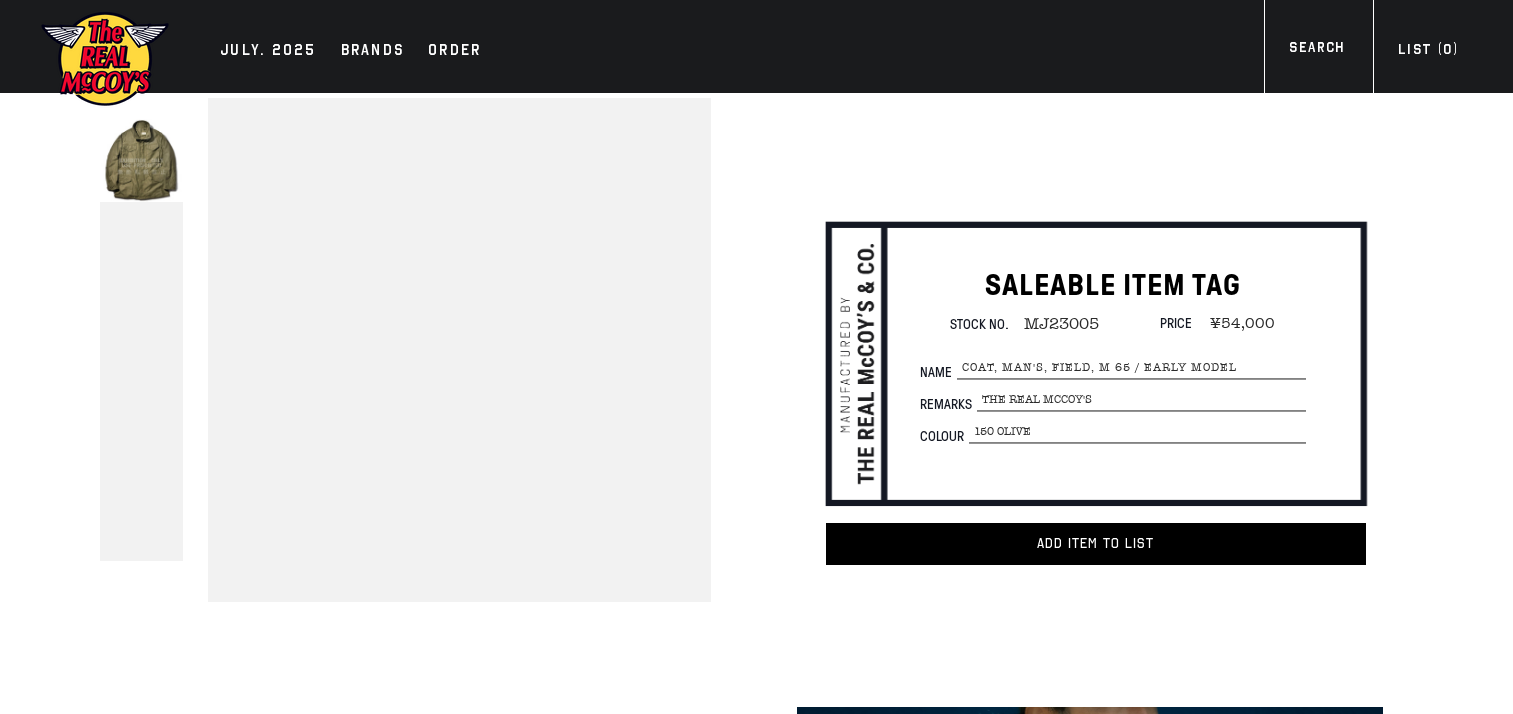 scroll, scrollTop: 0, scrollLeft: 0, axis: both 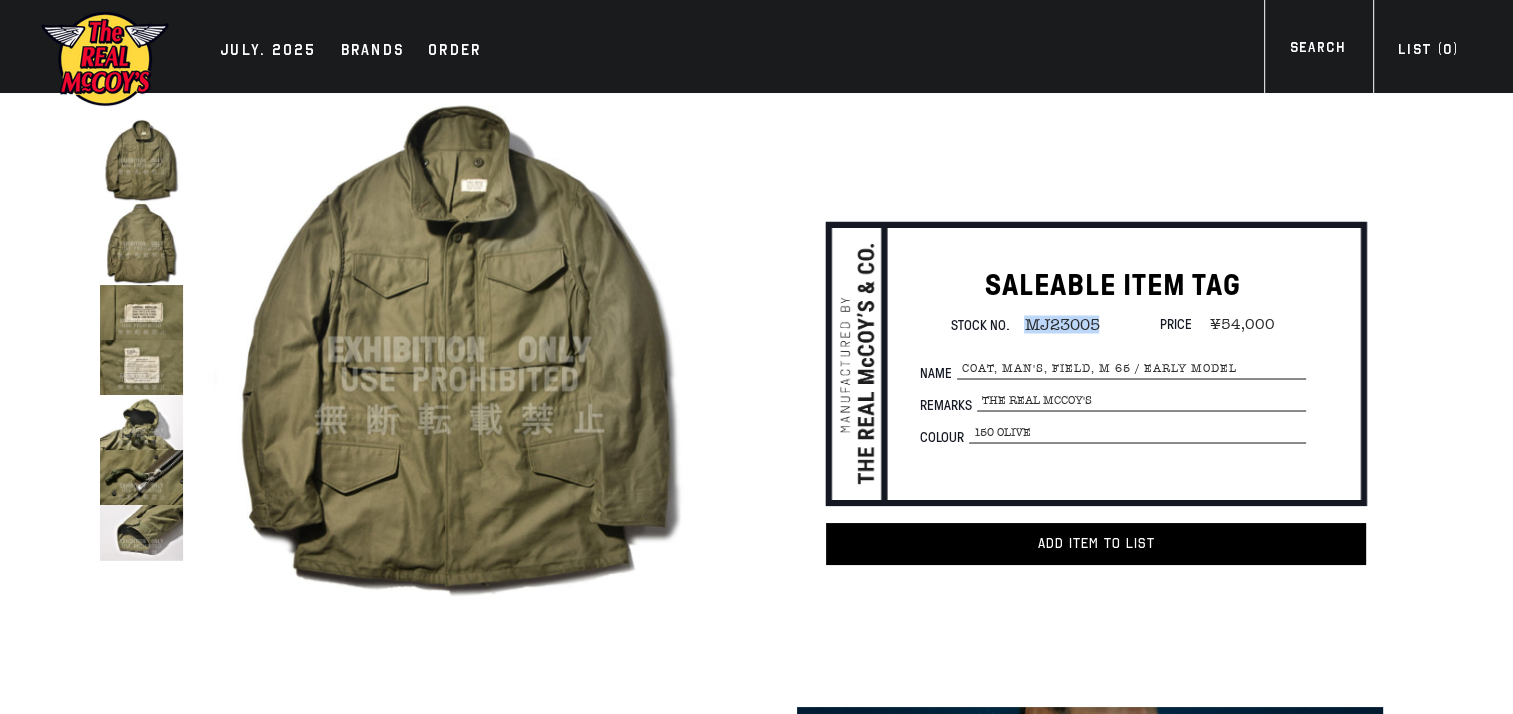 drag, startPoint x: 1024, startPoint y: 325, endPoint x: 1100, endPoint y: 322, distance: 76.05919 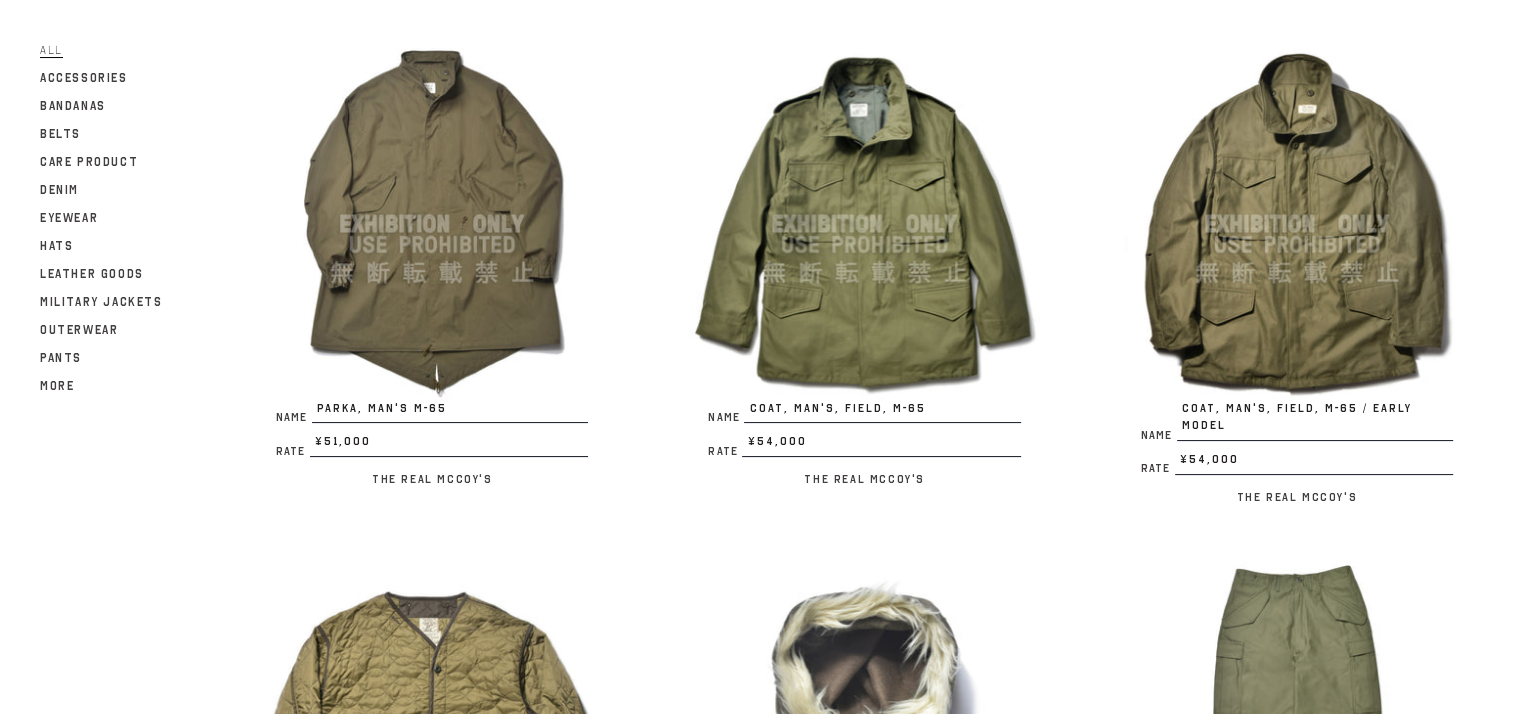 scroll, scrollTop: 500, scrollLeft: 0, axis: vertical 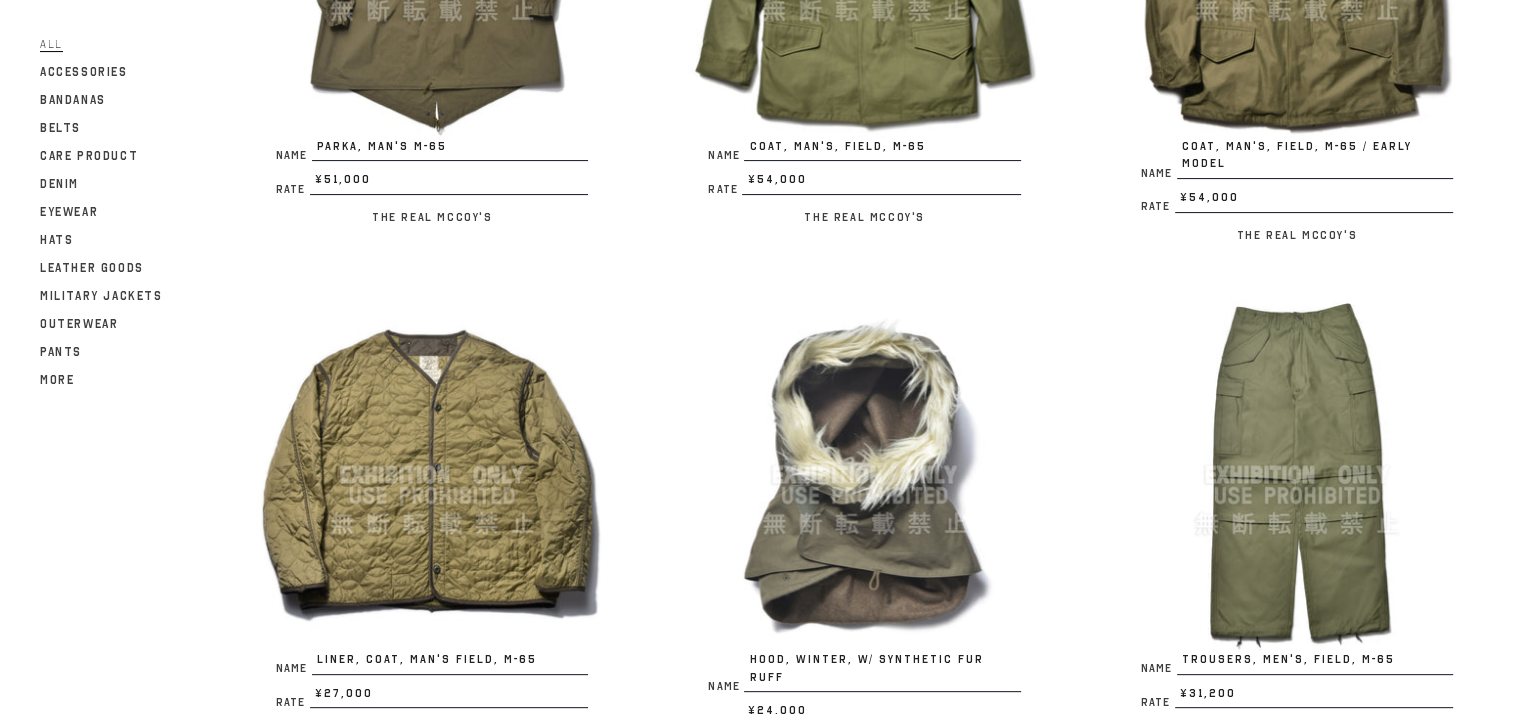 click at bounding box center (432, 475) 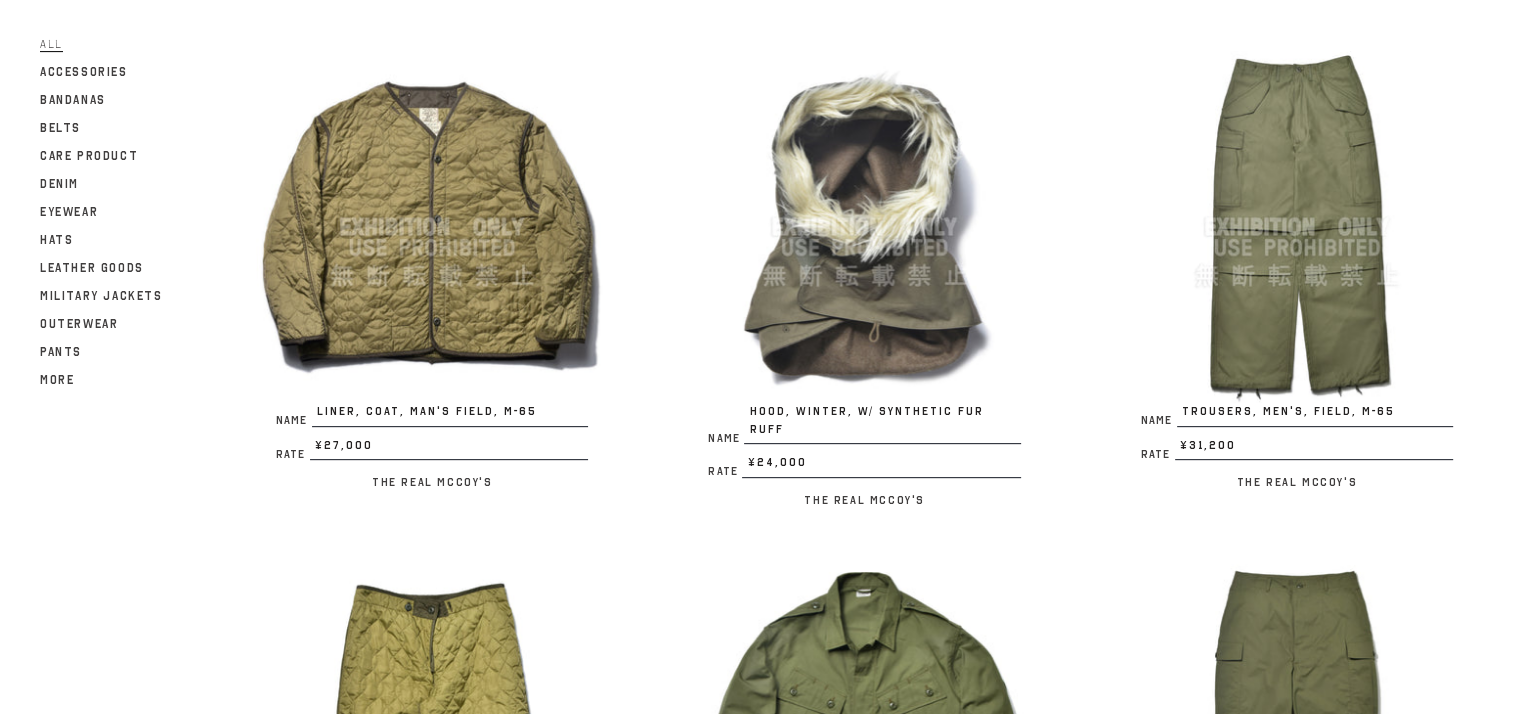 scroll, scrollTop: 800, scrollLeft: 0, axis: vertical 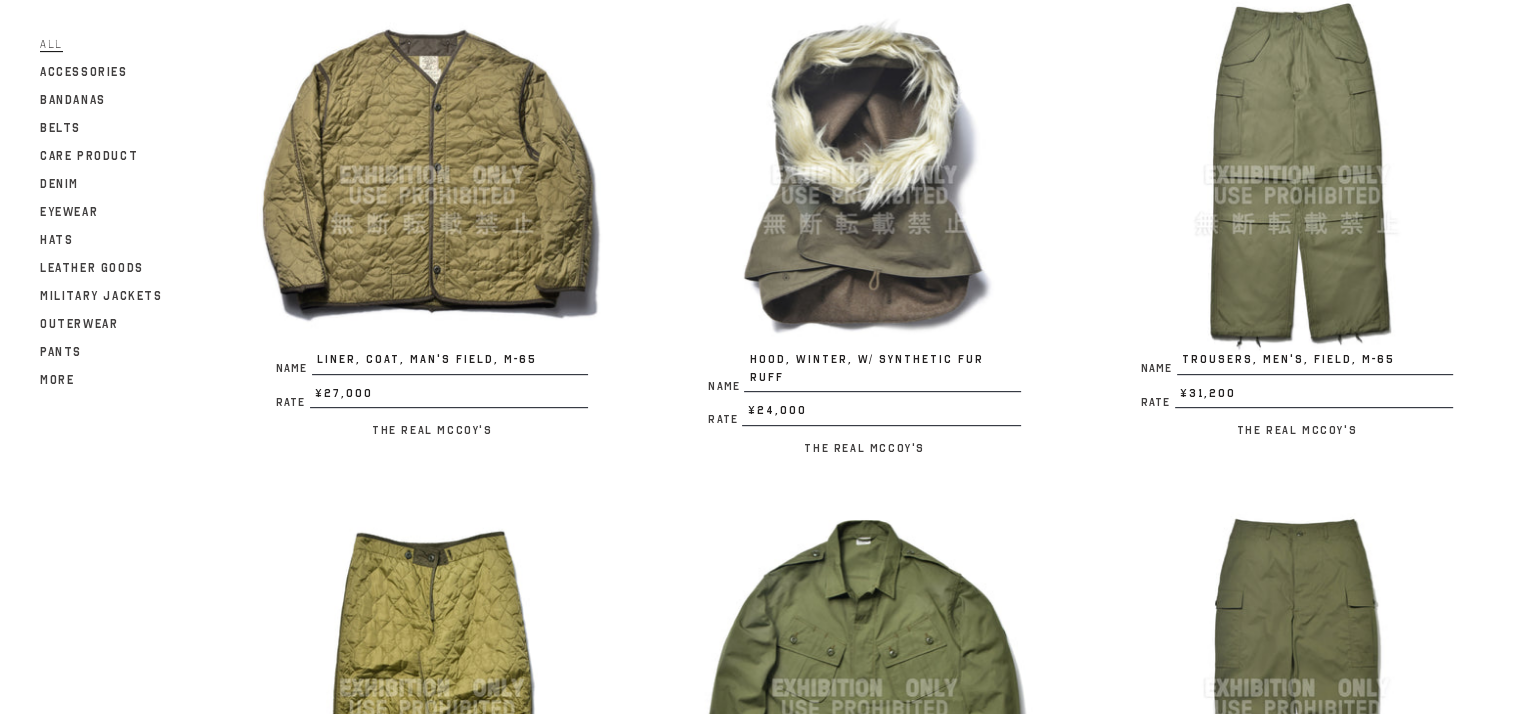 click at bounding box center (1297, 175) 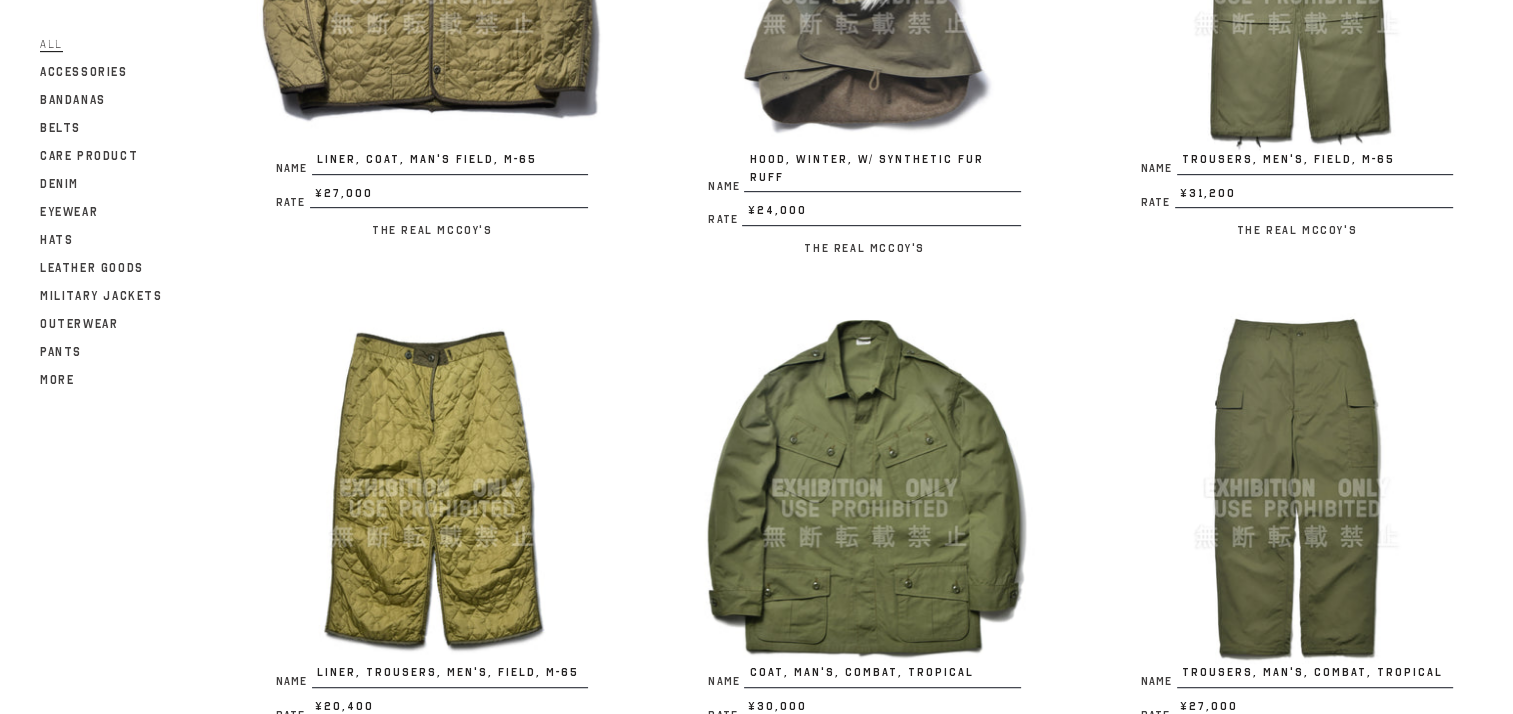 click at bounding box center (864, 488) 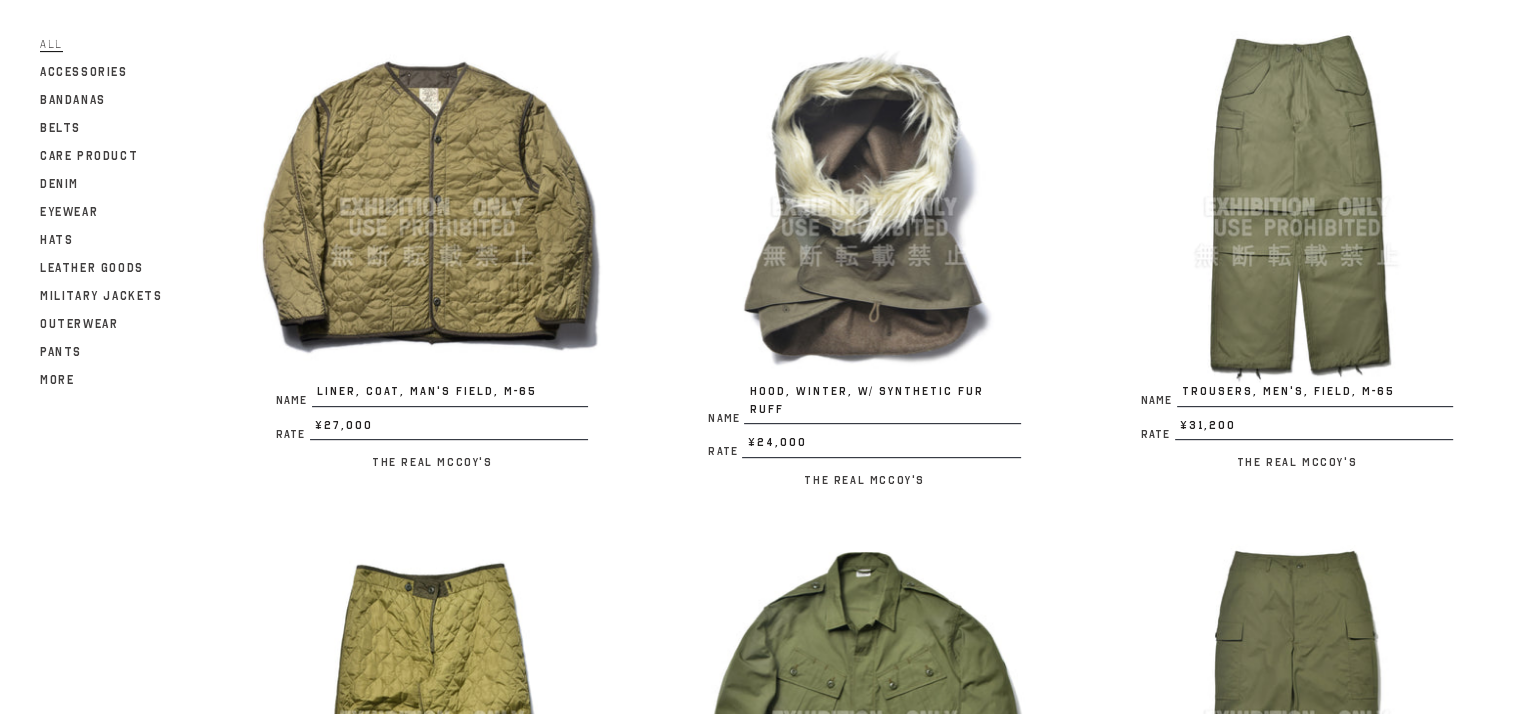 scroll, scrollTop: 1000, scrollLeft: 0, axis: vertical 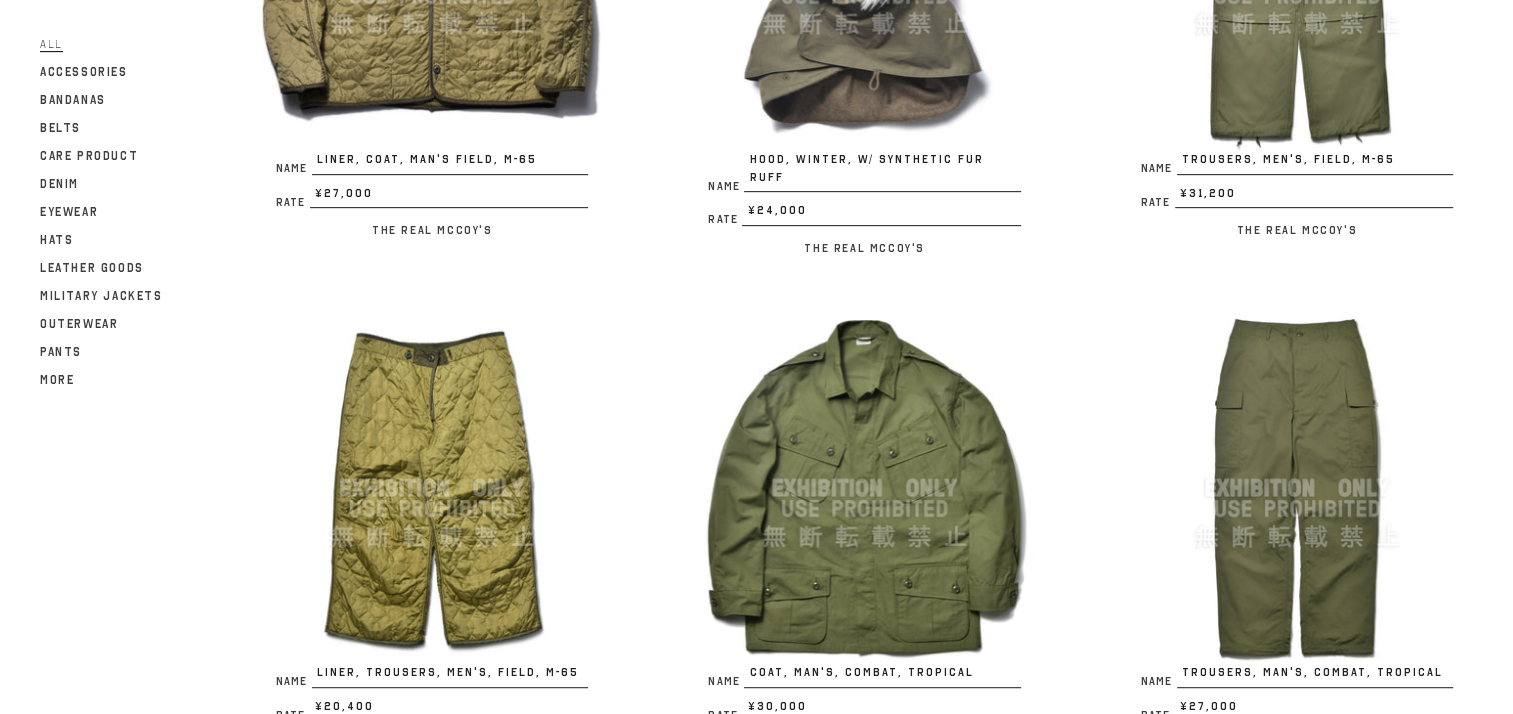 click at bounding box center [1297, 488] 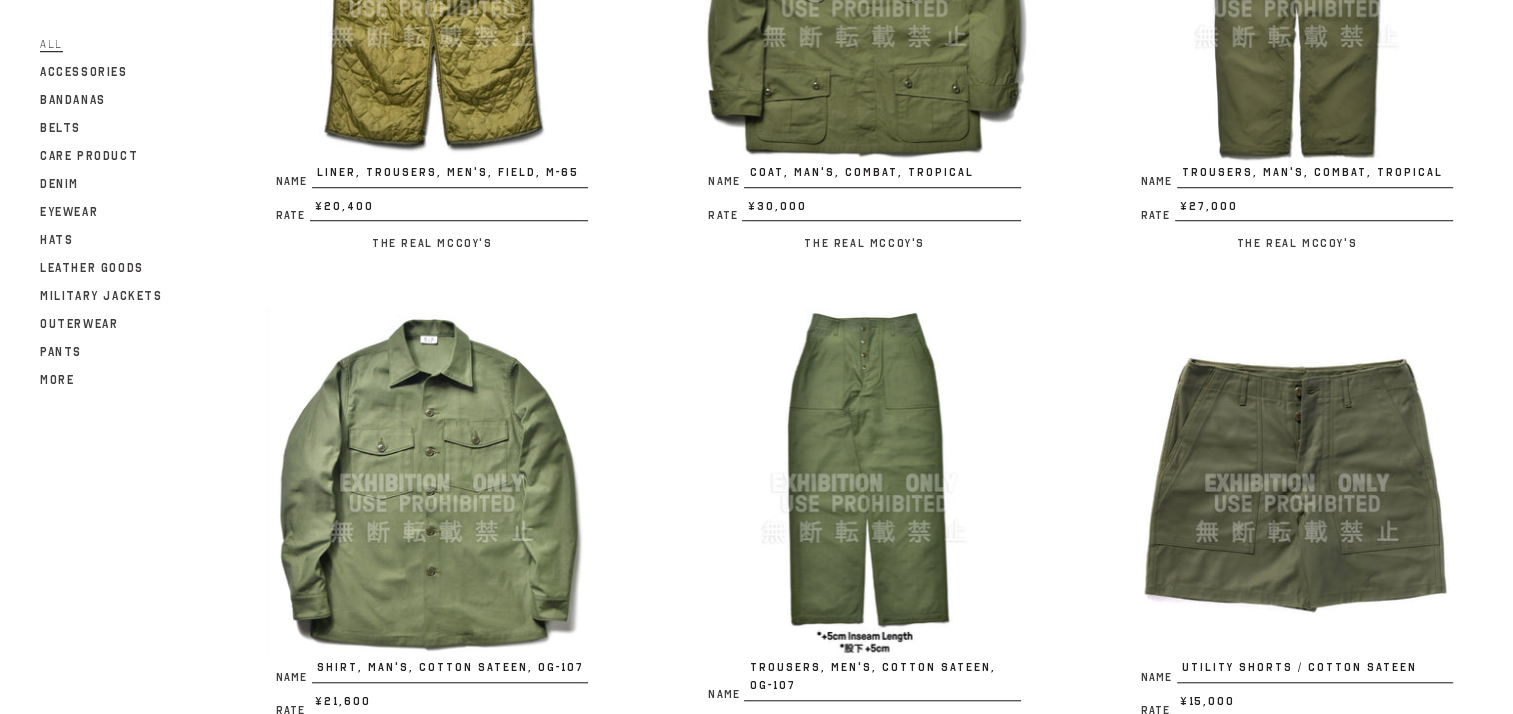click at bounding box center (432, 483) 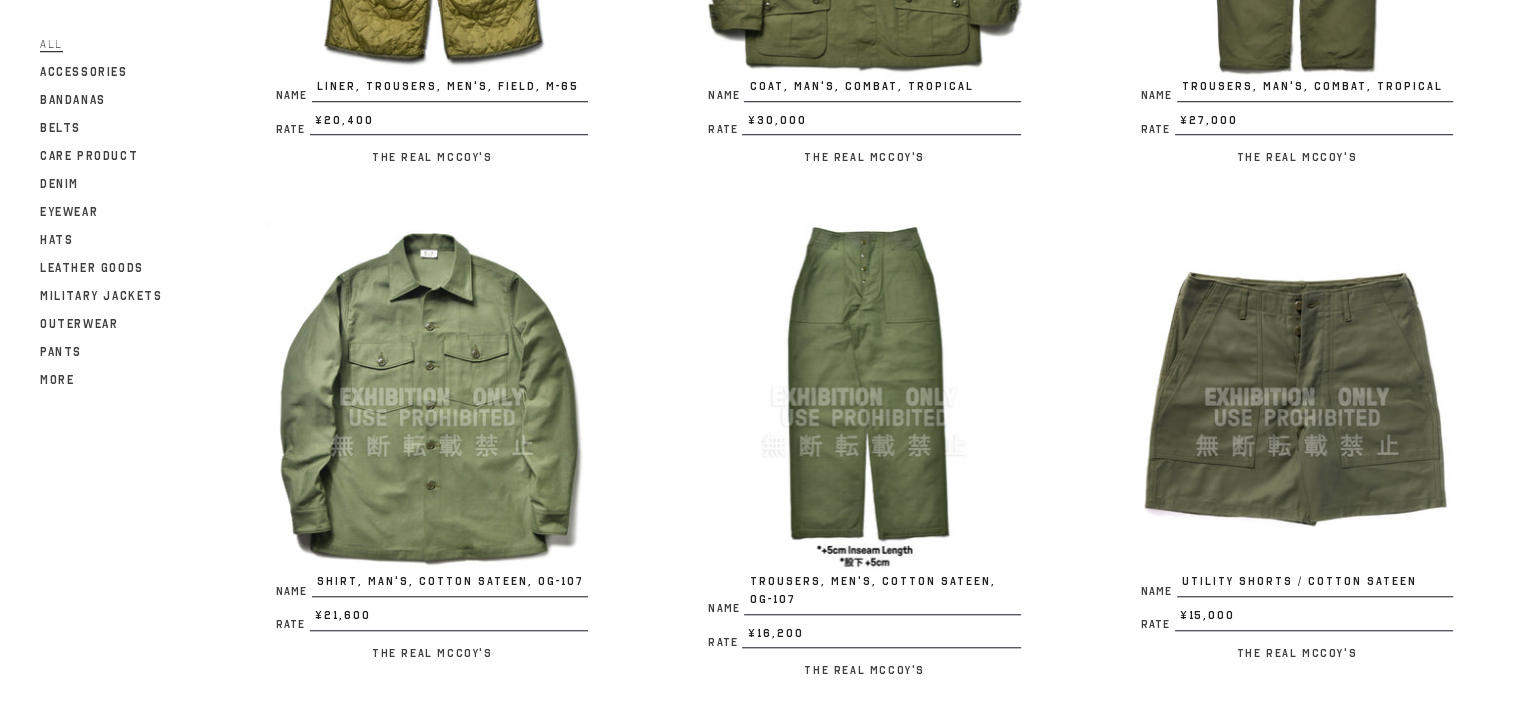 scroll, scrollTop: 1700, scrollLeft: 0, axis: vertical 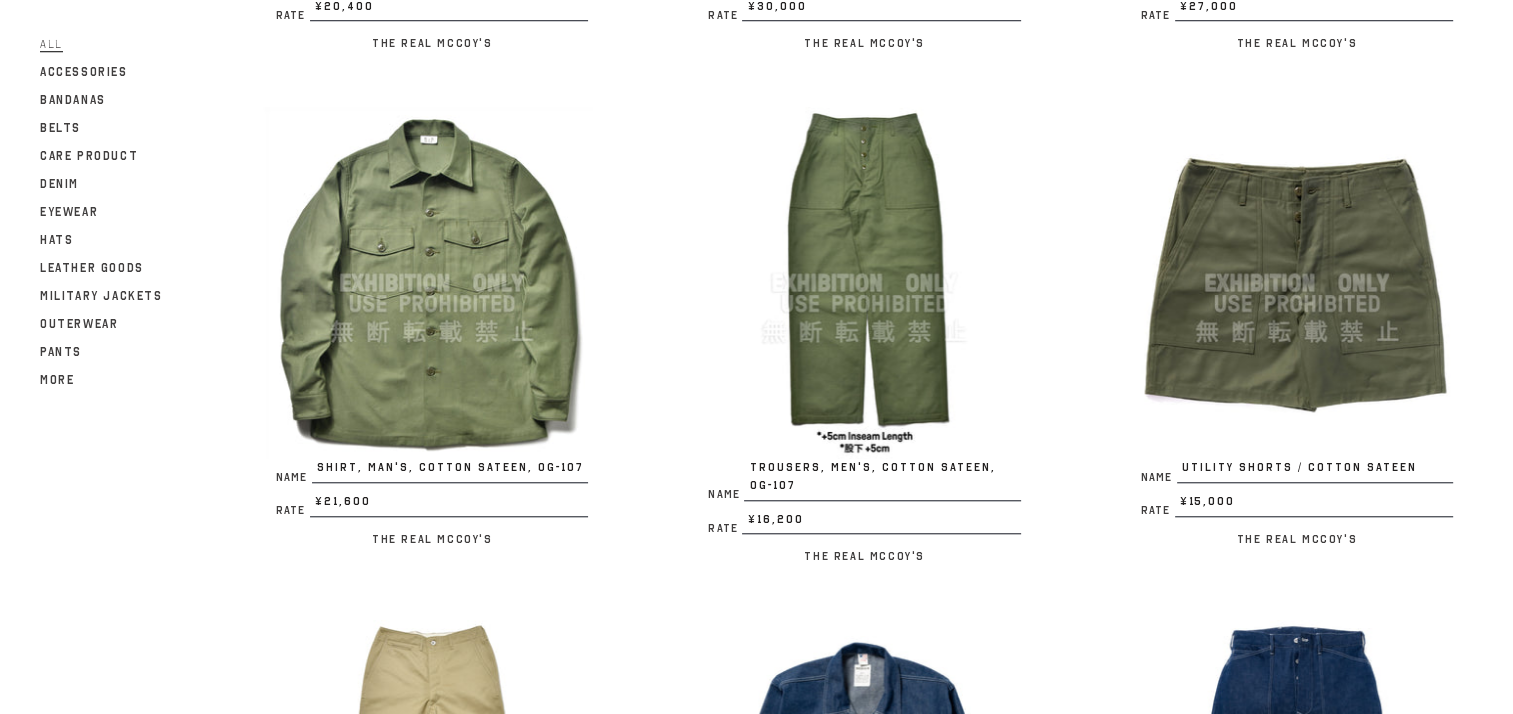 click at bounding box center (864, 283) 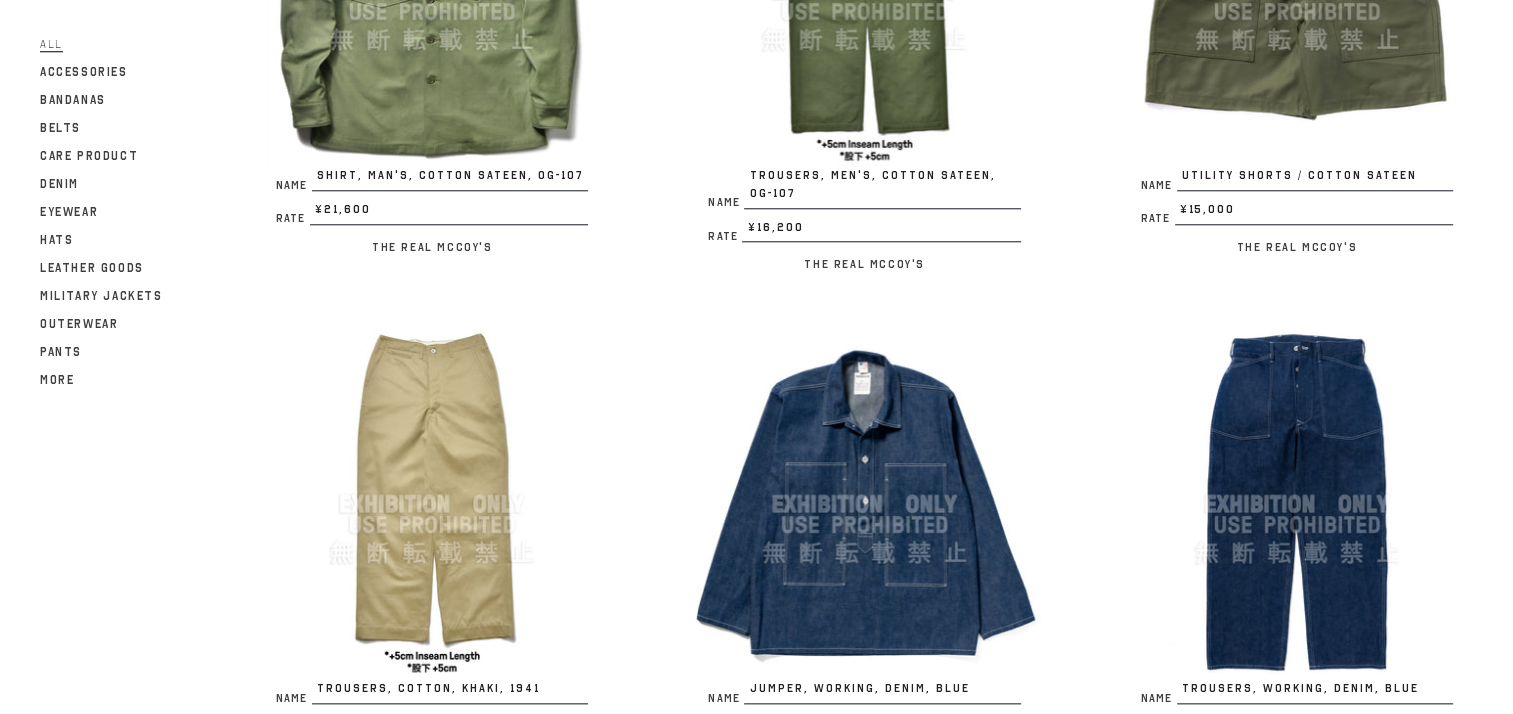 scroll, scrollTop: 2100, scrollLeft: 0, axis: vertical 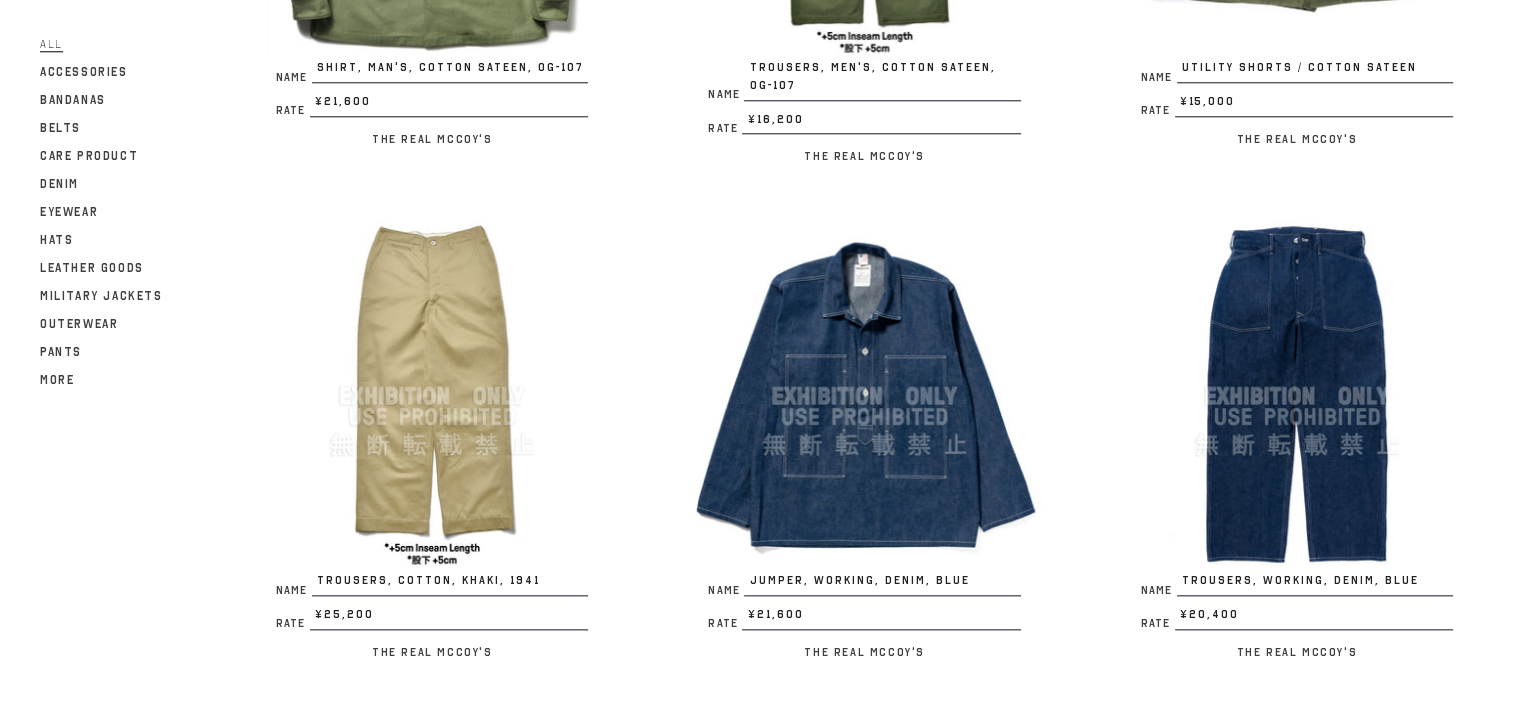 click at bounding box center (432, 396) 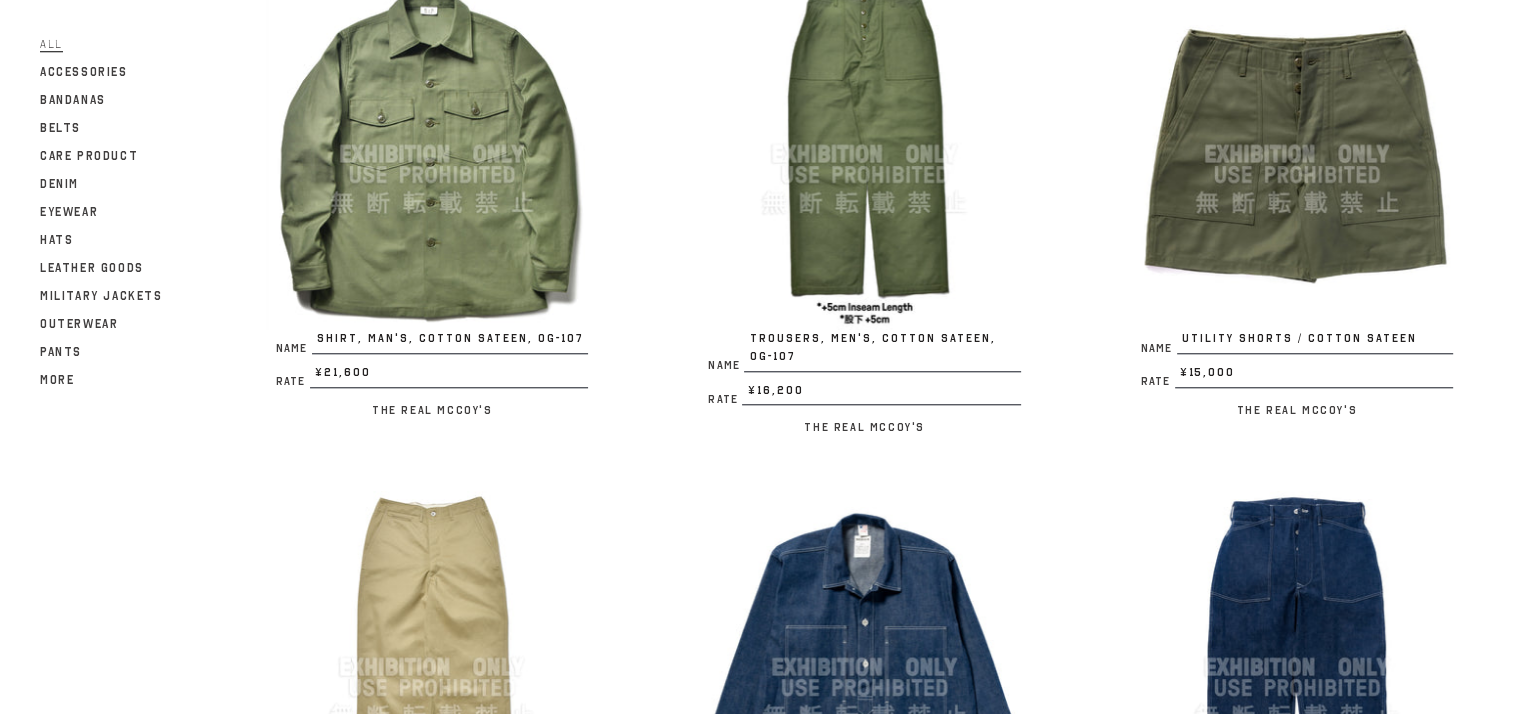 scroll, scrollTop: 1800, scrollLeft: 0, axis: vertical 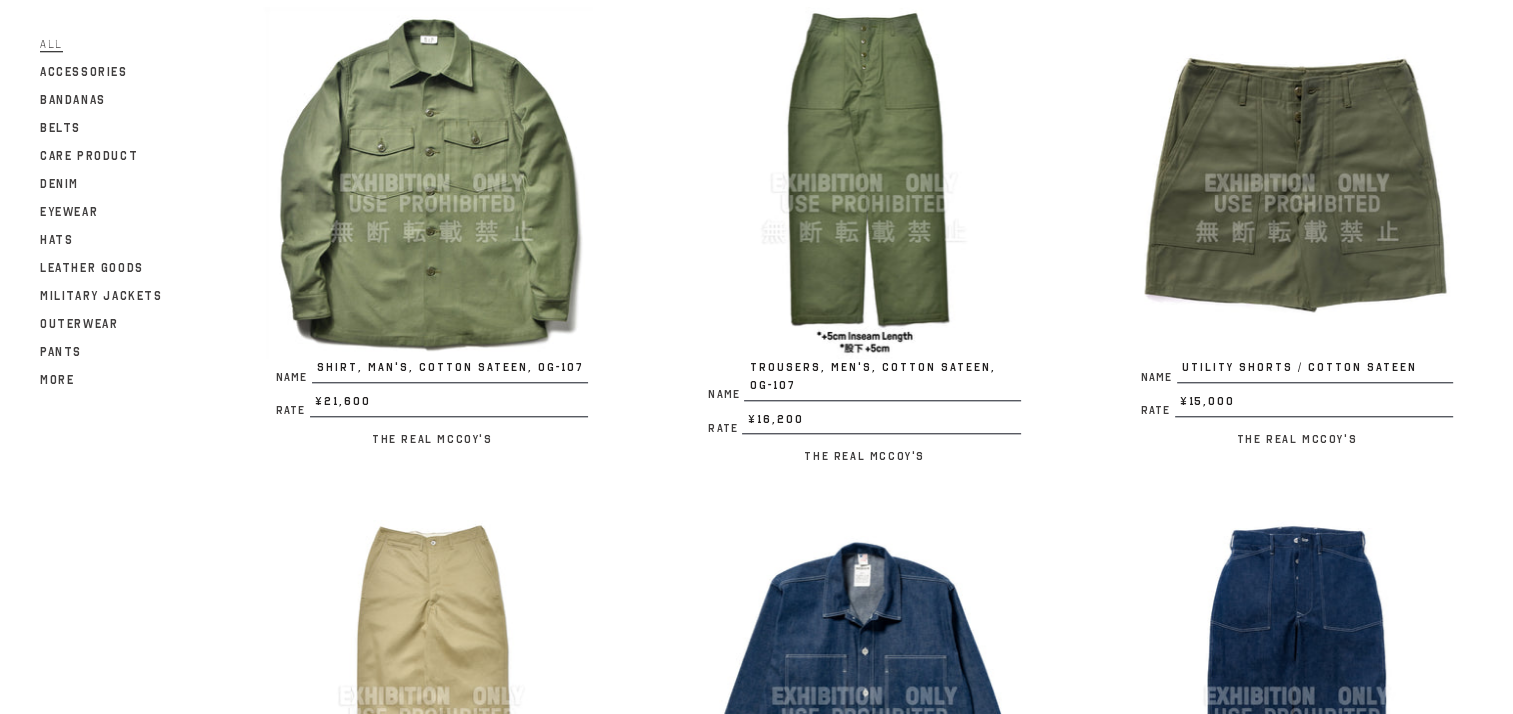 drag, startPoint x: 734, startPoint y: 329, endPoint x: 904, endPoint y: 335, distance: 170.10585 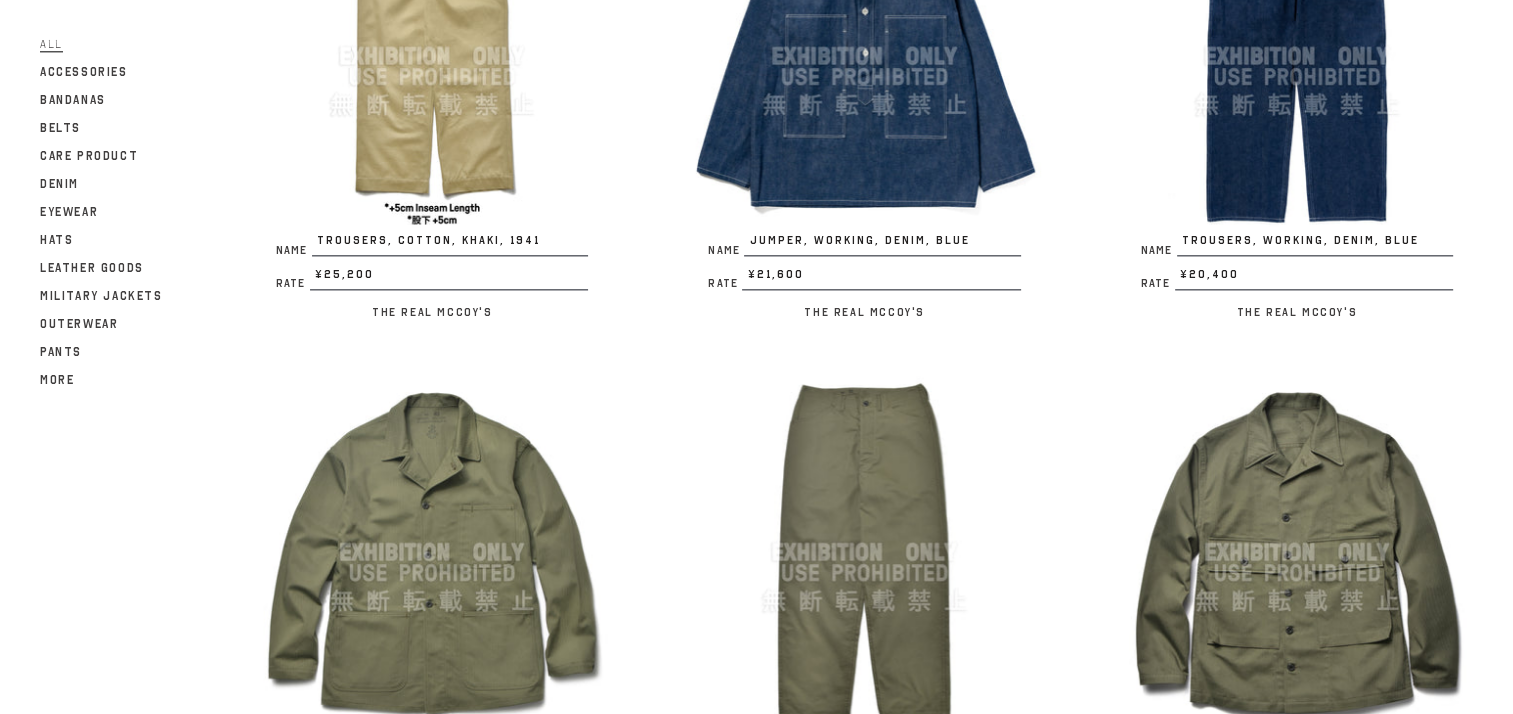 scroll, scrollTop: 2600, scrollLeft: 0, axis: vertical 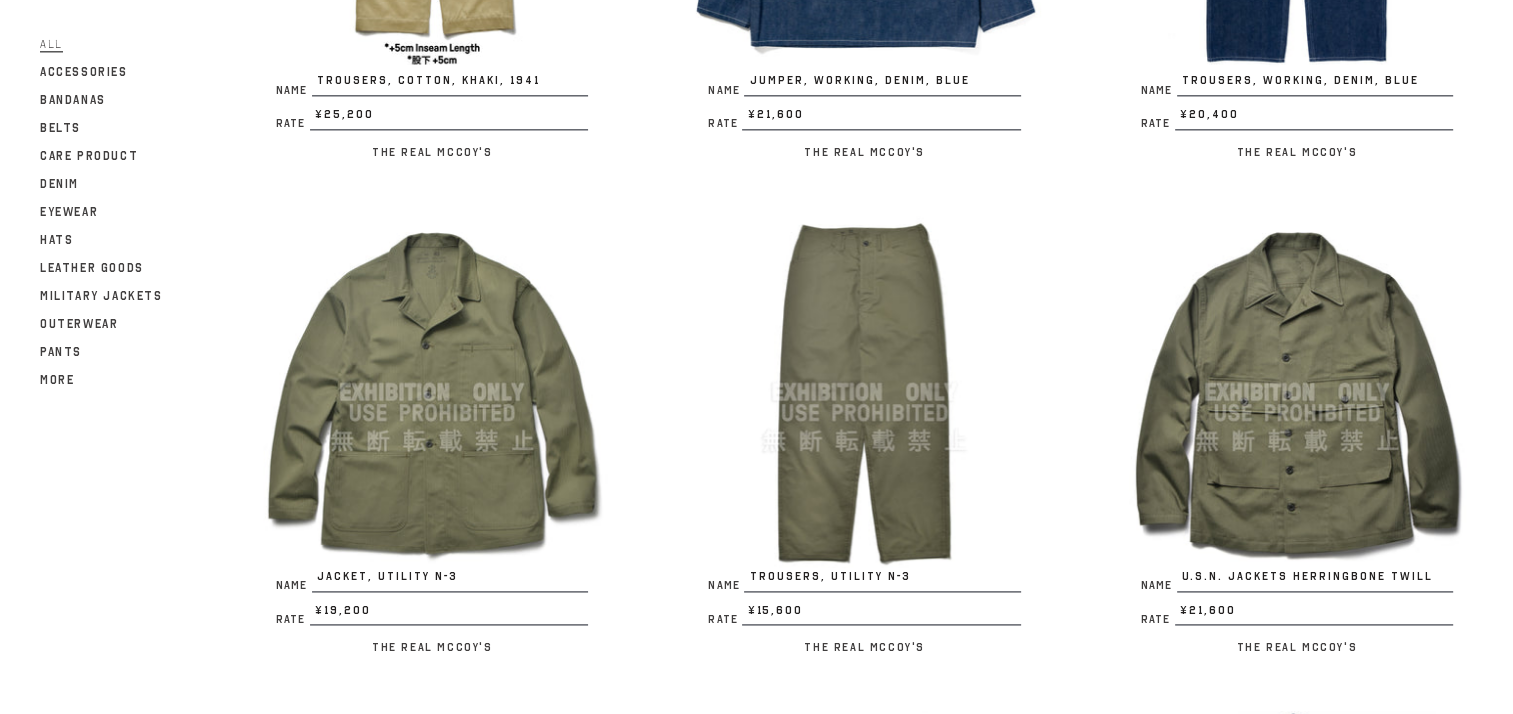 click at bounding box center [432, 392] 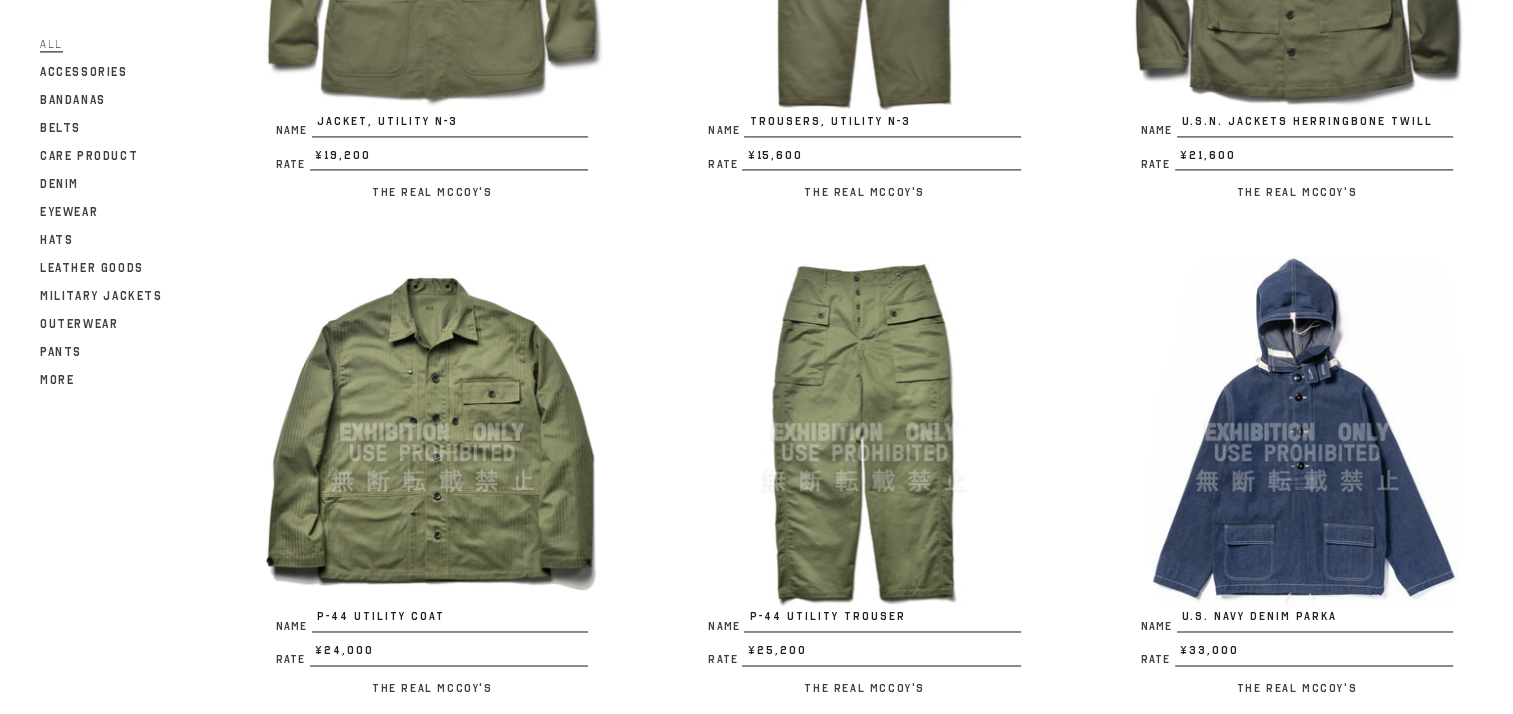scroll, scrollTop: 3100, scrollLeft: 0, axis: vertical 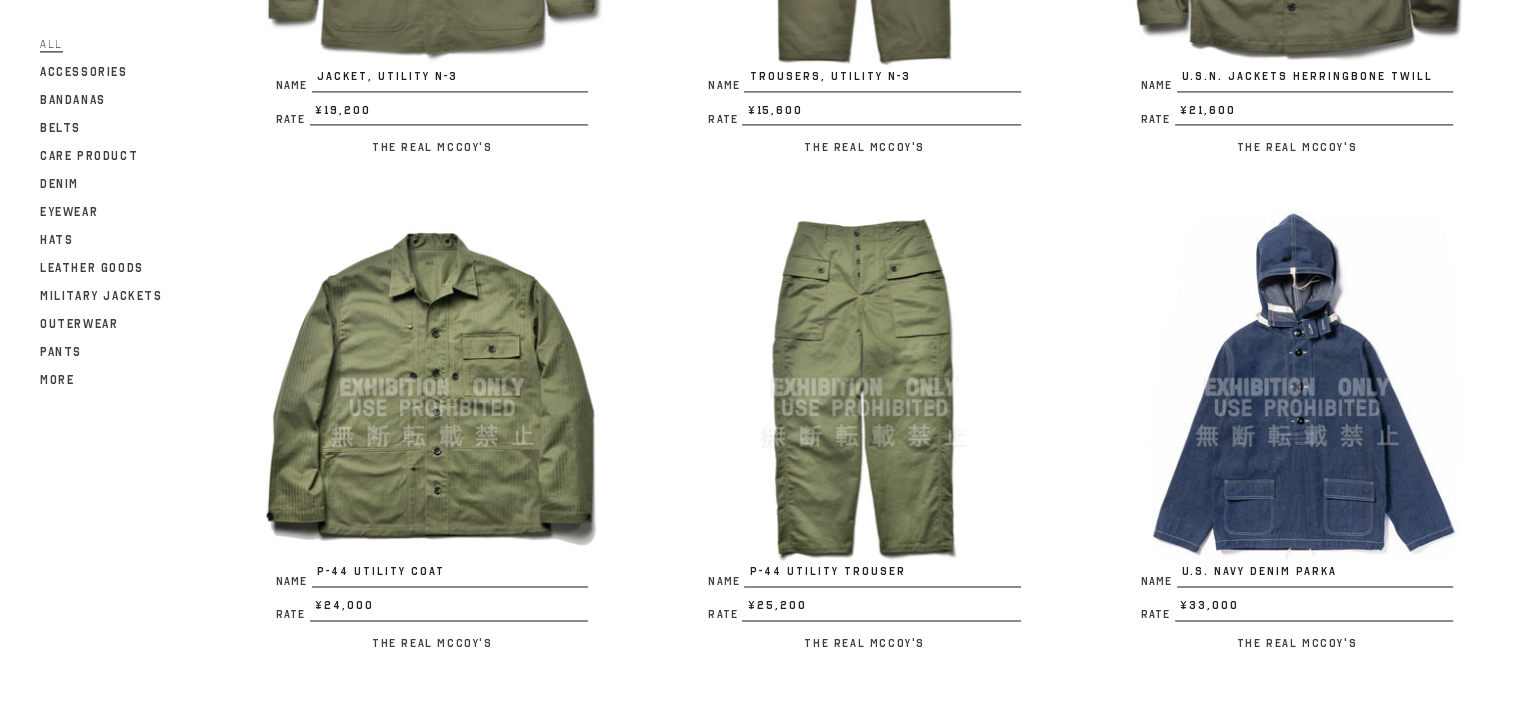 click at bounding box center (432, 387) 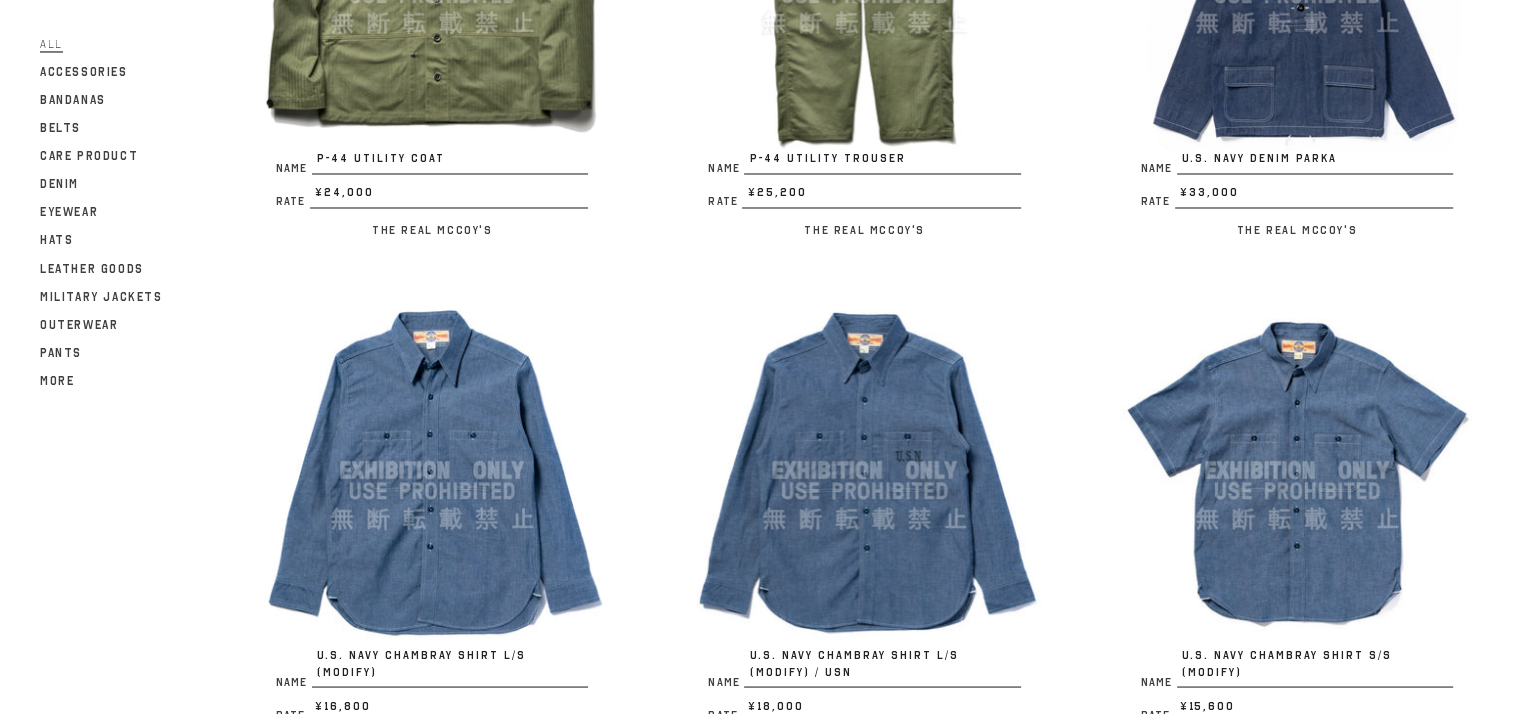 scroll, scrollTop: 3600, scrollLeft: 0, axis: vertical 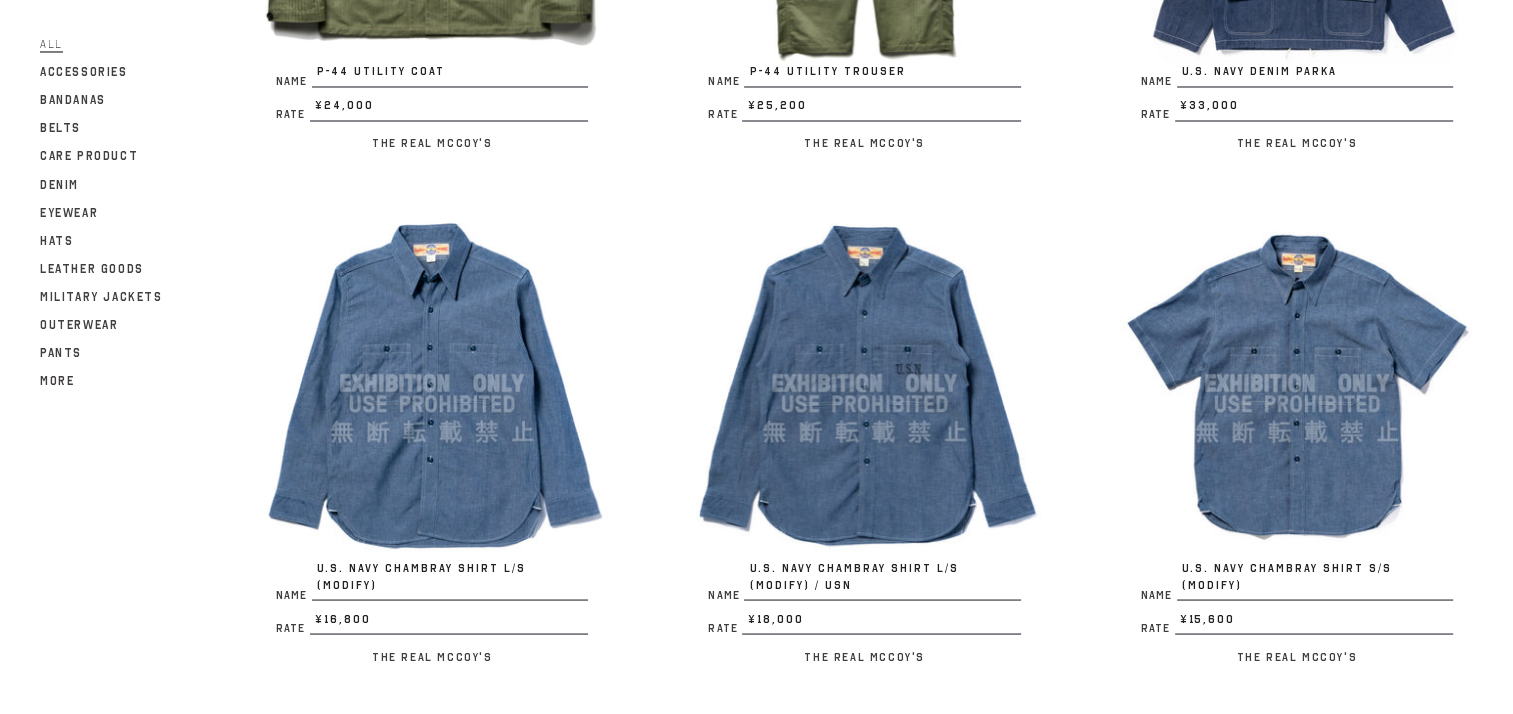click at bounding box center (432, 383) 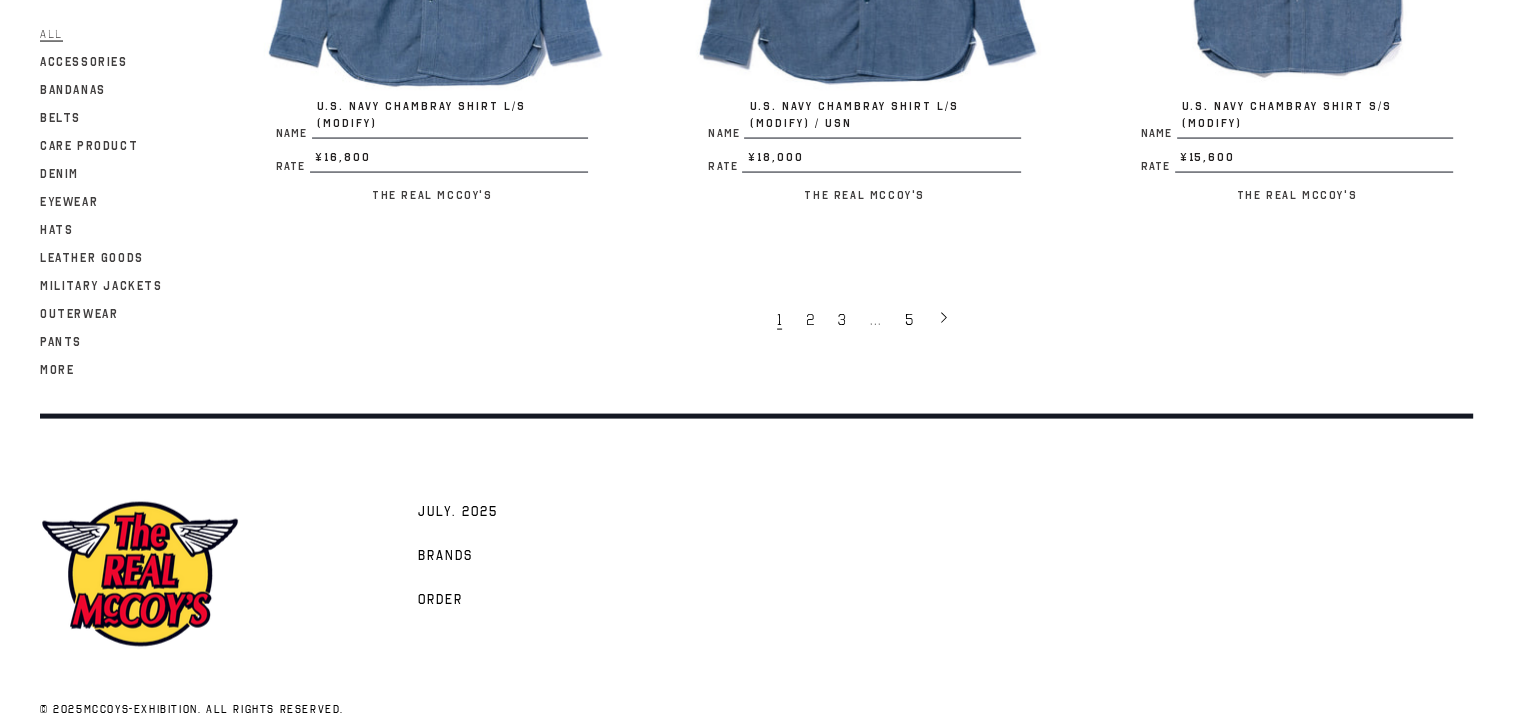 scroll, scrollTop: 4064, scrollLeft: 0, axis: vertical 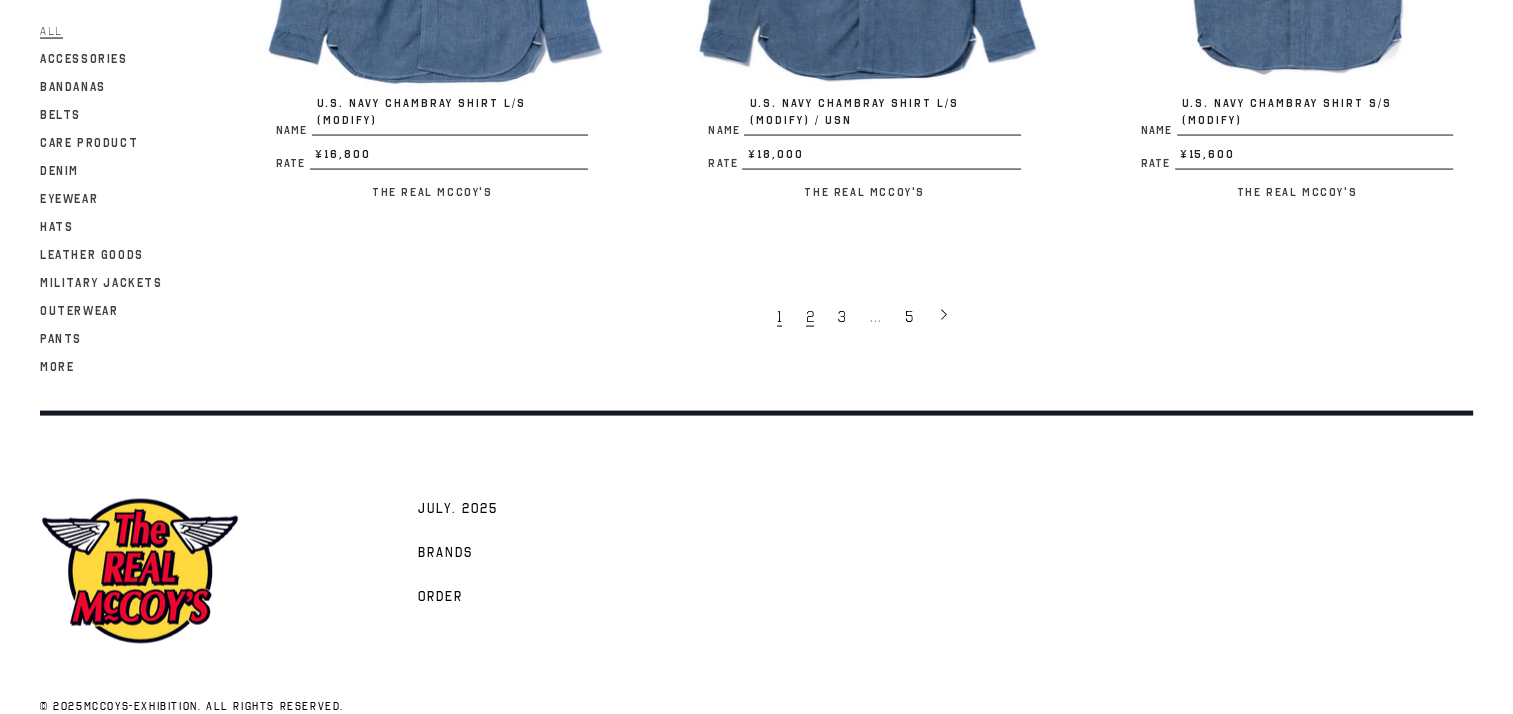 click on "2" at bounding box center (810, 317) 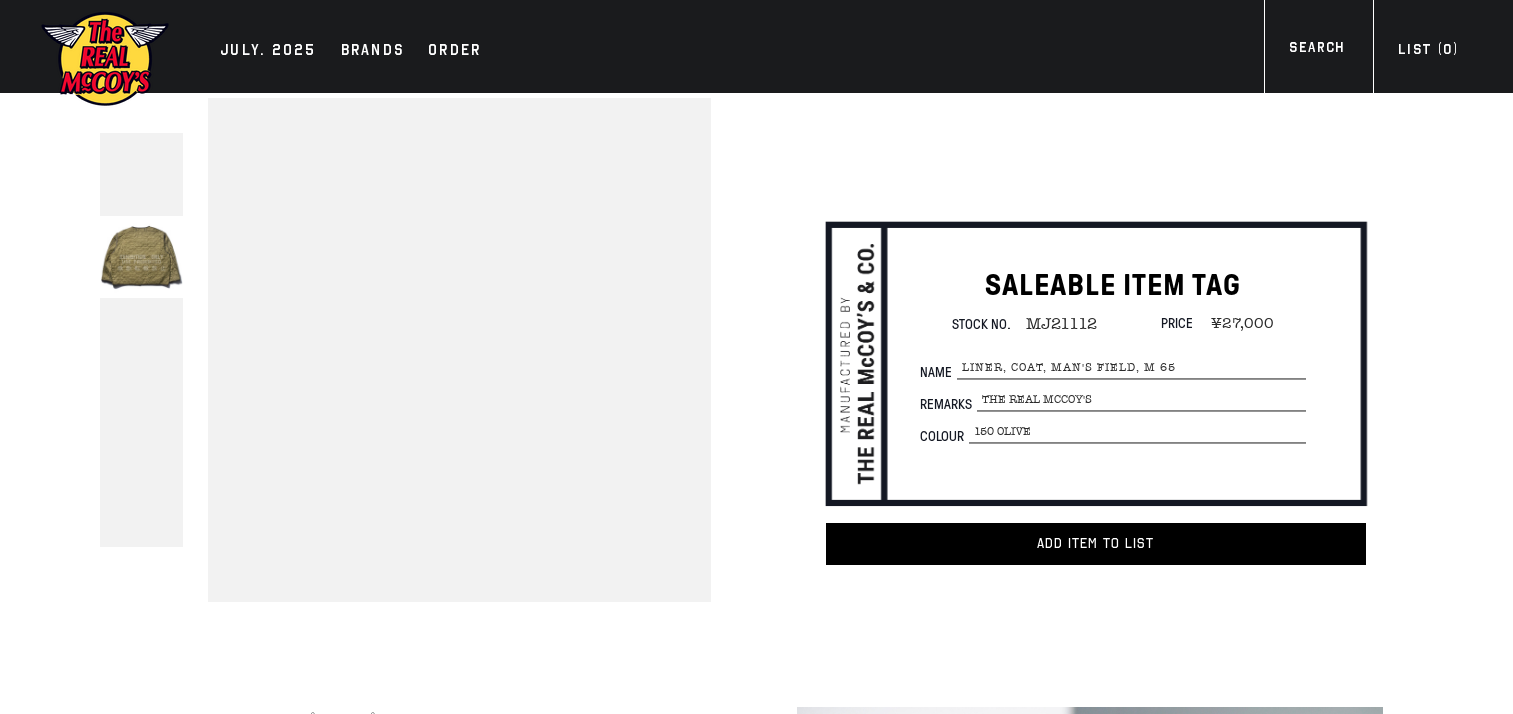 scroll, scrollTop: 0, scrollLeft: 0, axis: both 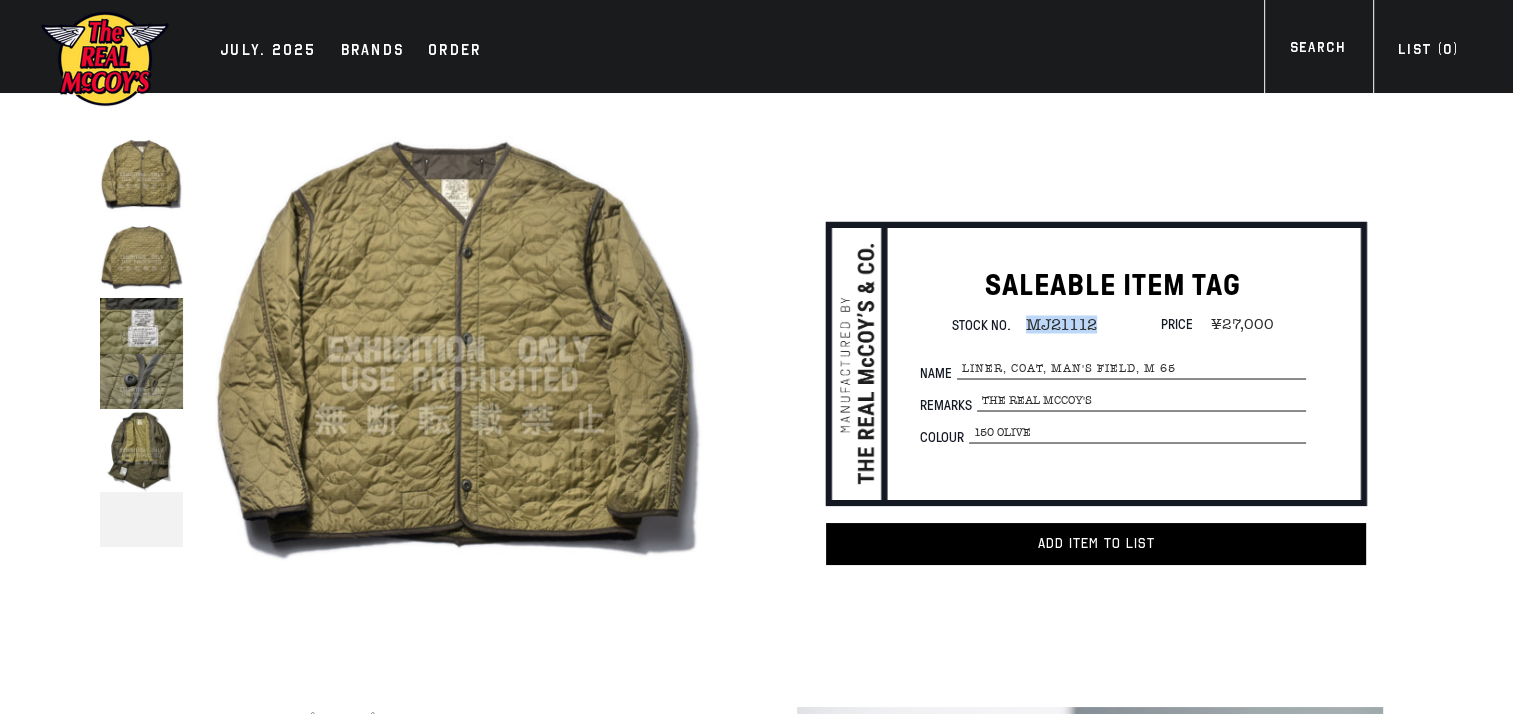 drag, startPoint x: 1028, startPoint y: 321, endPoint x: 1093, endPoint y: 317, distance: 65.12296 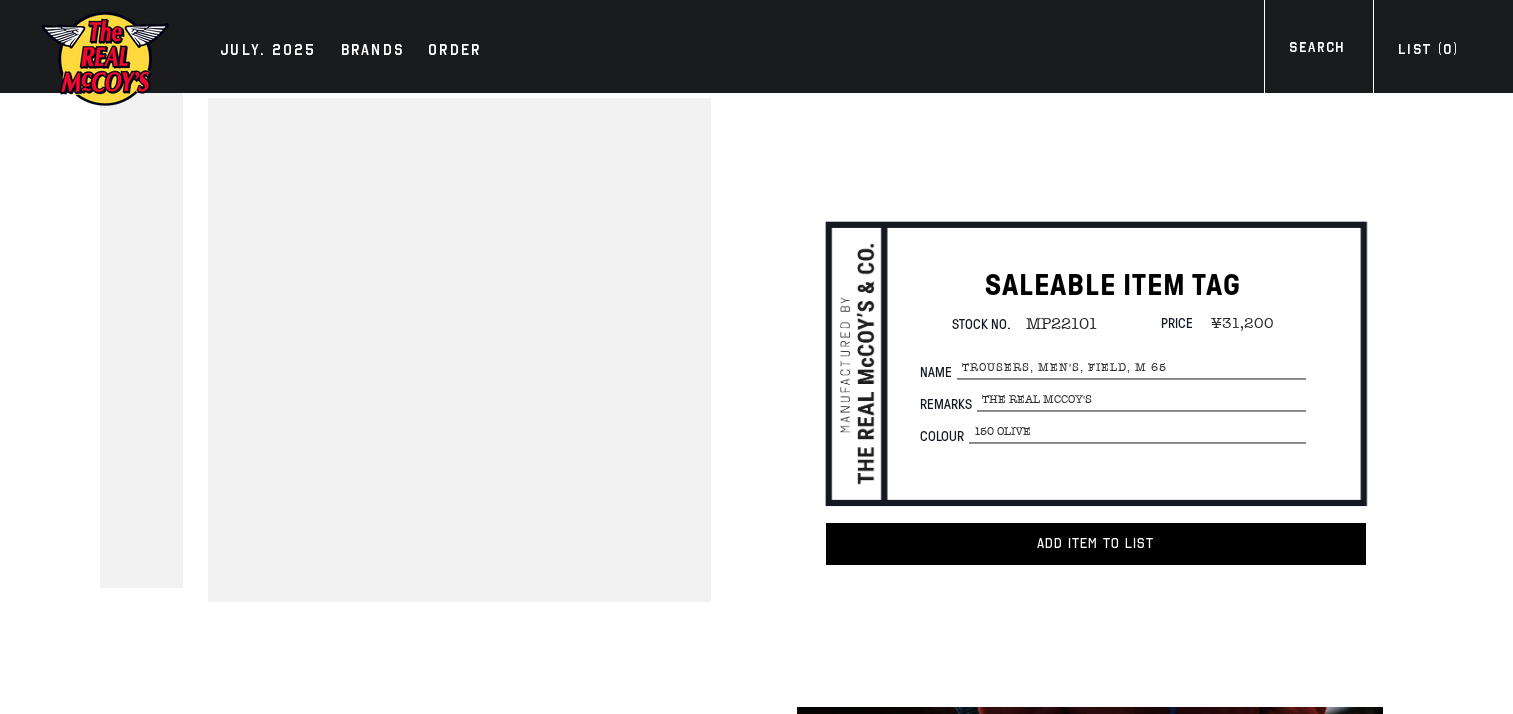 scroll, scrollTop: 0, scrollLeft: 0, axis: both 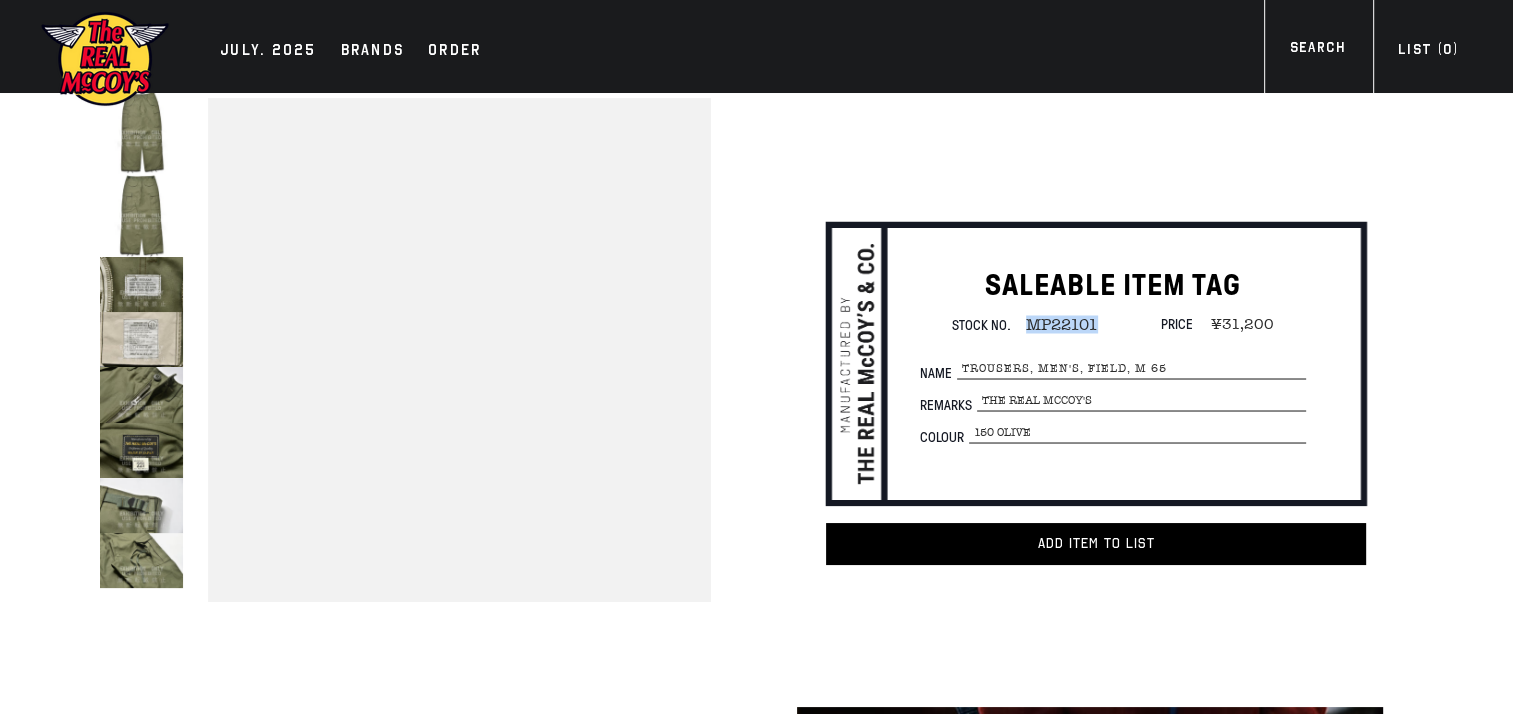 drag, startPoint x: 1026, startPoint y: 323, endPoint x: 1093, endPoint y: 323, distance: 67 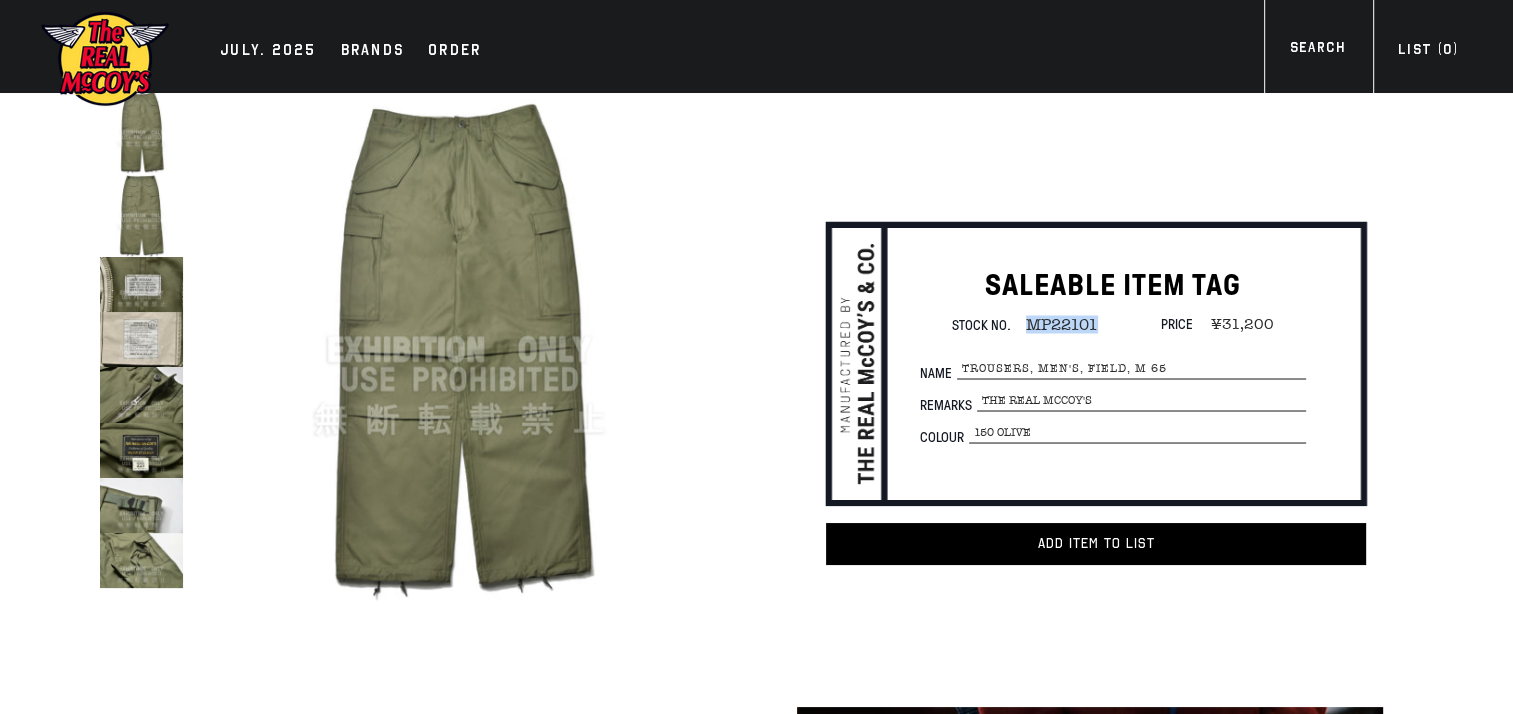 copy on "MP22101" 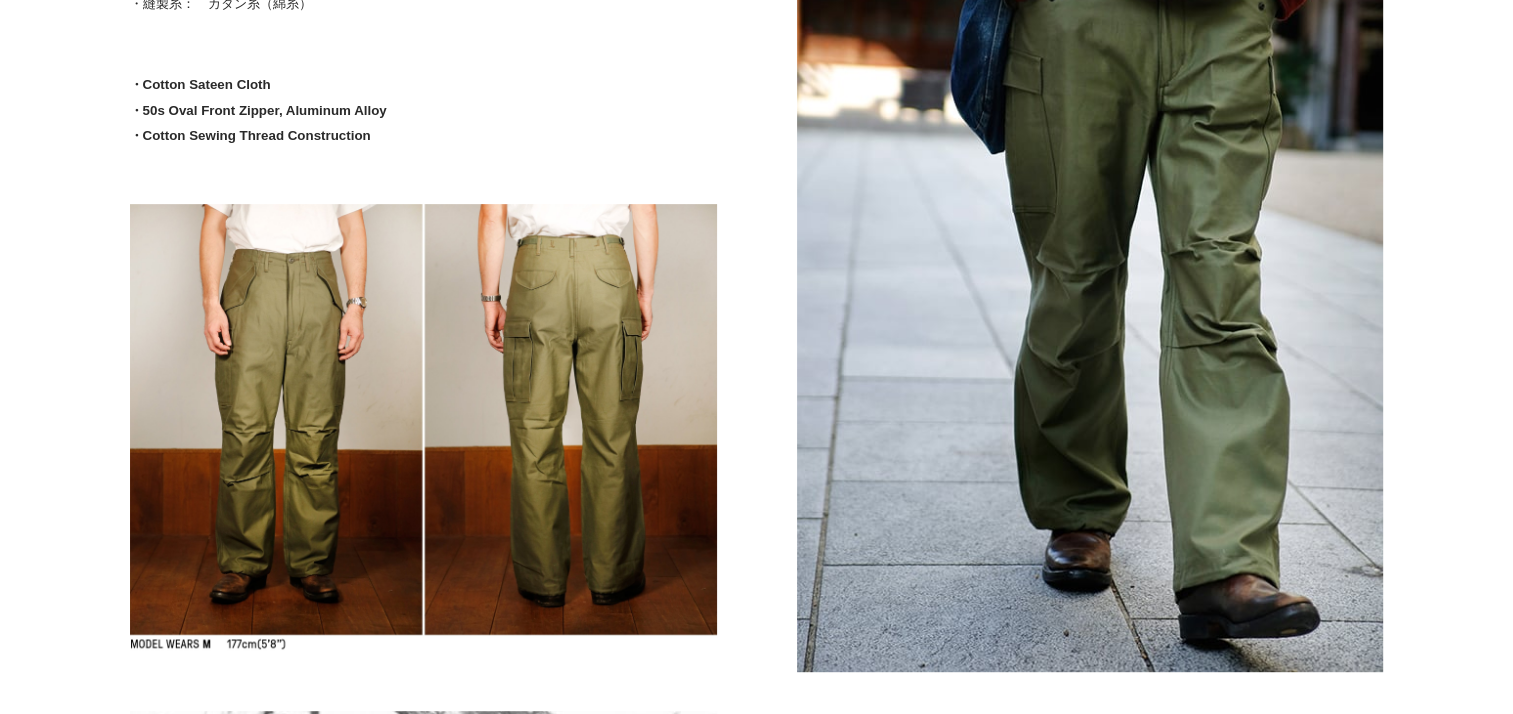 scroll, scrollTop: 900, scrollLeft: 0, axis: vertical 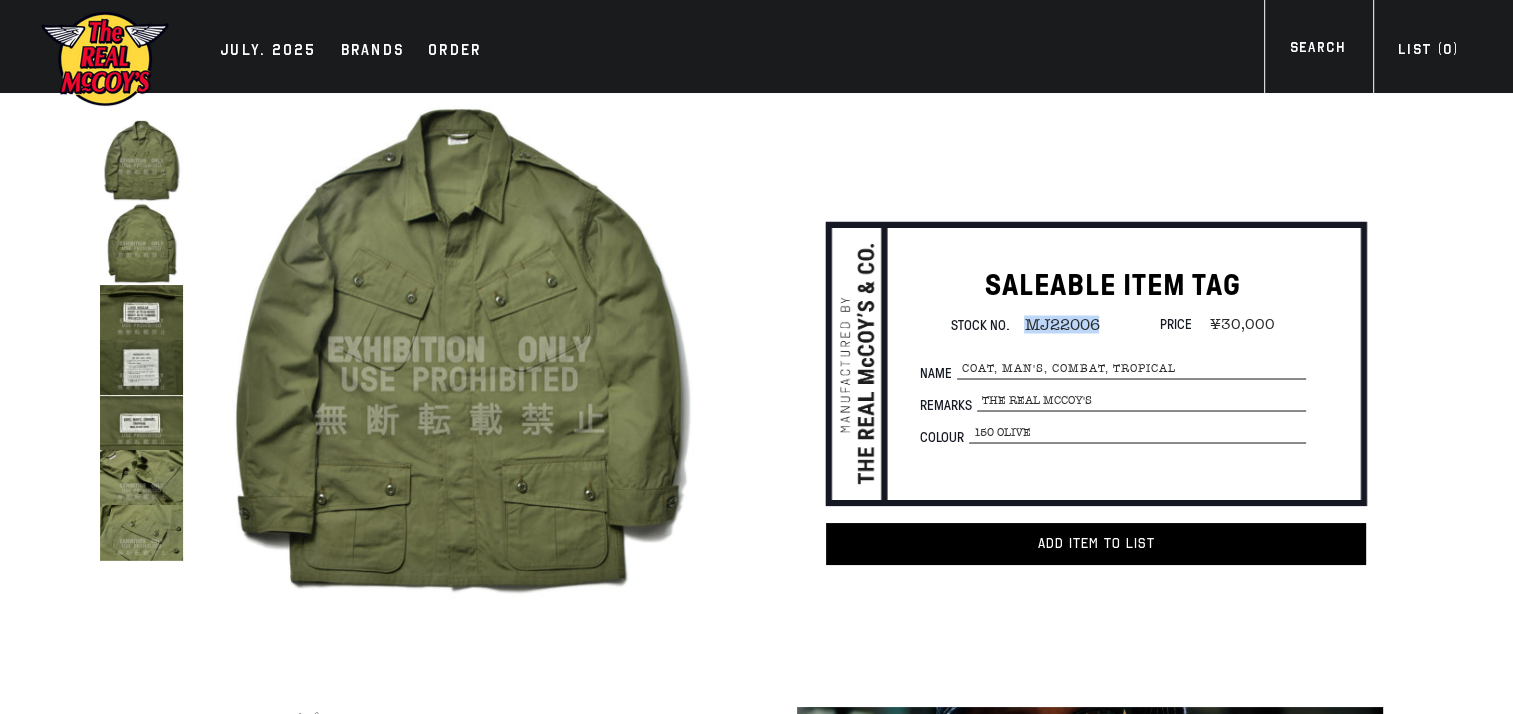 drag, startPoint x: 1022, startPoint y: 318, endPoint x: 1108, endPoint y: 314, distance: 86.09297 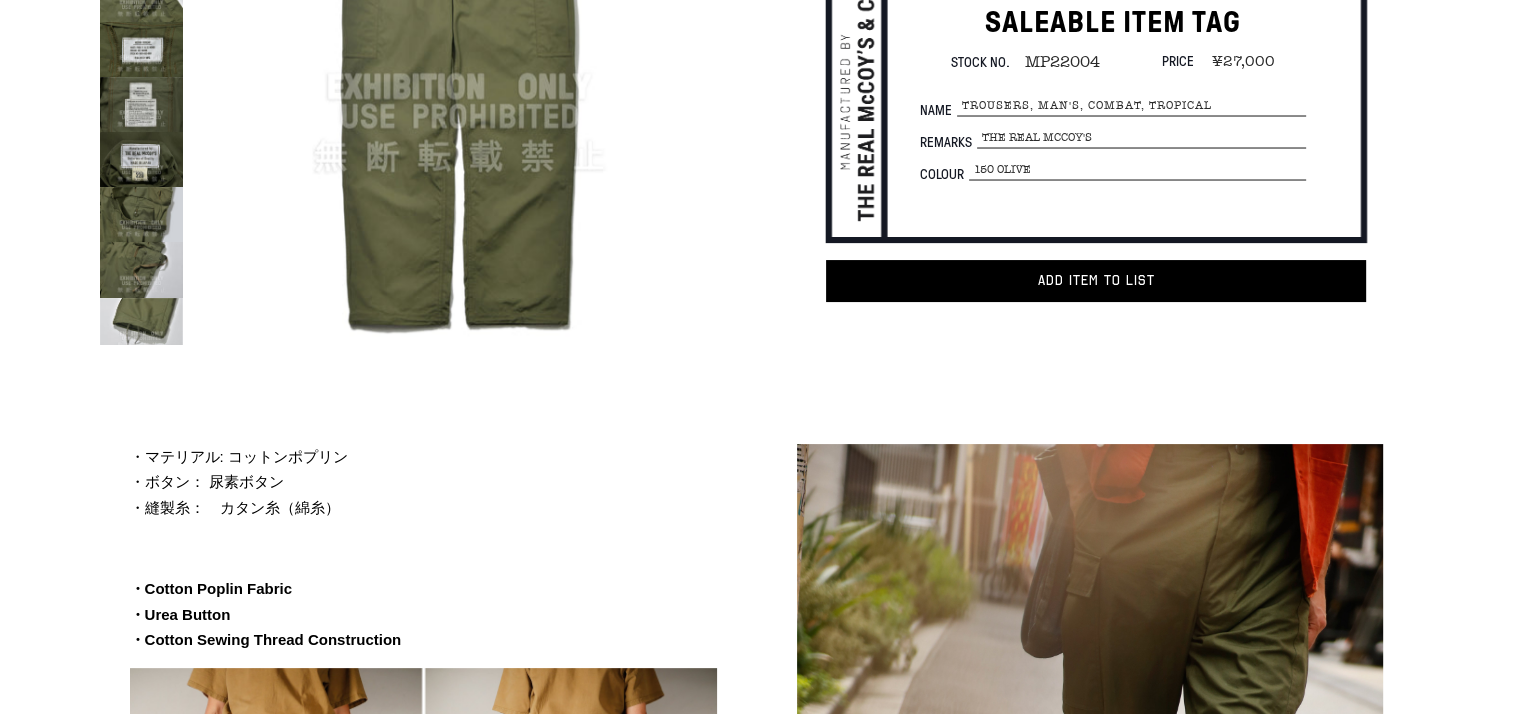 scroll, scrollTop: 200, scrollLeft: 0, axis: vertical 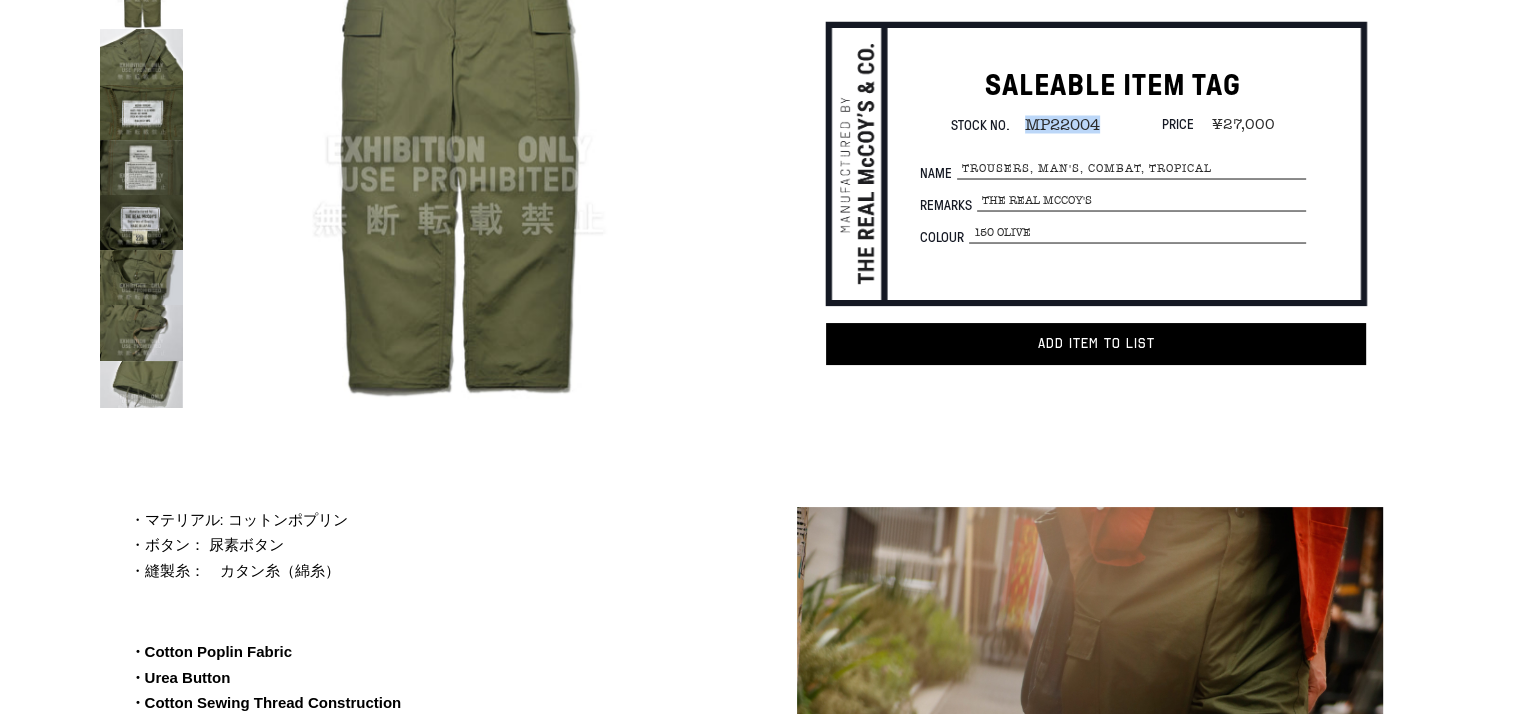 drag, startPoint x: 1028, startPoint y: 123, endPoint x: 1096, endPoint y: 123, distance: 68 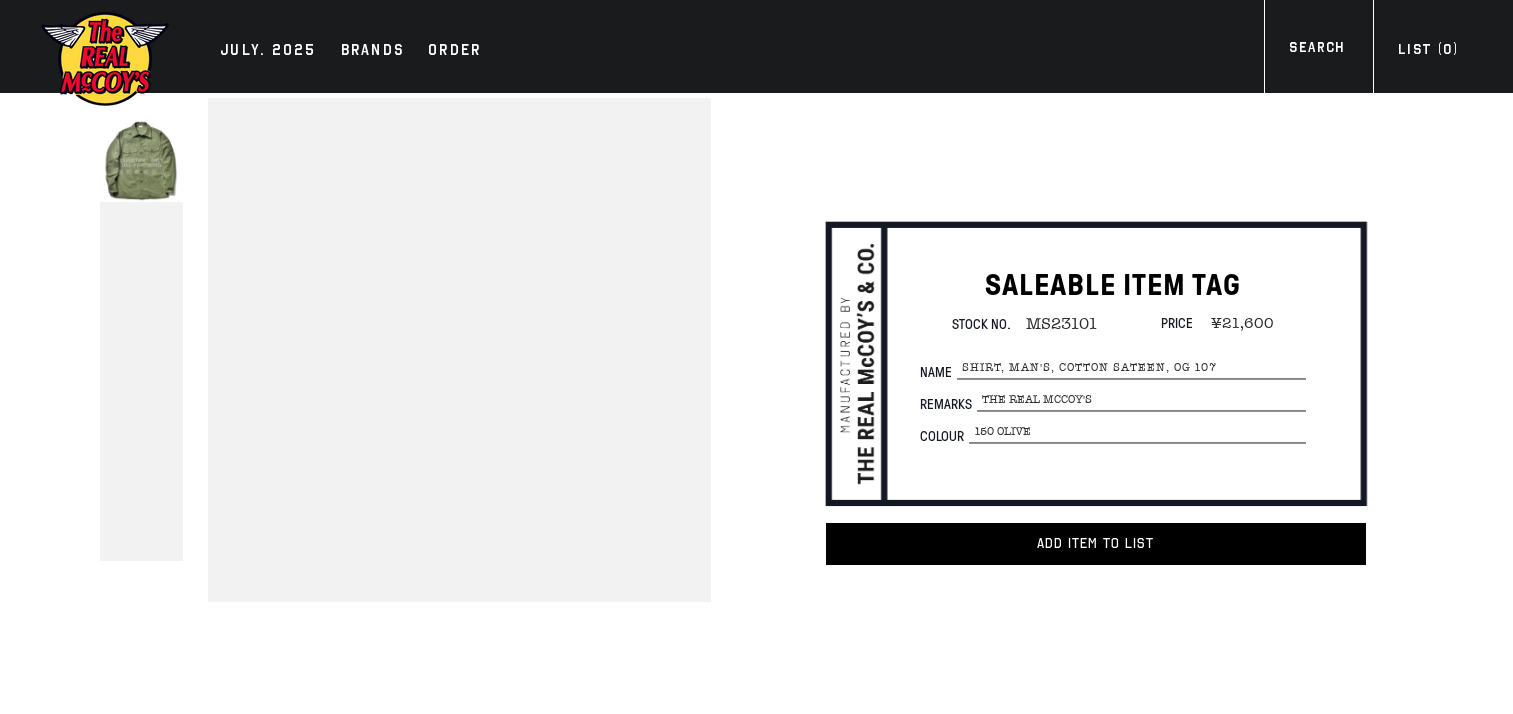 scroll, scrollTop: 0, scrollLeft: 0, axis: both 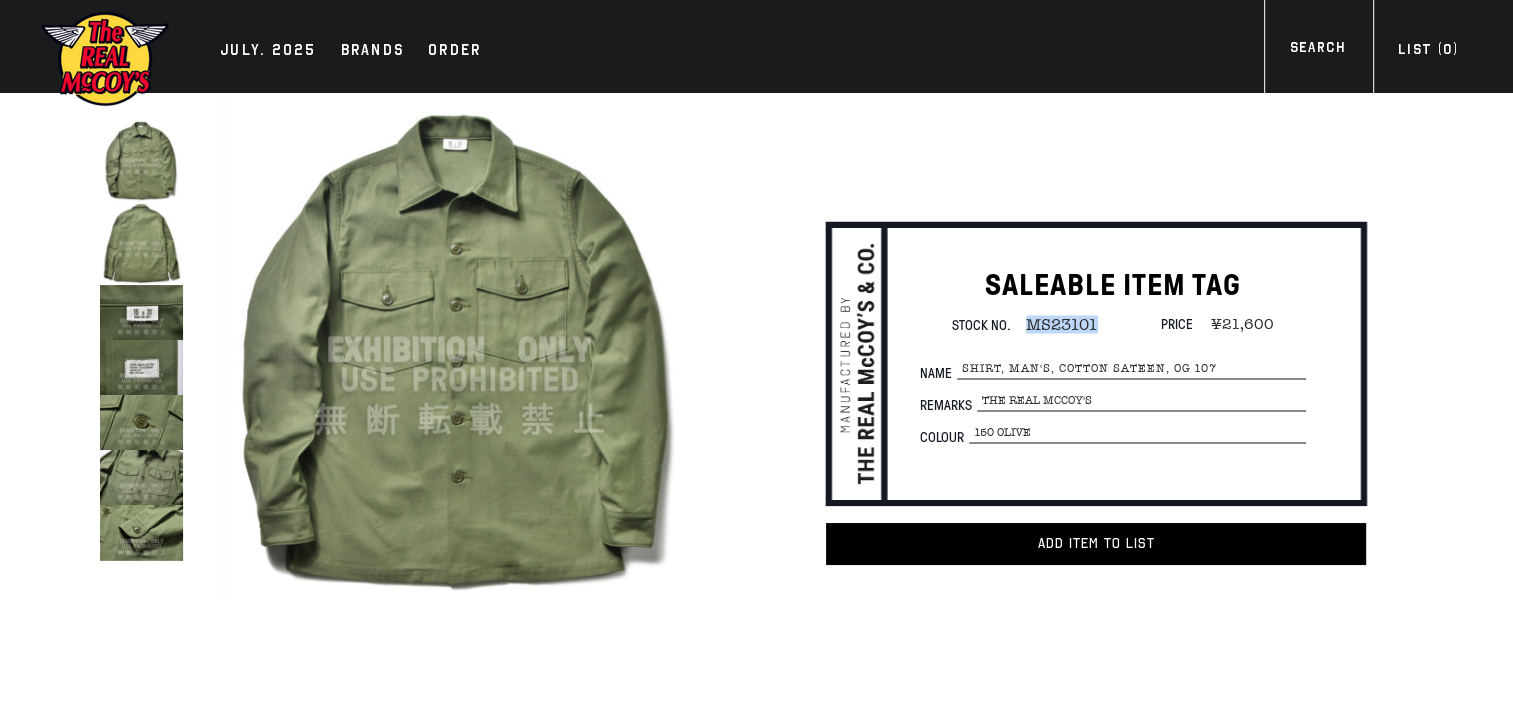 drag, startPoint x: 1028, startPoint y: 322, endPoint x: 1095, endPoint y: 318, distance: 67.11929 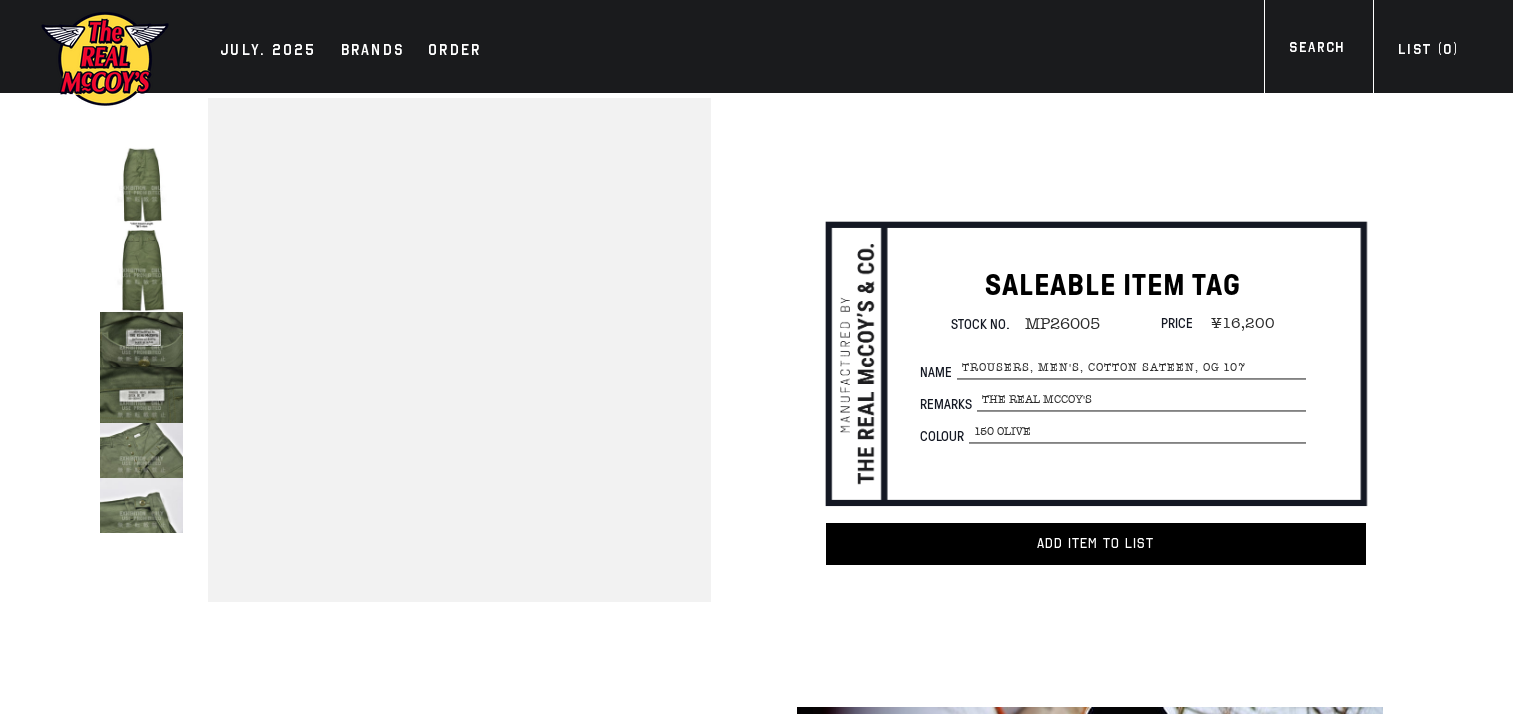 scroll, scrollTop: 0, scrollLeft: 0, axis: both 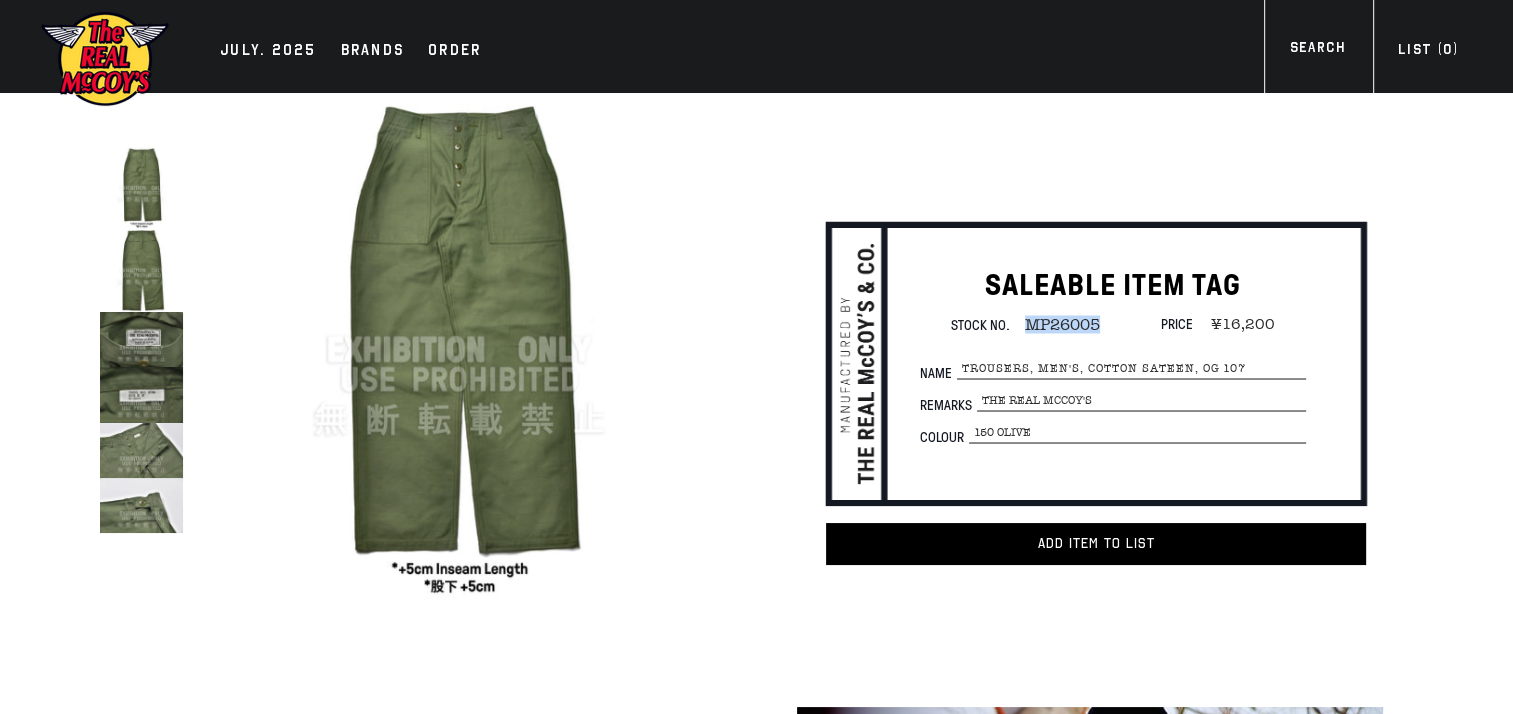 drag, startPoint x: 1037, startPoint y: 325, endPoint x: 1101, endPoint y: 324, distance: 64.00781 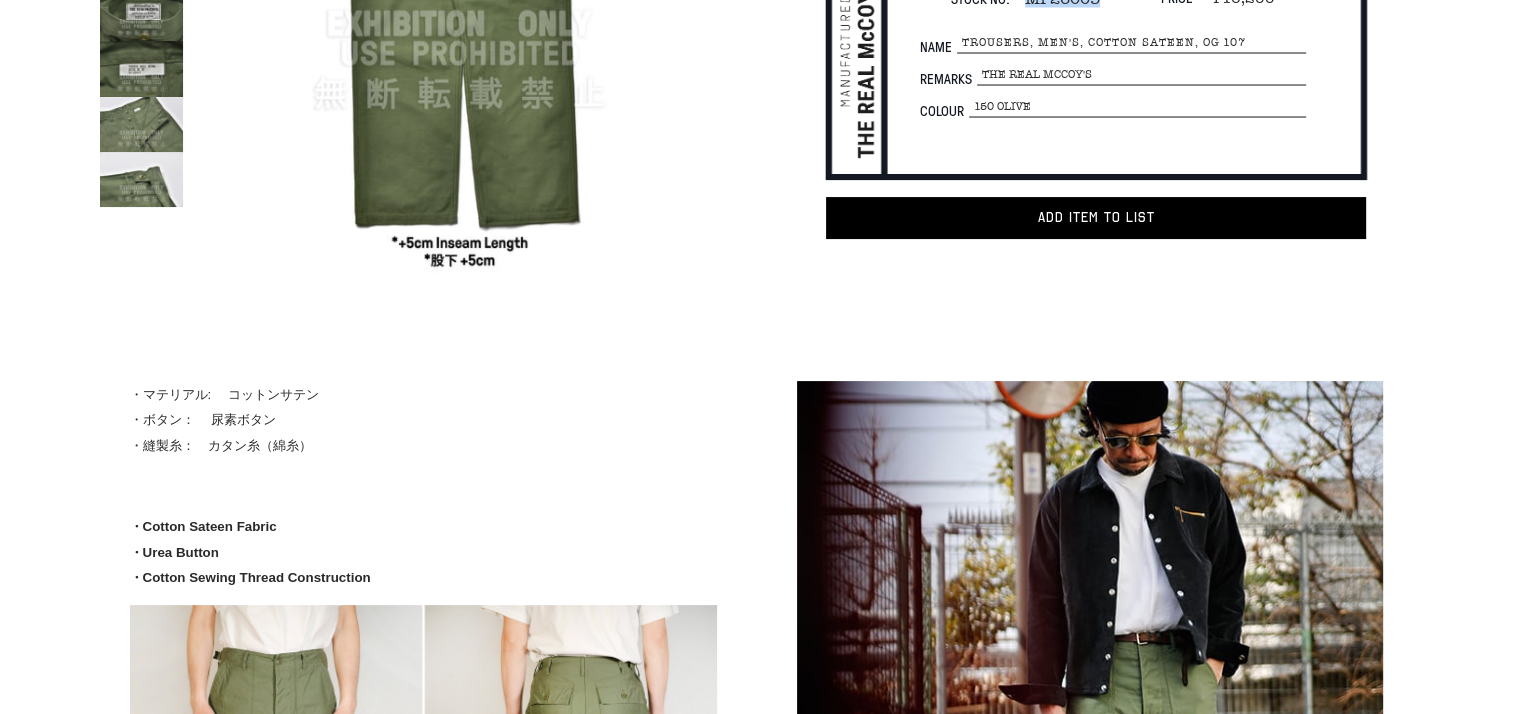 scroll, scrollTop: 58, scrollLeft: 0, axis: vertical 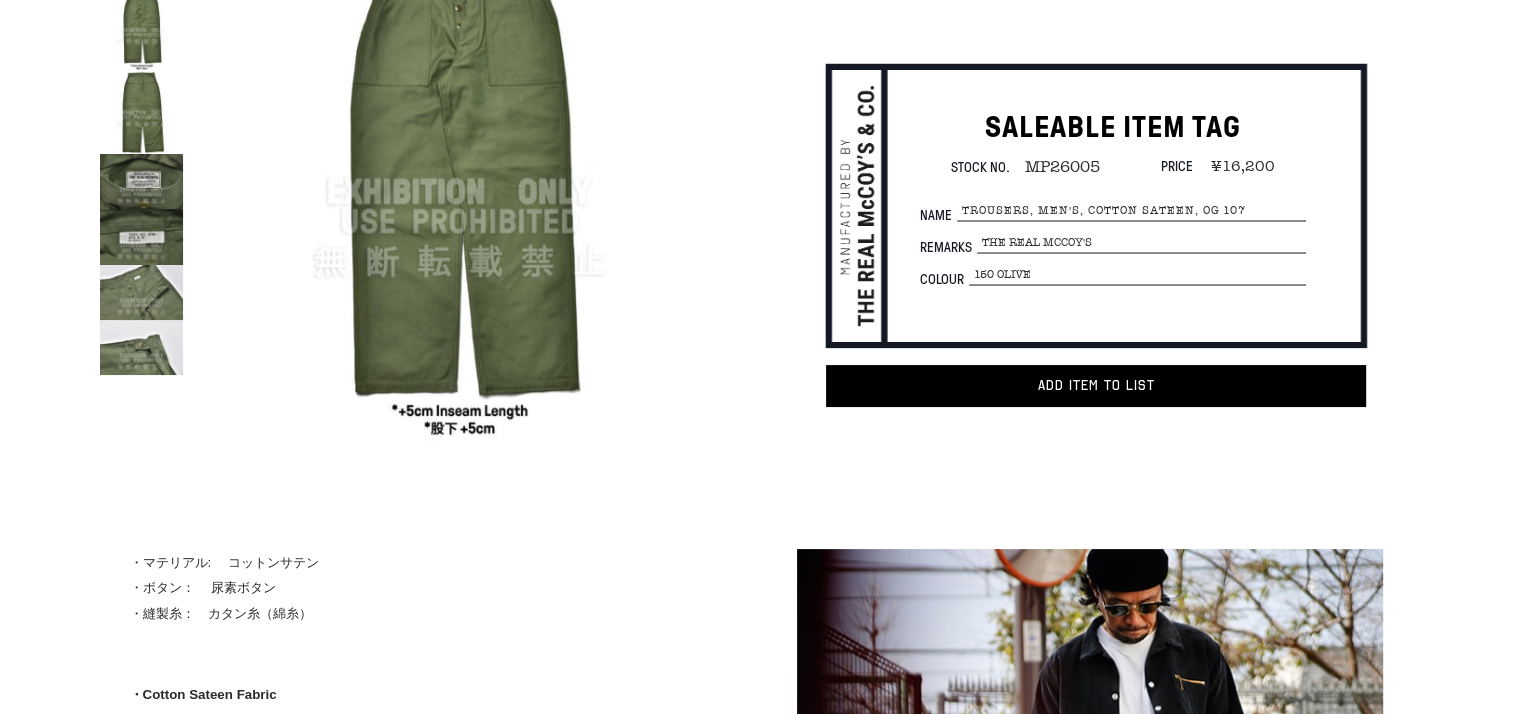 click at bounding box center [141, 236] 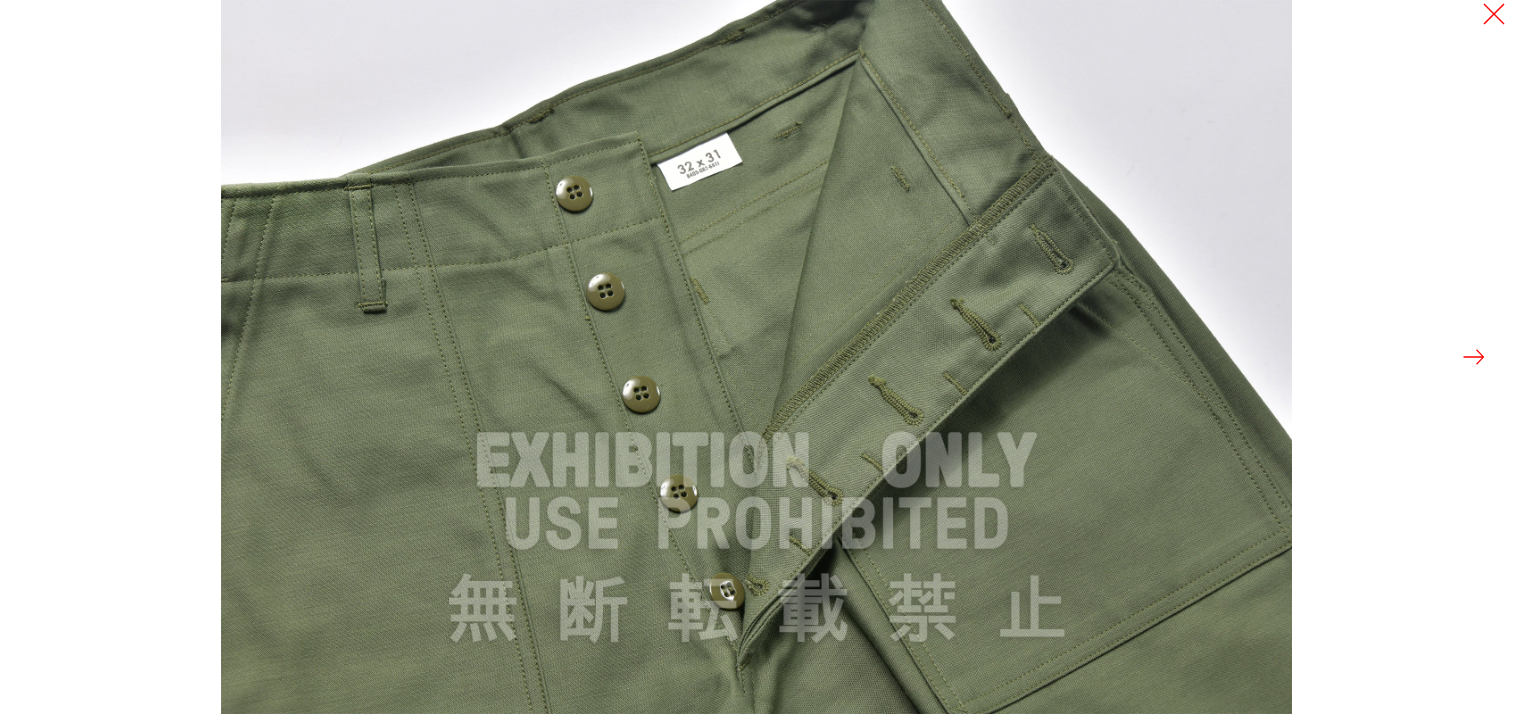 click at bounding box center [1474, 357] 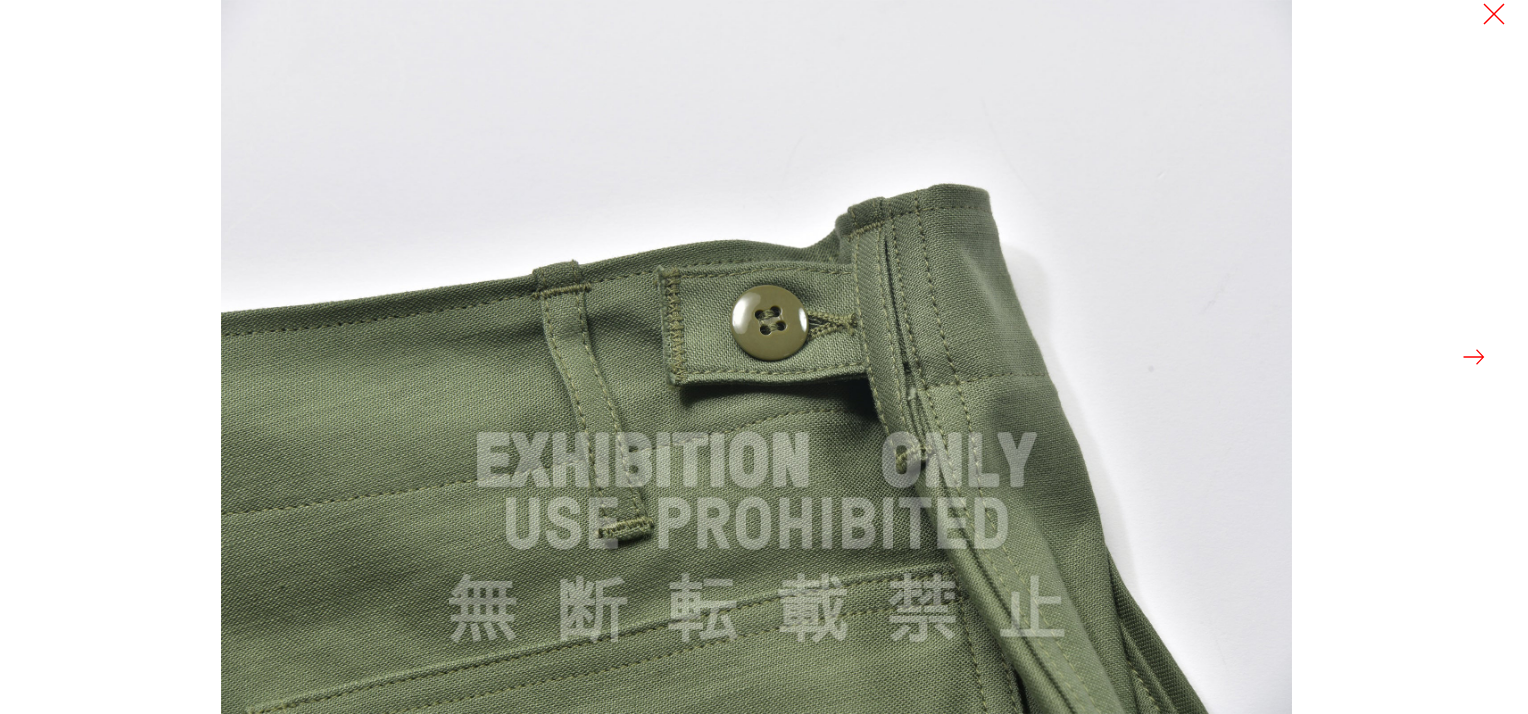 click at bounding box center (1474, 357) 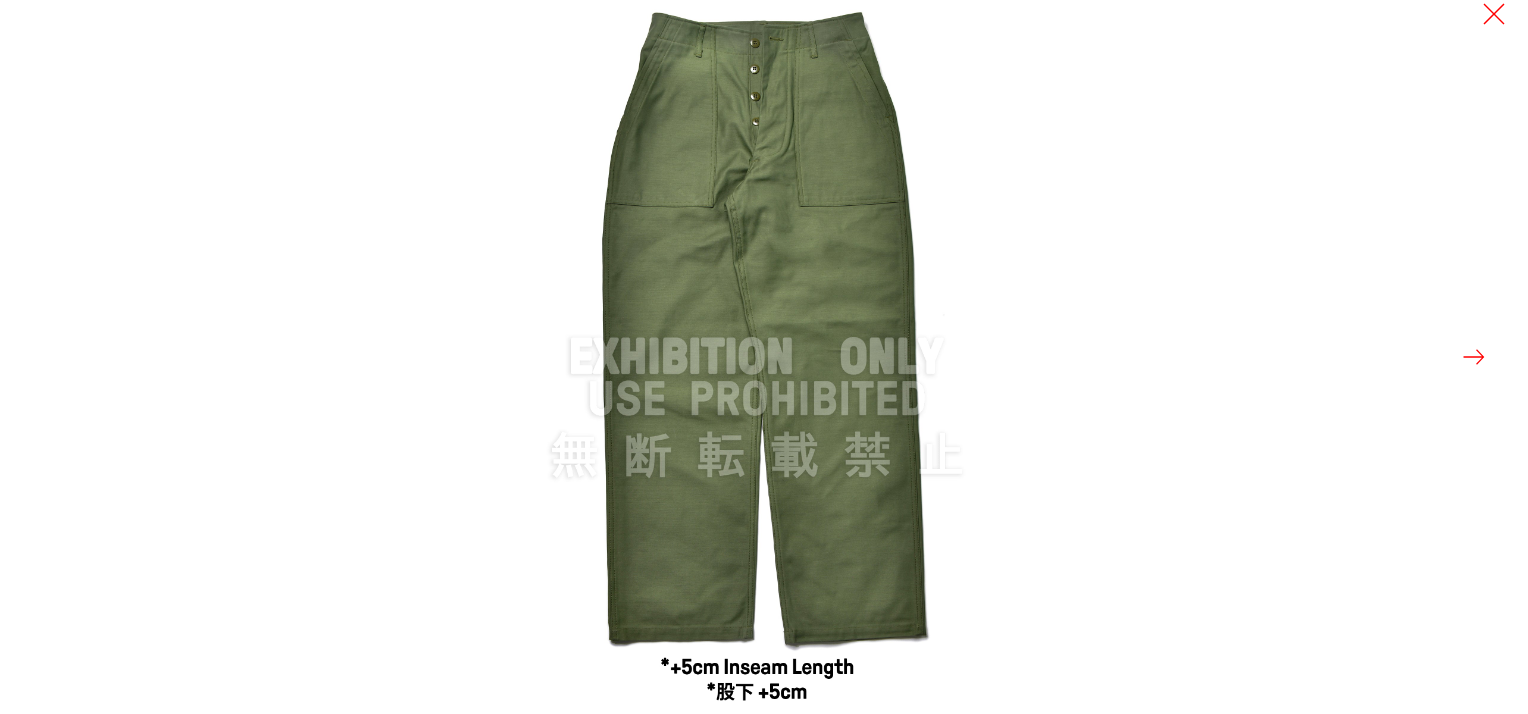 click at bounding box center (1474, 357) 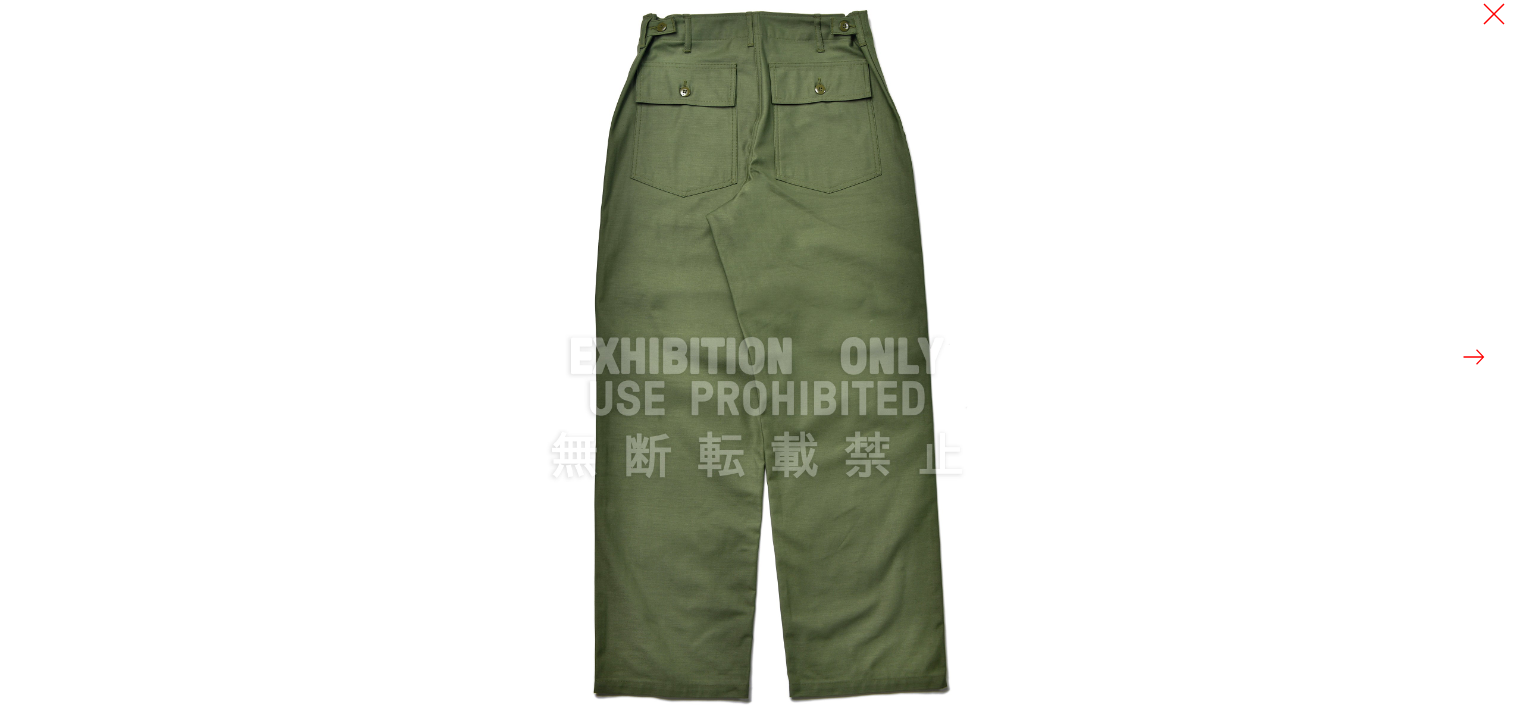 click at bounding box center [1474, 357] 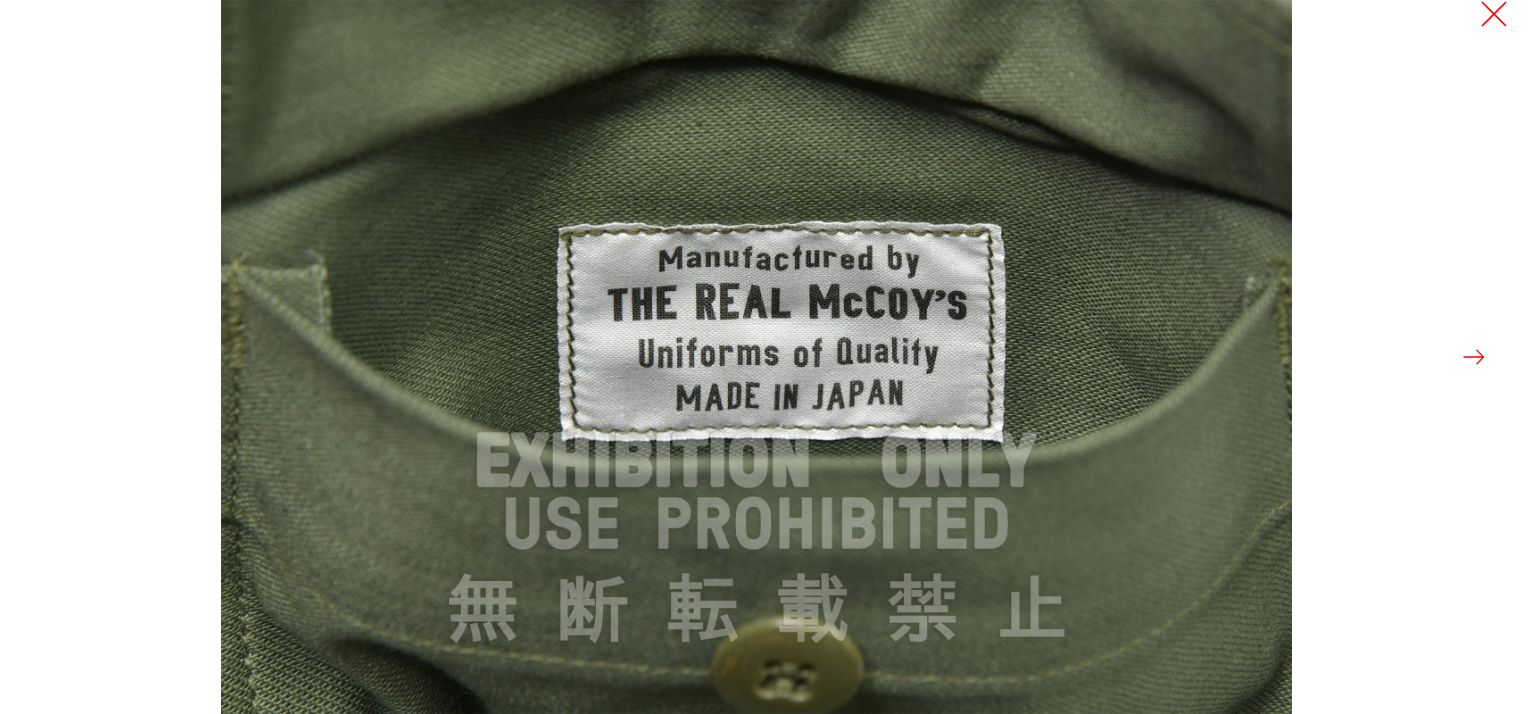 click at bounding box center [1494, 14] 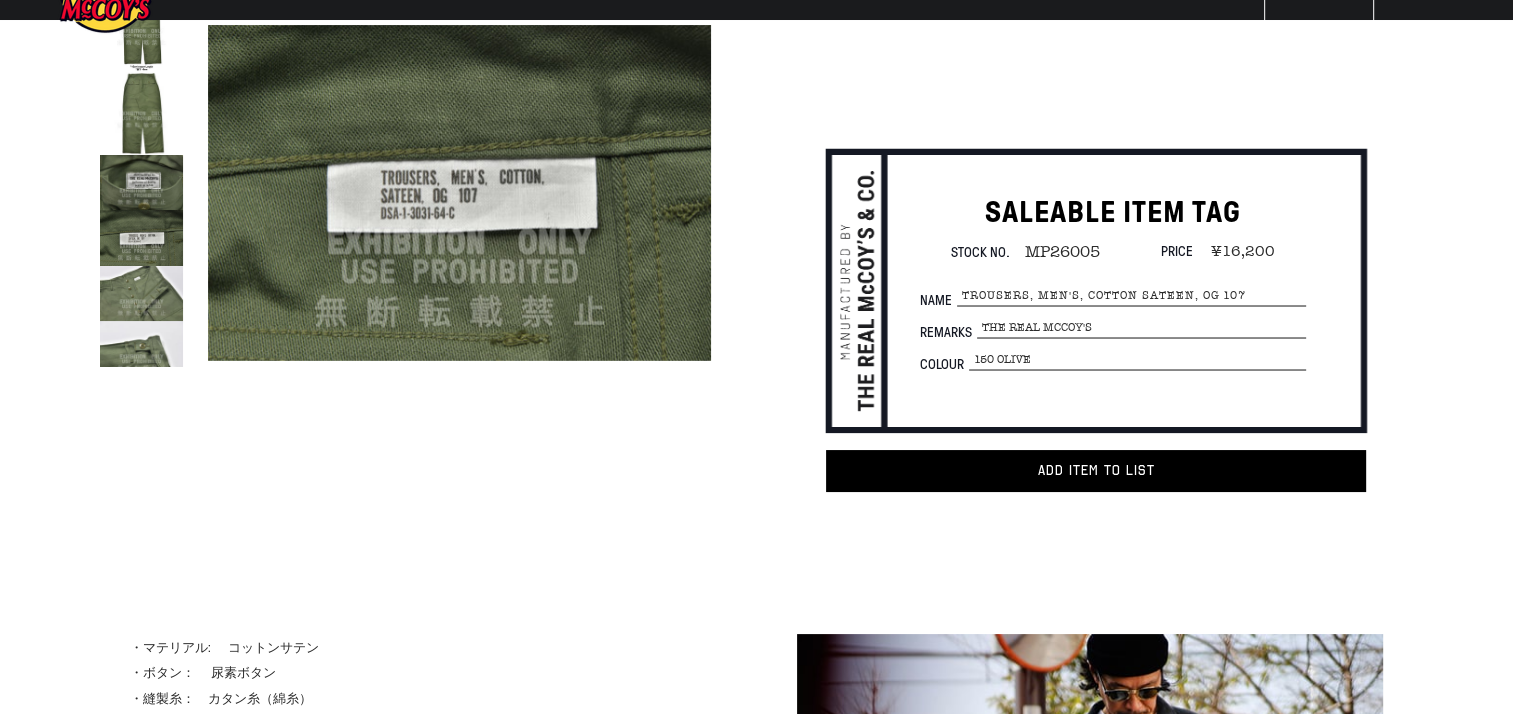 click at bounding box center (717, 327) 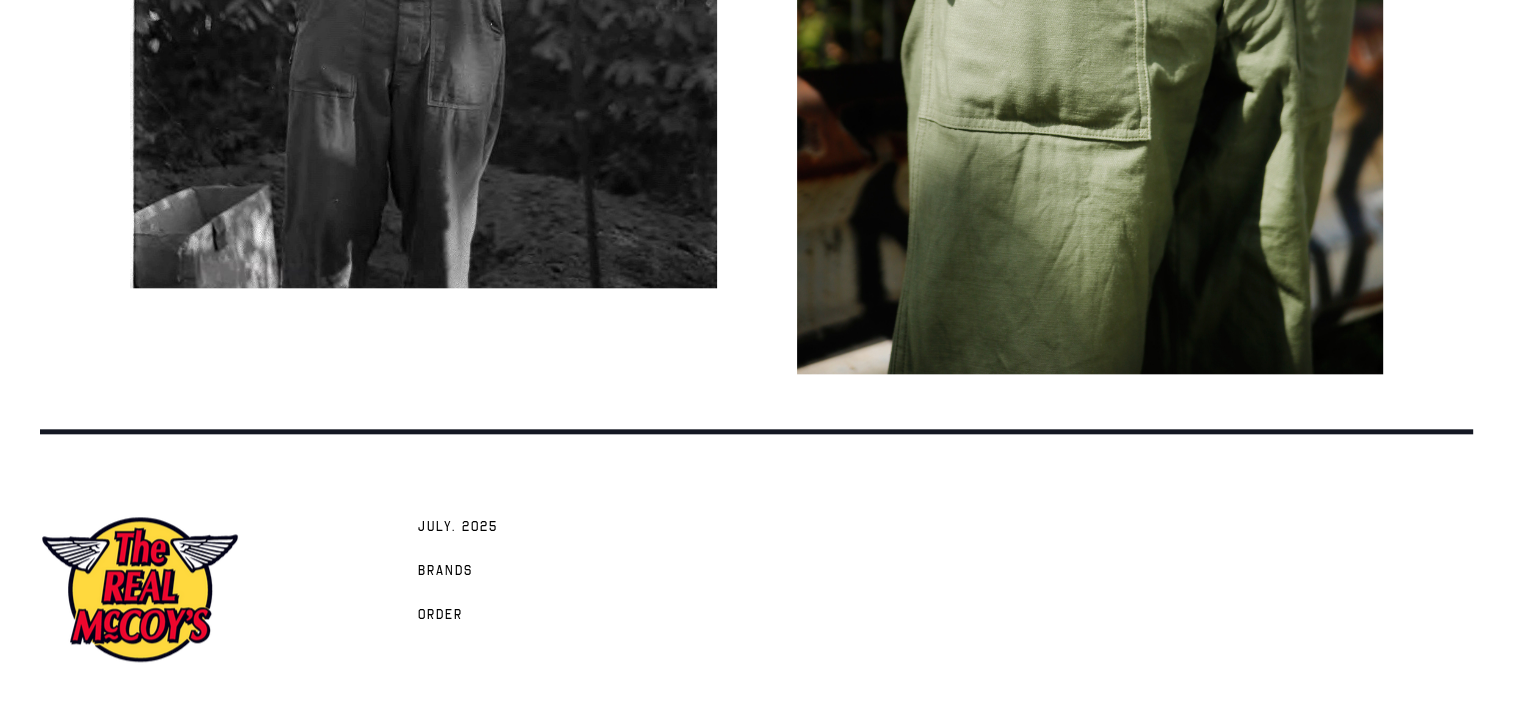 scroll, scrollTop: 1858, scrollLeft: 0, axis: vertical 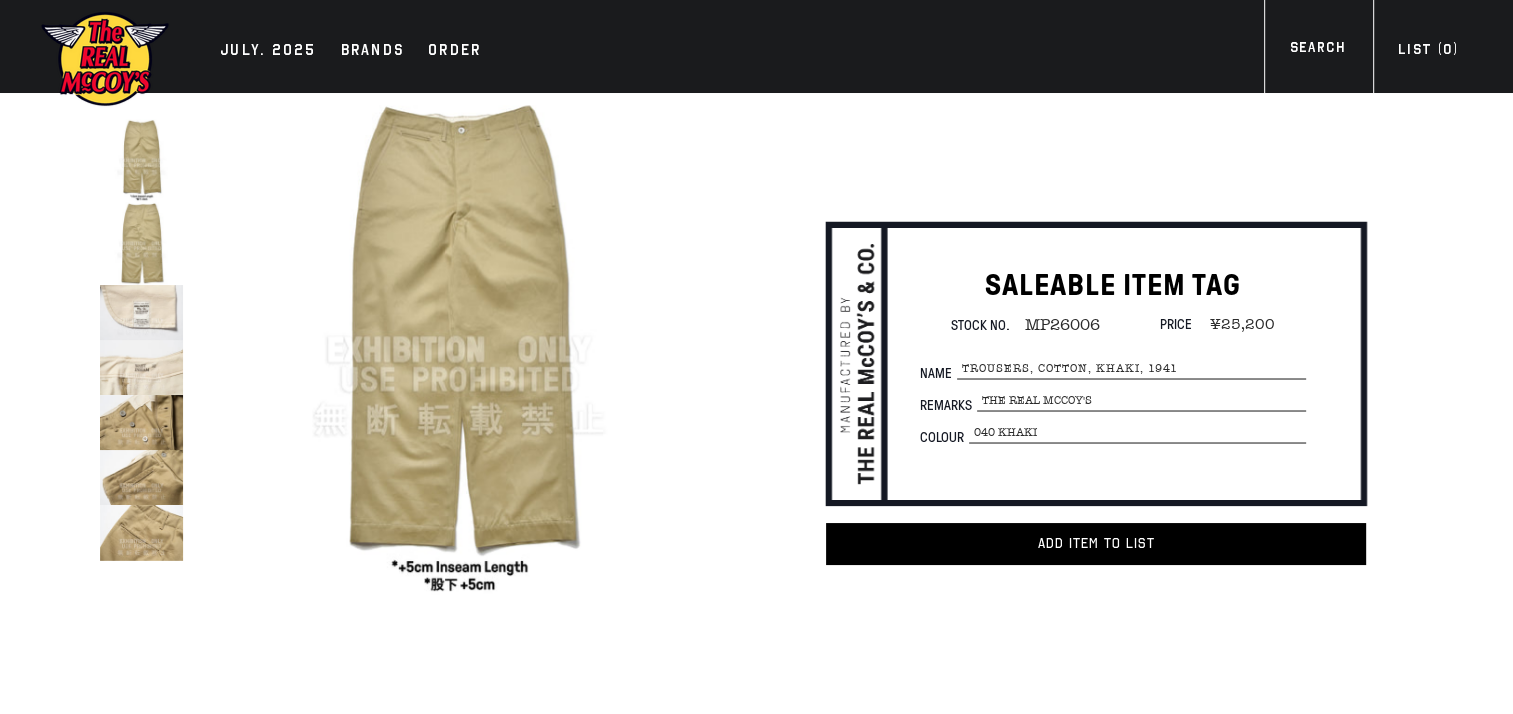 click at bounding box center [141, 312] 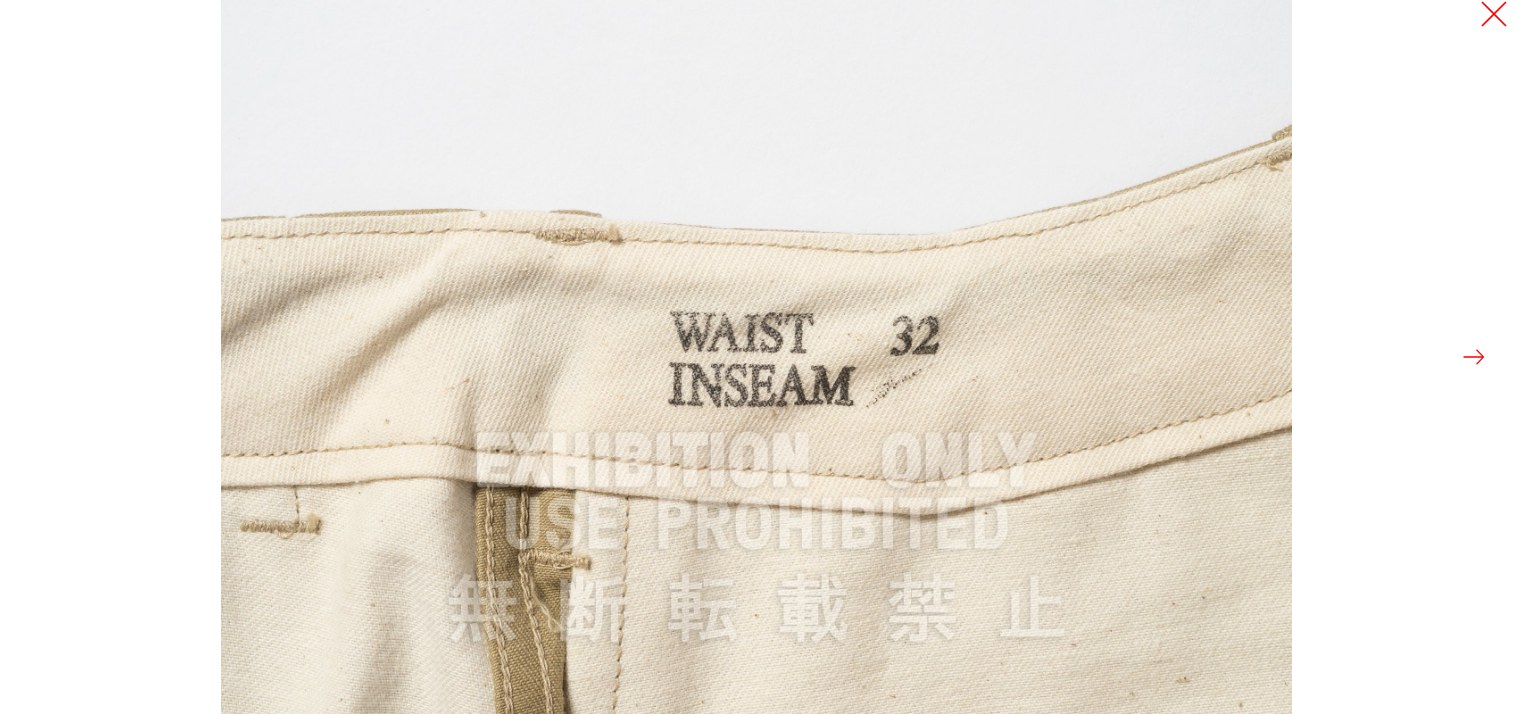 click at bounding box center [1494, 14] 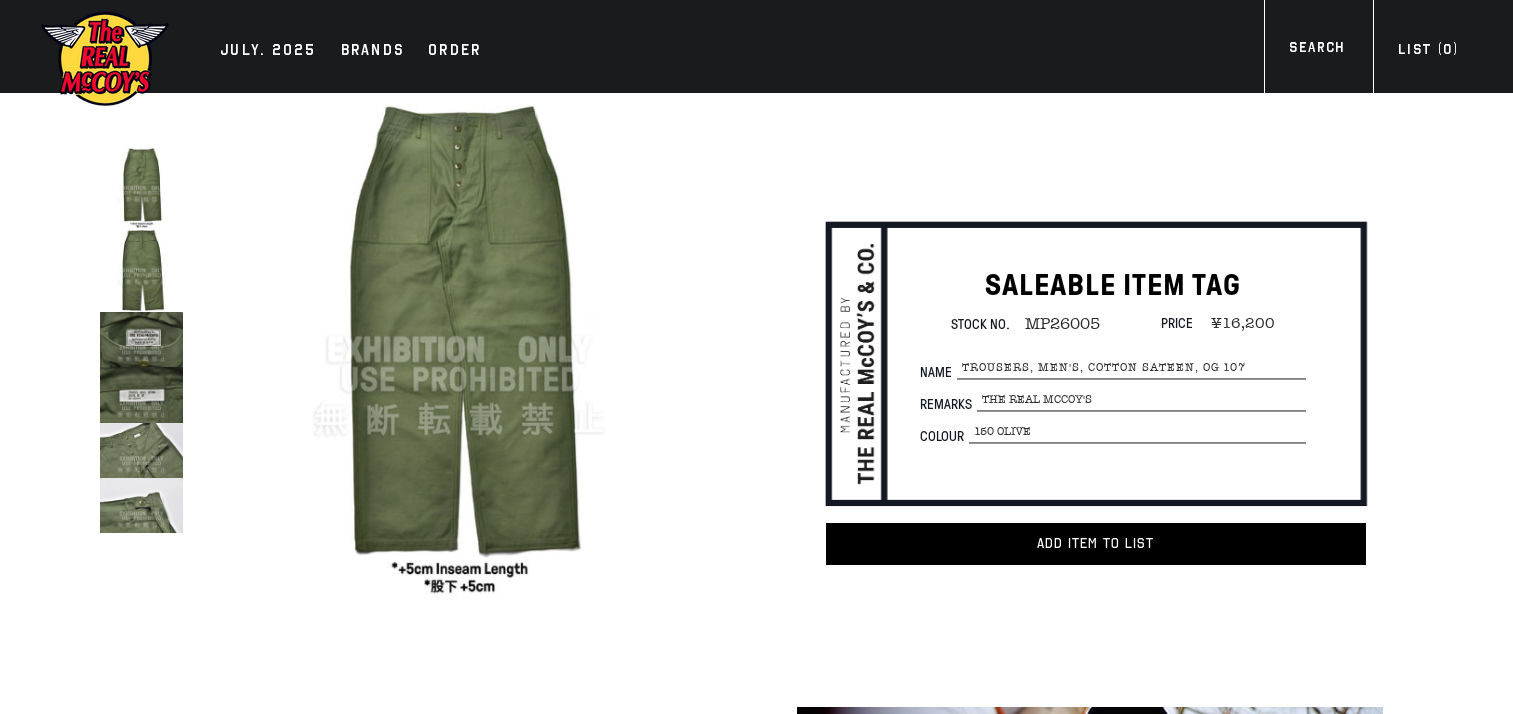 scroll, scrollTop: 0, scrollLeft: 0, axis: both 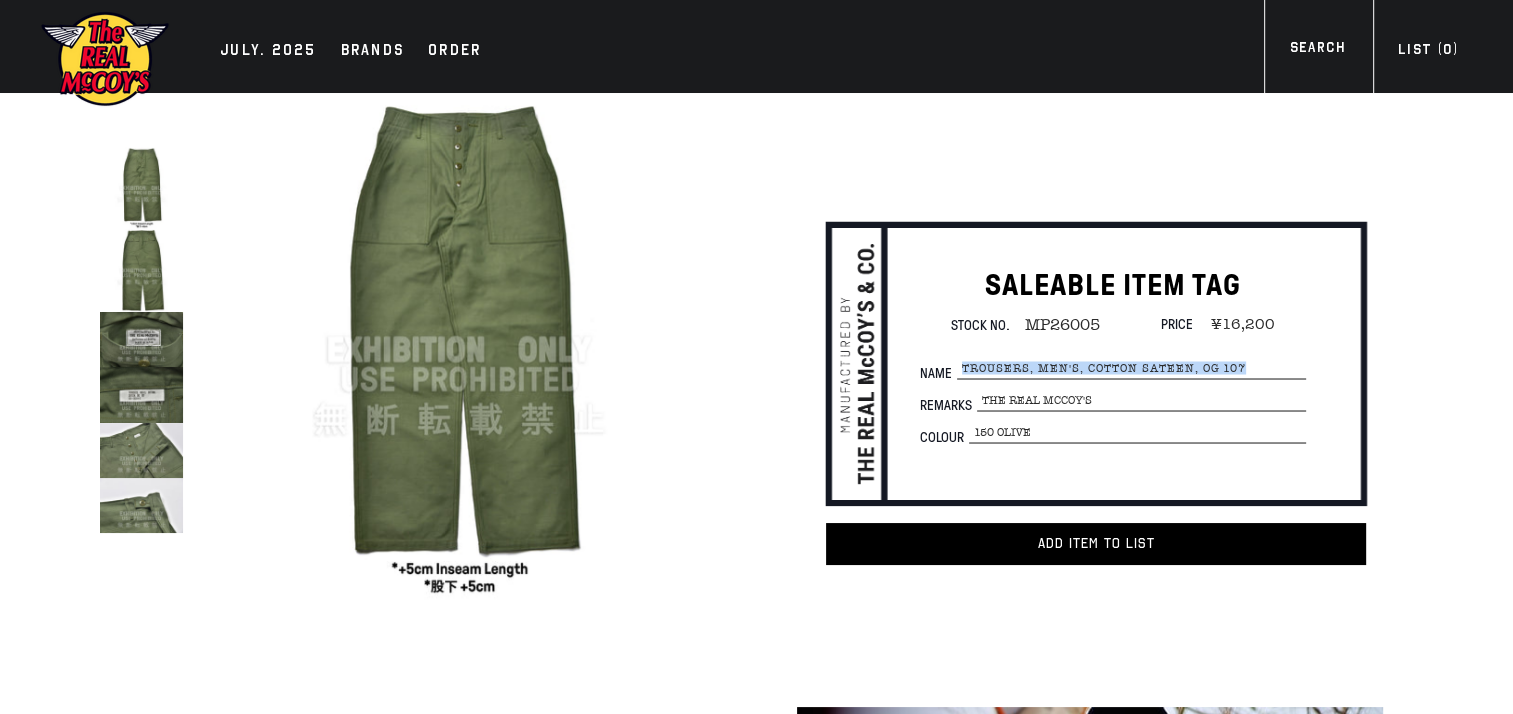drag, startPoint x: 962, startPoint y: 365, endPoint x: 1247, endPoint y: 362, distance: 285.01578 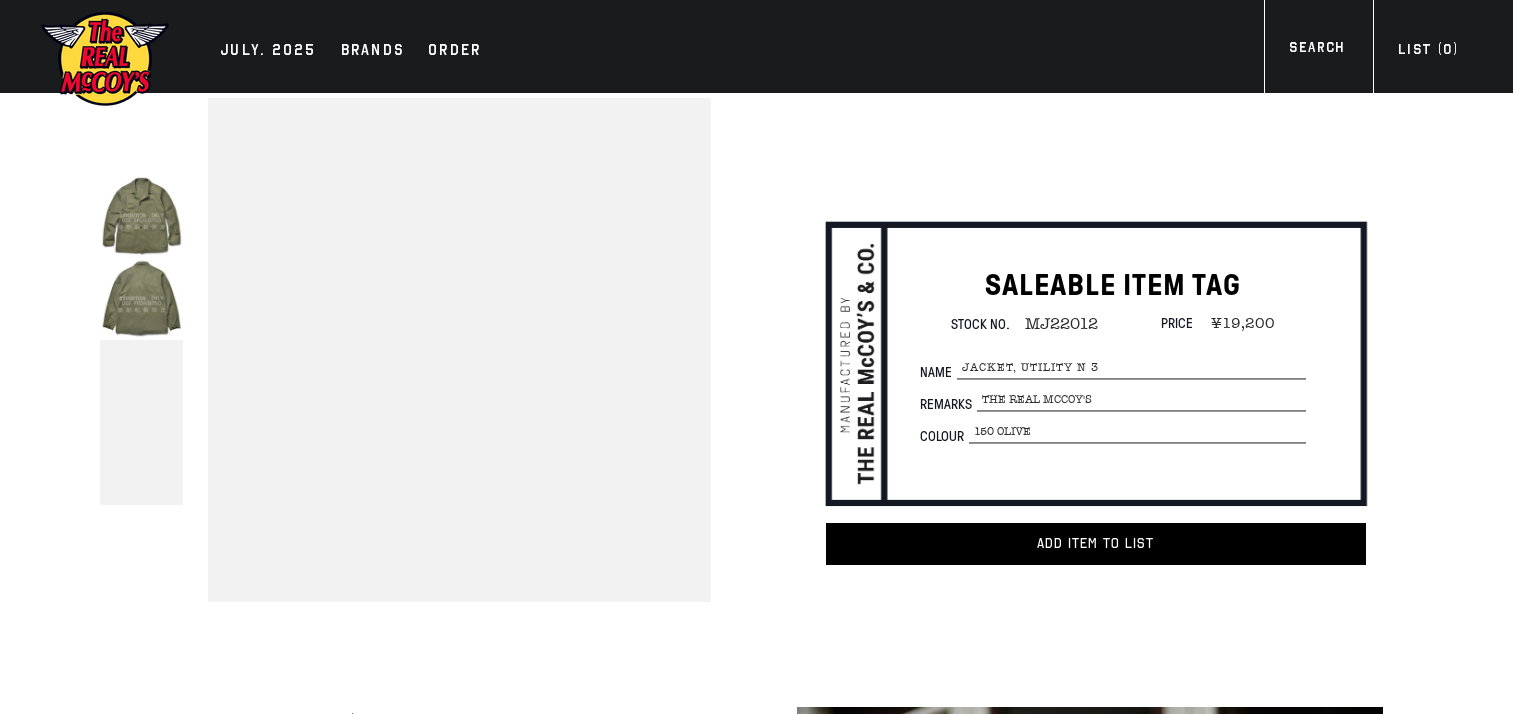 scroll, scrollTop: 0, scrollLeft: 0, axis: both 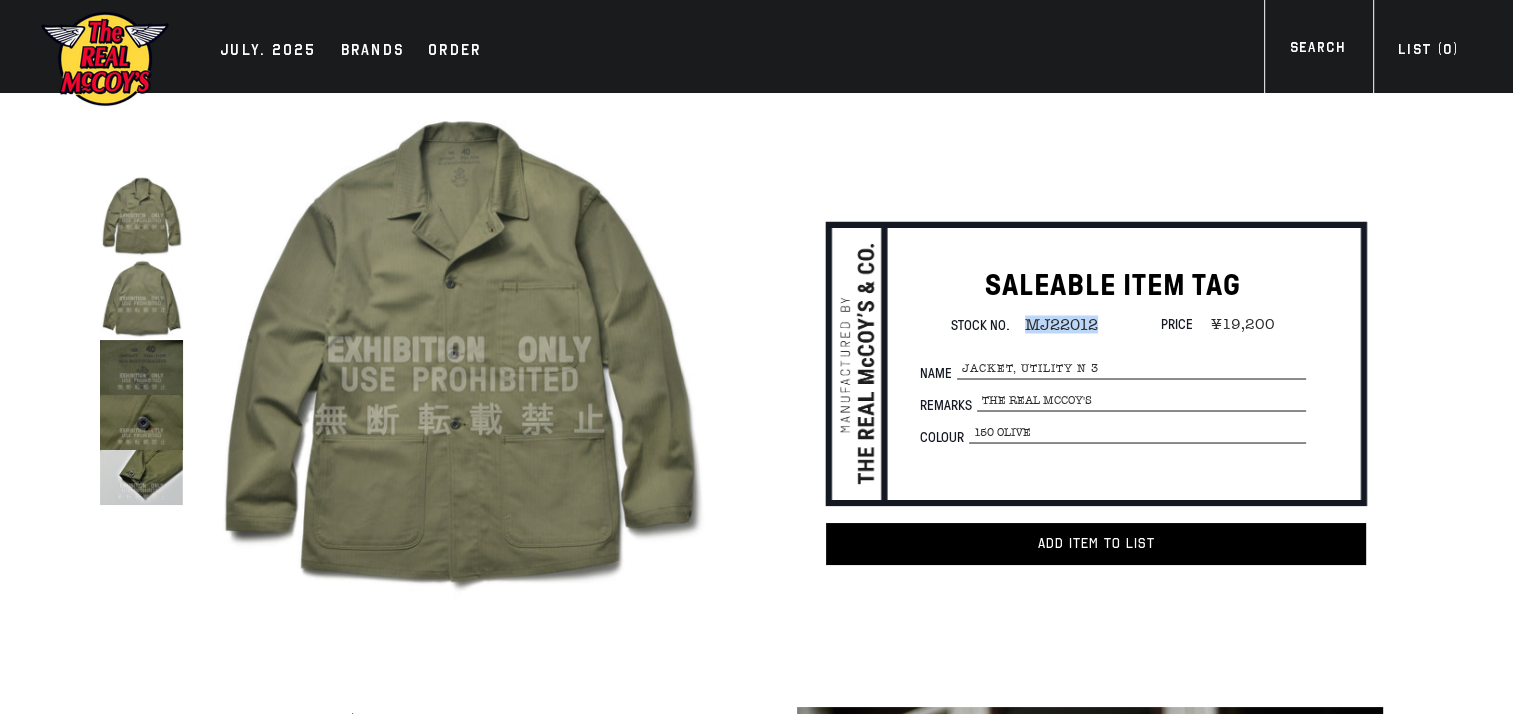drag, startPoint x: 1024, startPoint y: 325, endPoint x: 1110, endPoint y: 323, distance: 86.023254 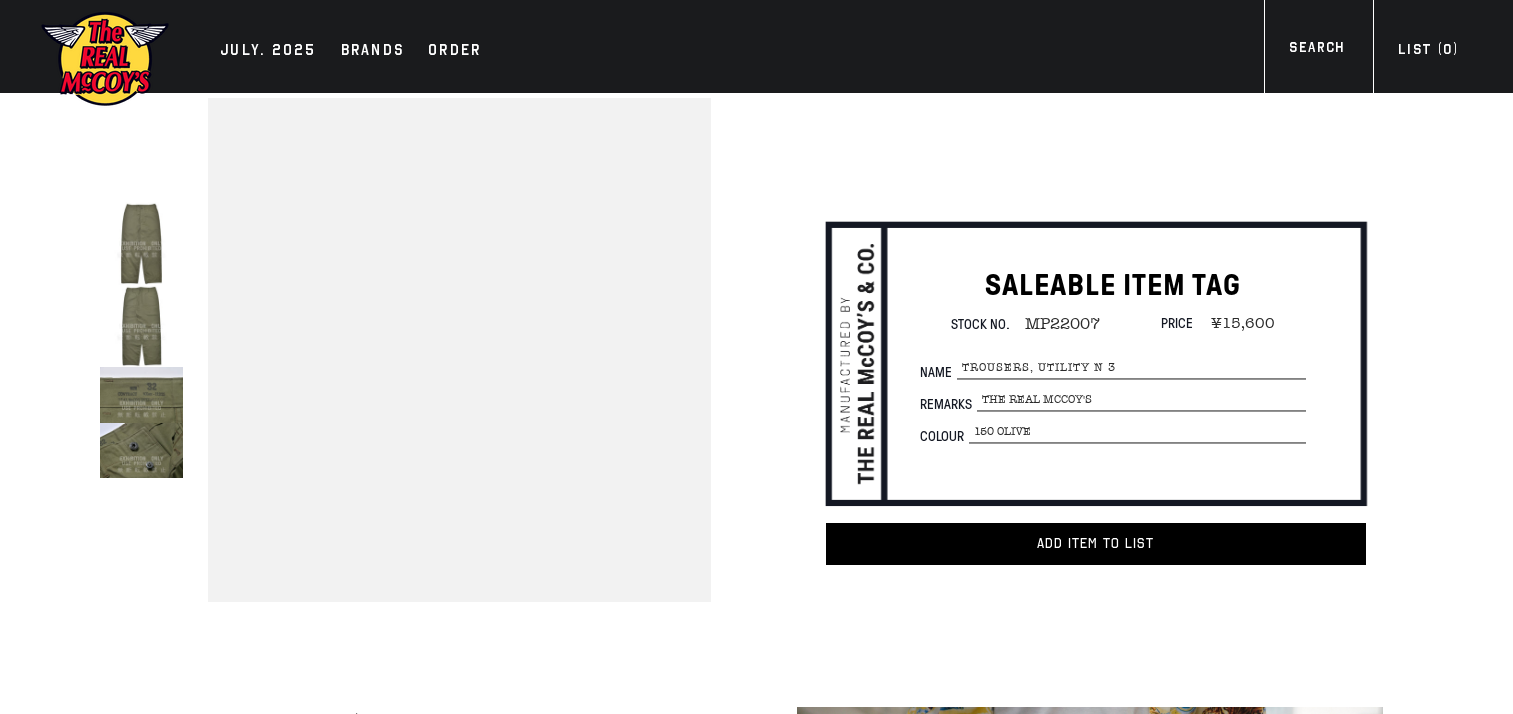 scroll, scrollTop: 0, scrollLeft: 0, axis: both 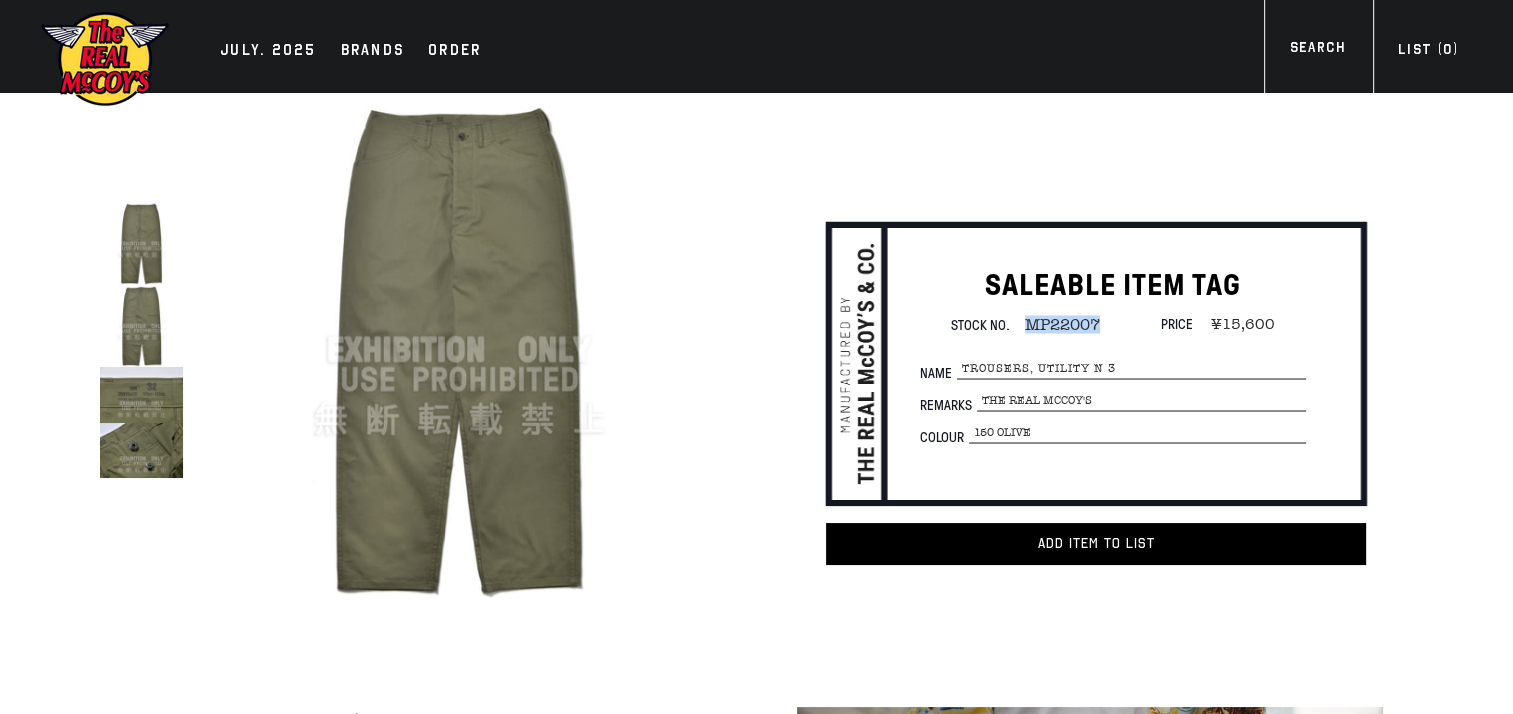drag, startPoint x: 1026, startPoint y: 320, endPoint x: 1104, endPoint y: 322, distance: 78.025635 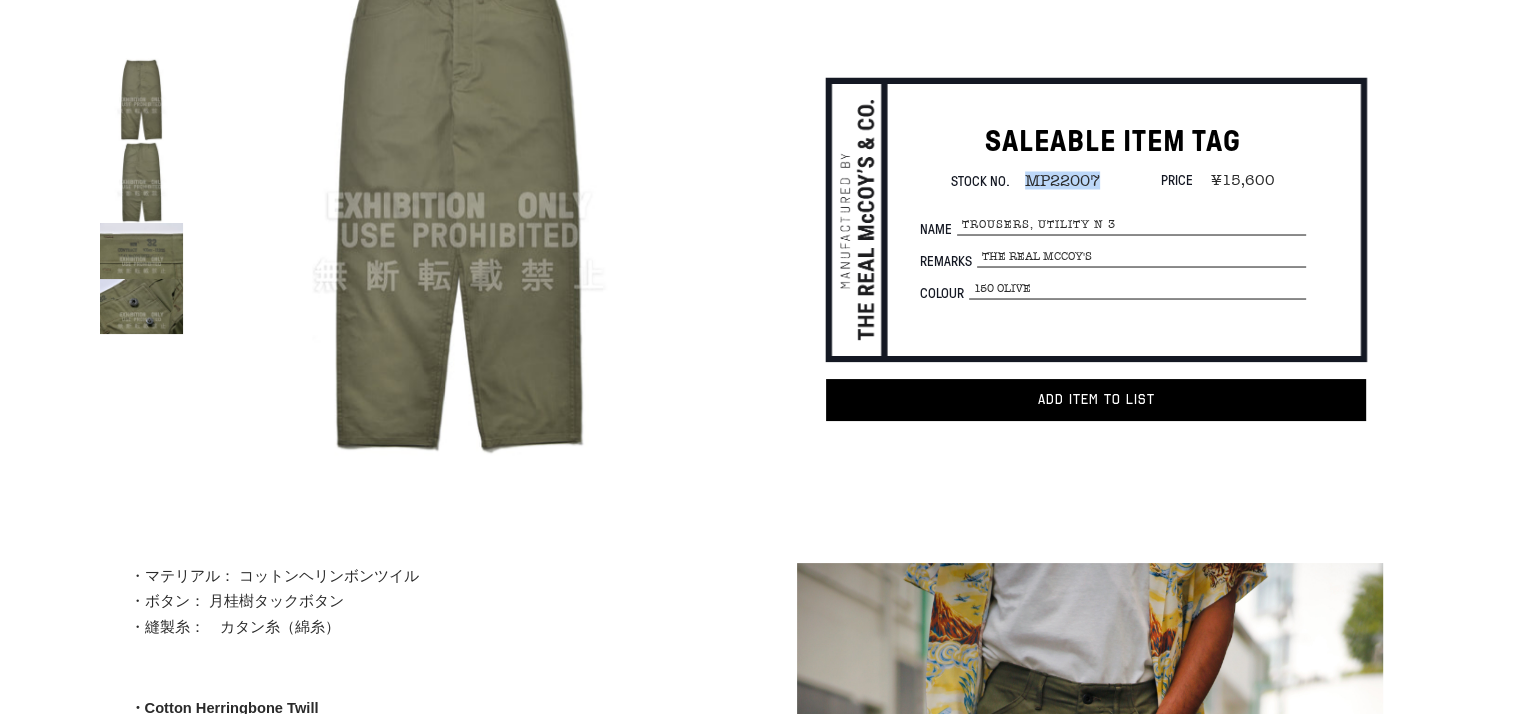 scroll, scrollTop: 0, scrollLeft: 0, axis: both 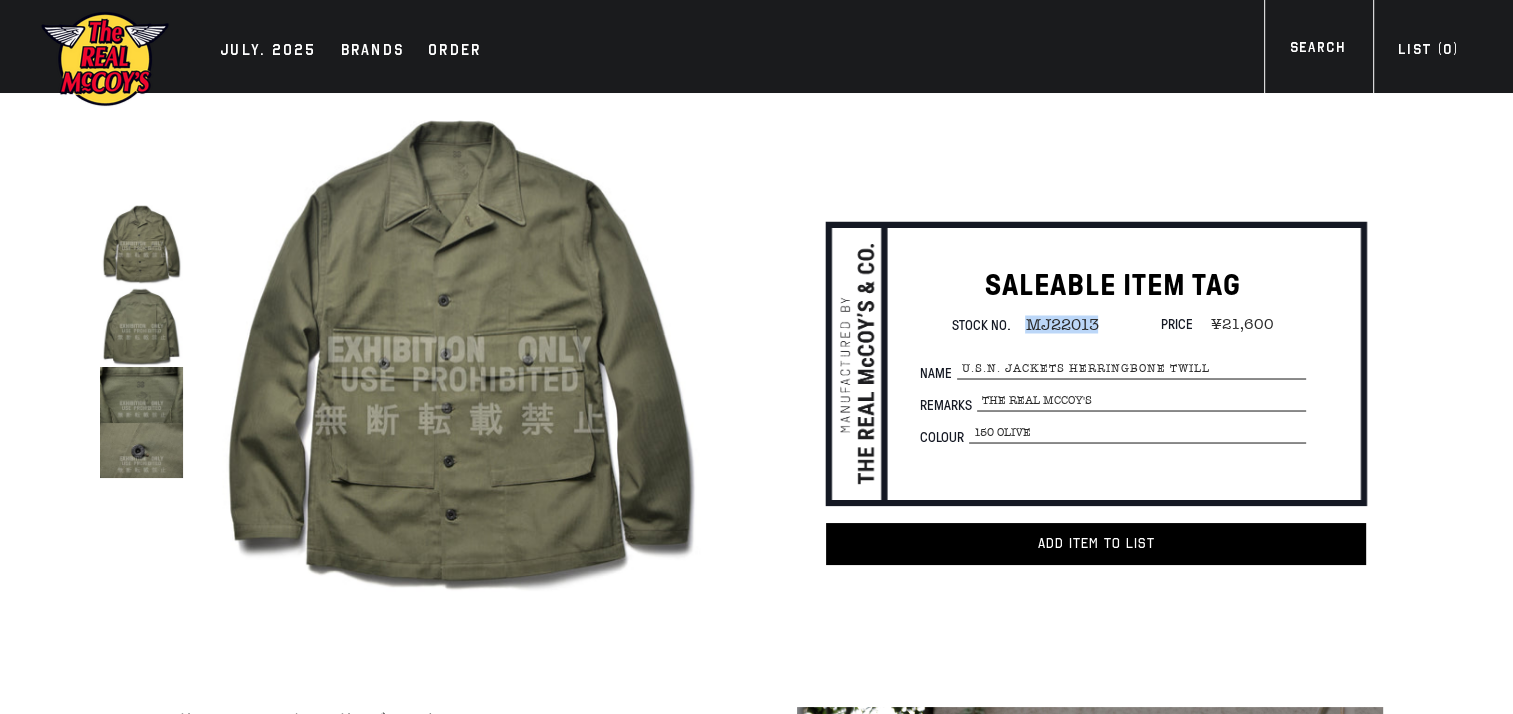 drag, startPoint x: 1025, startPoint y: 322, endPoint x: 1095, endPoint y: 323, distance: 70.00714 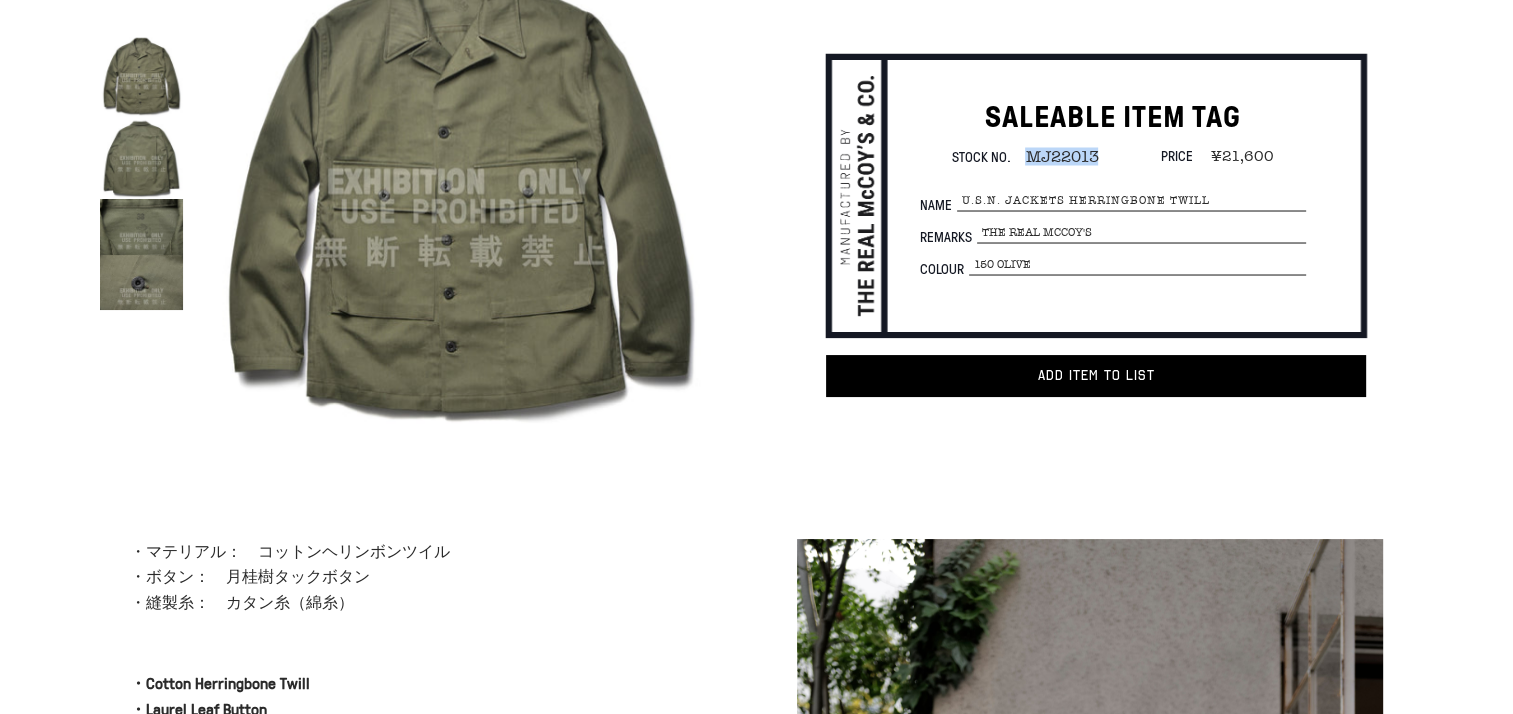 scroll, scrollTop: 44, scrollLeft: 0, axis: vertical 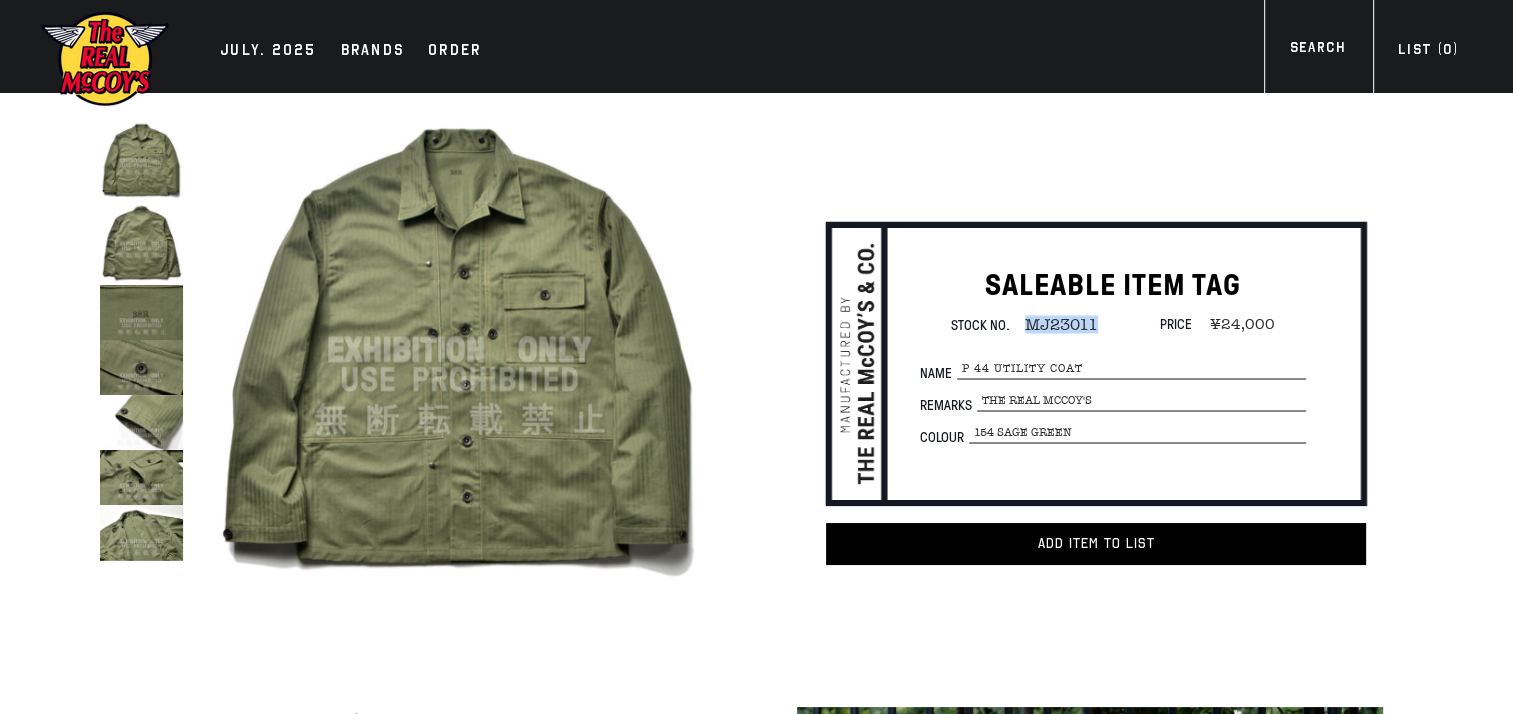drag, startPoint x: 1042, startPoint y: 323, endPoint x: 1108, endPoint y: 326, distance: 66.068146 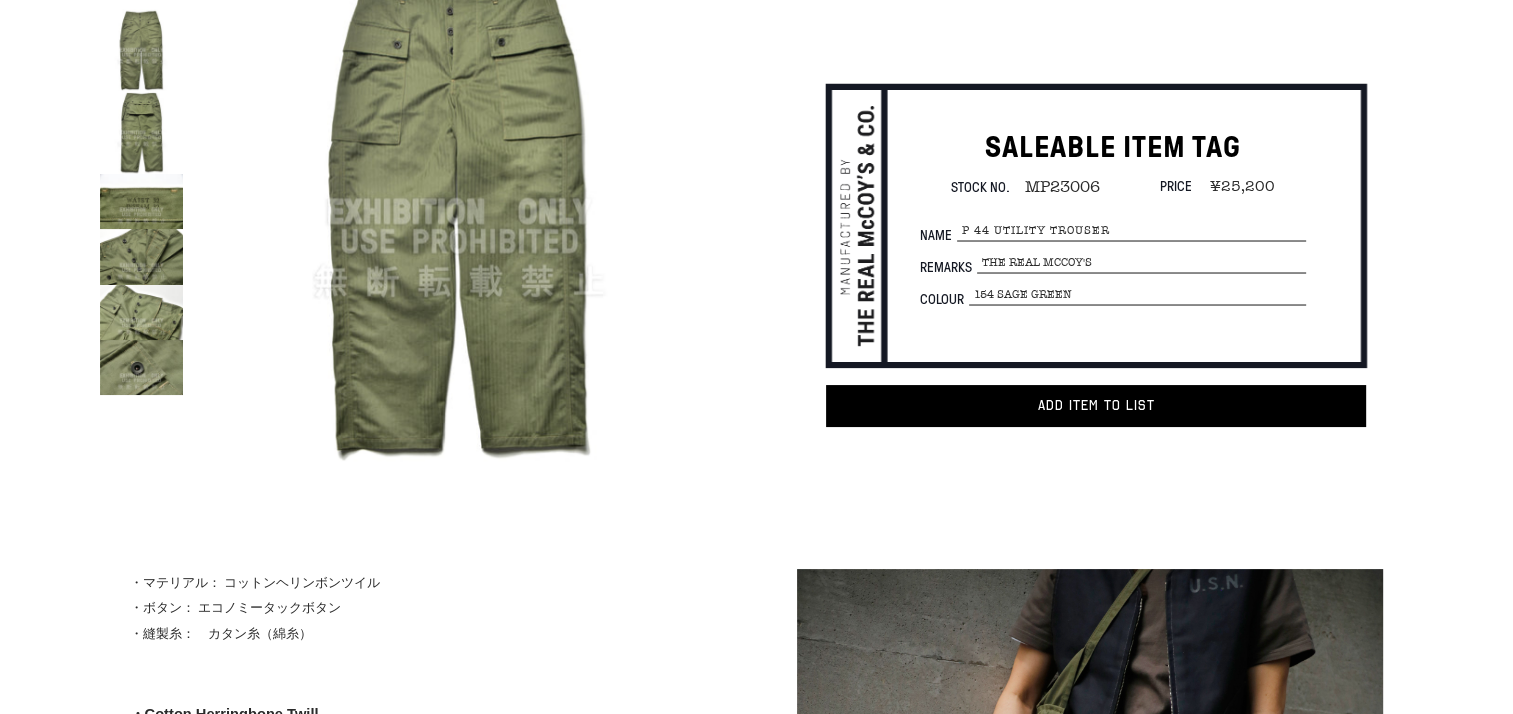 scroll, scrollTop: 0, scrollLeft: 0, axis: both 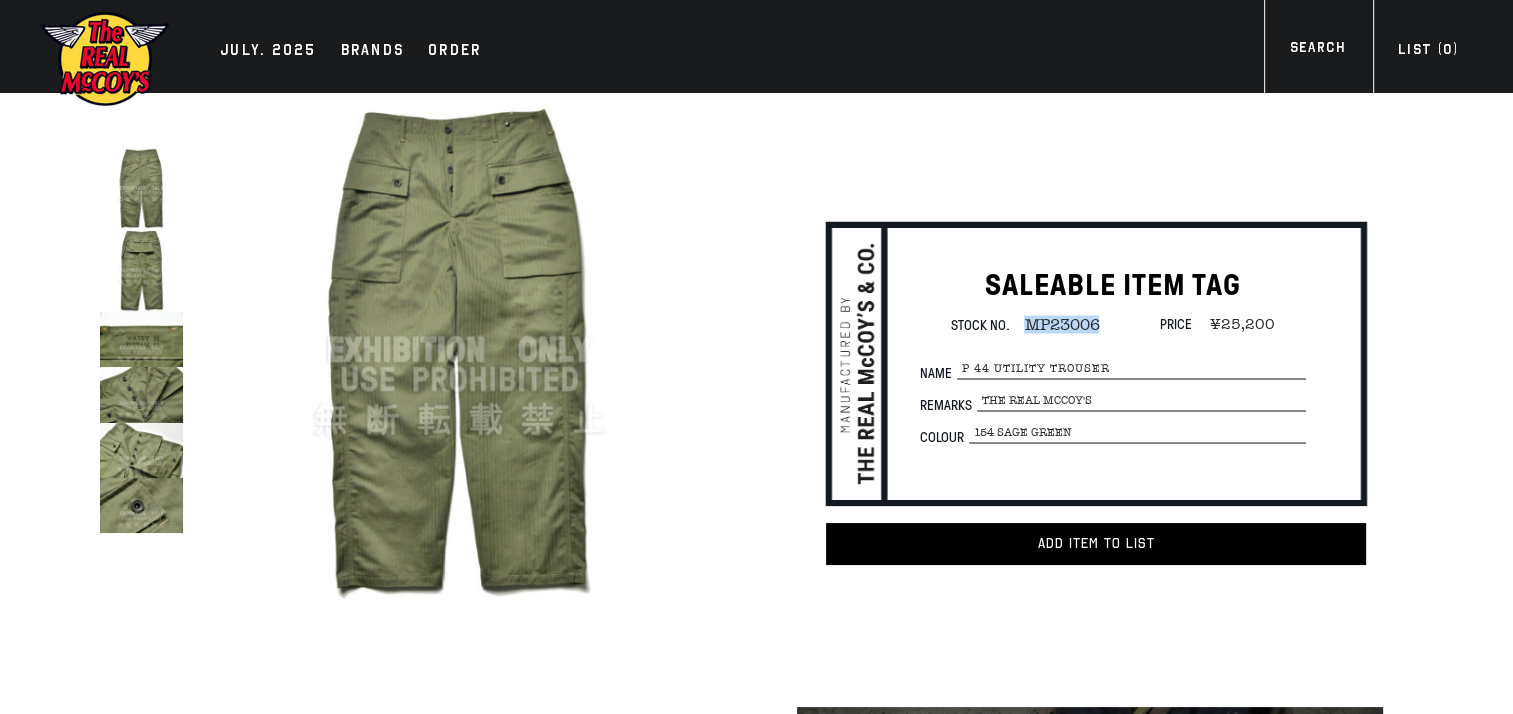 drag, startPoint x: 1024, startPoint y: 330, endPoint x: 1100, endPoint y: 322, distance: 76.41989 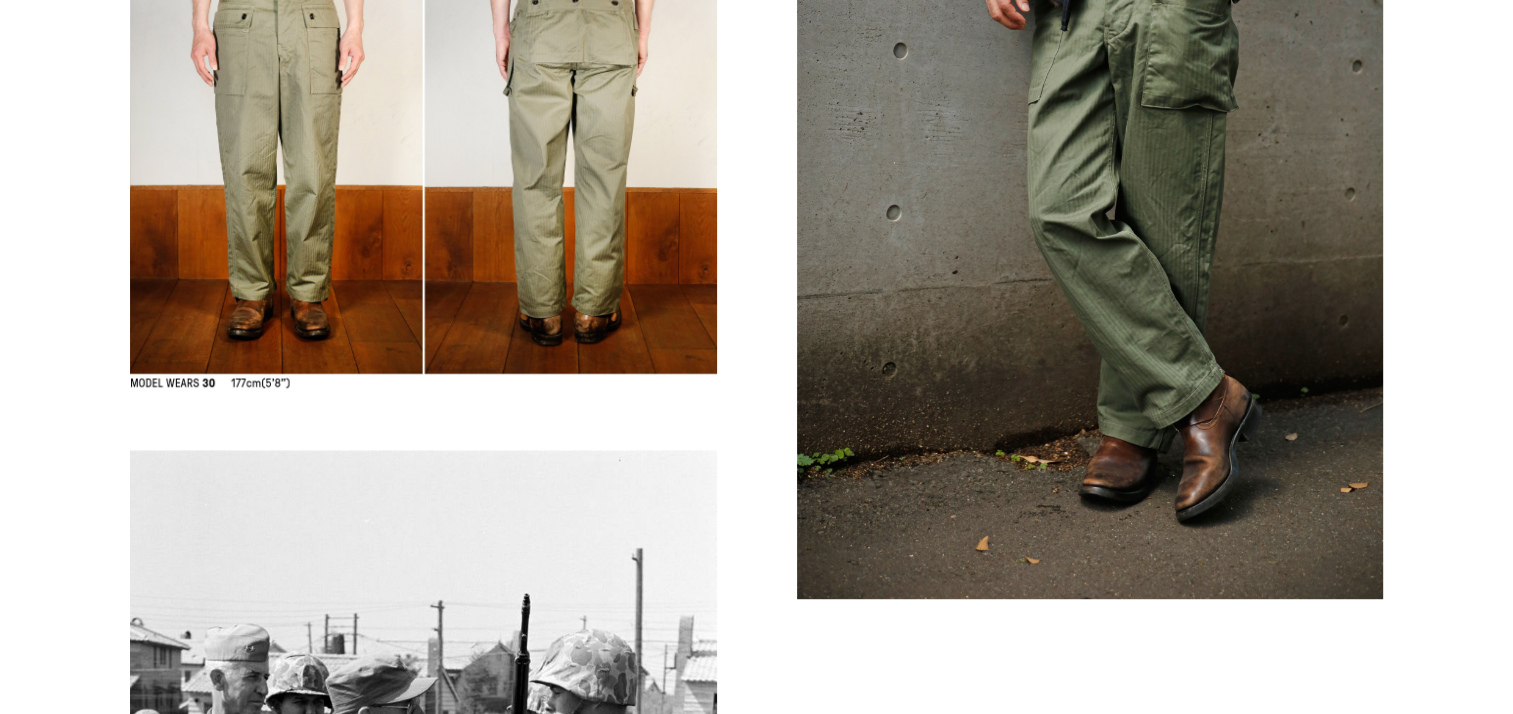 scroll, scrollTop: 900, scrollLeft: 0, axis: vertical 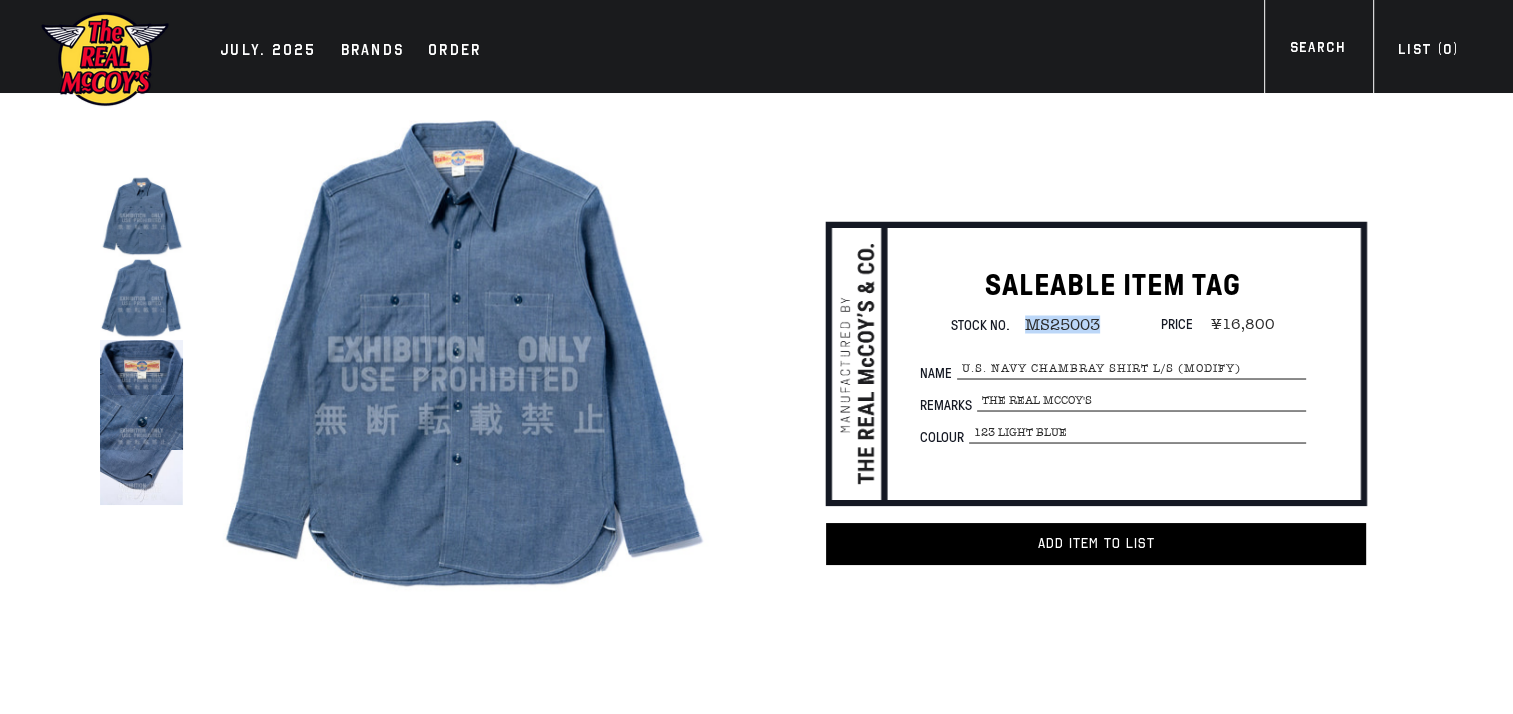 drag, startPoint x: 1026, startPoint y: 322, endPoint x: 1102, endPoint y: 322, distance: 76 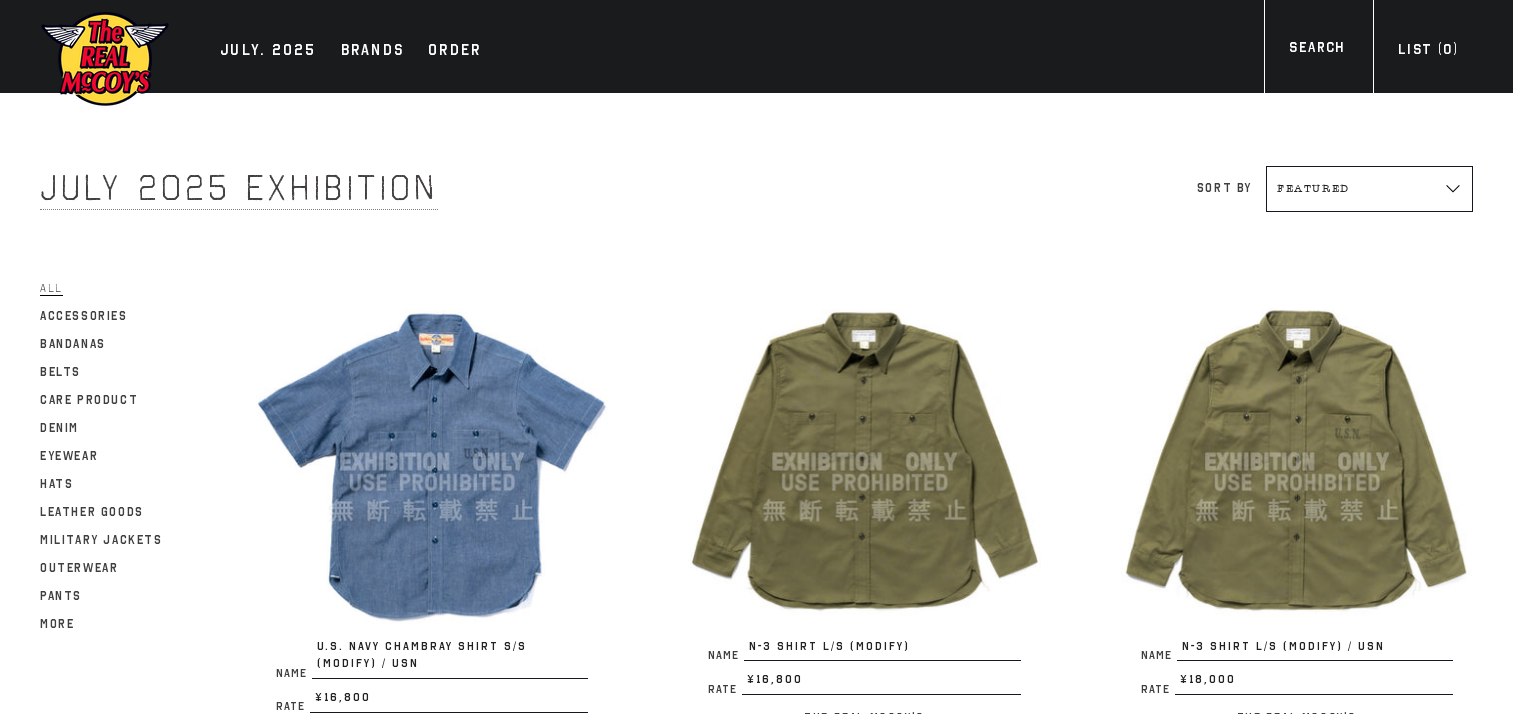 scroll, scrollTop: 0, scrollLeft: 0, axis: both 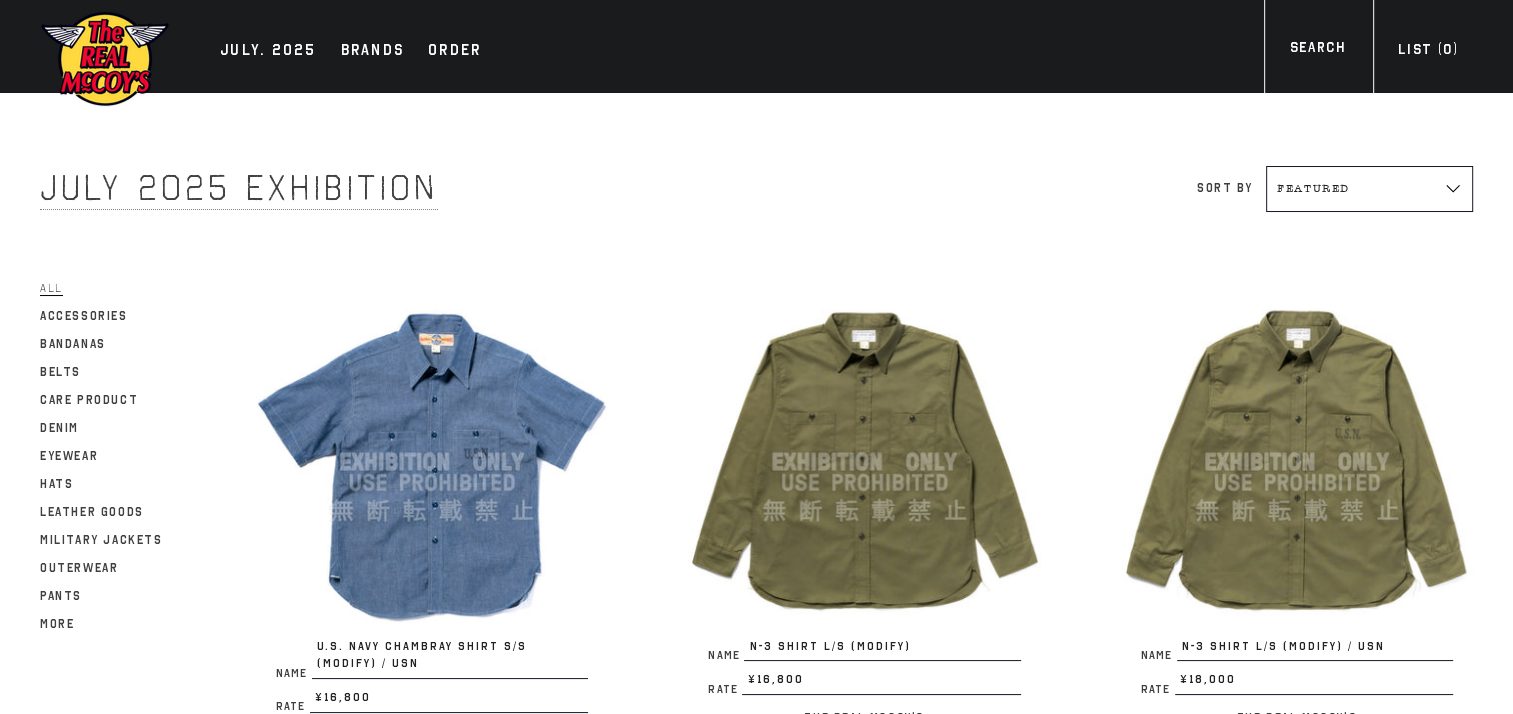 click at bounding box center [864, 462] 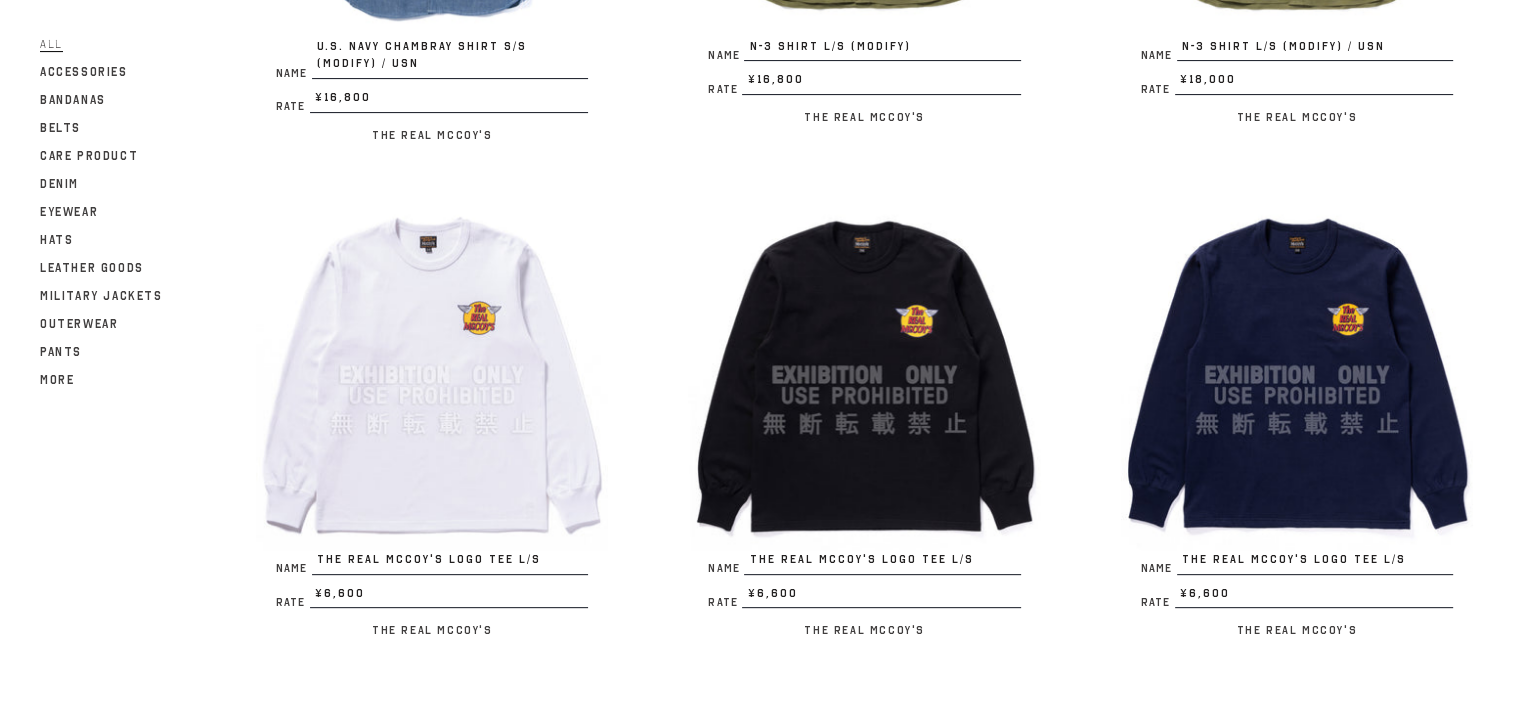scroll, scrollTop: 100, scrollLeft: 0, axis: vertical 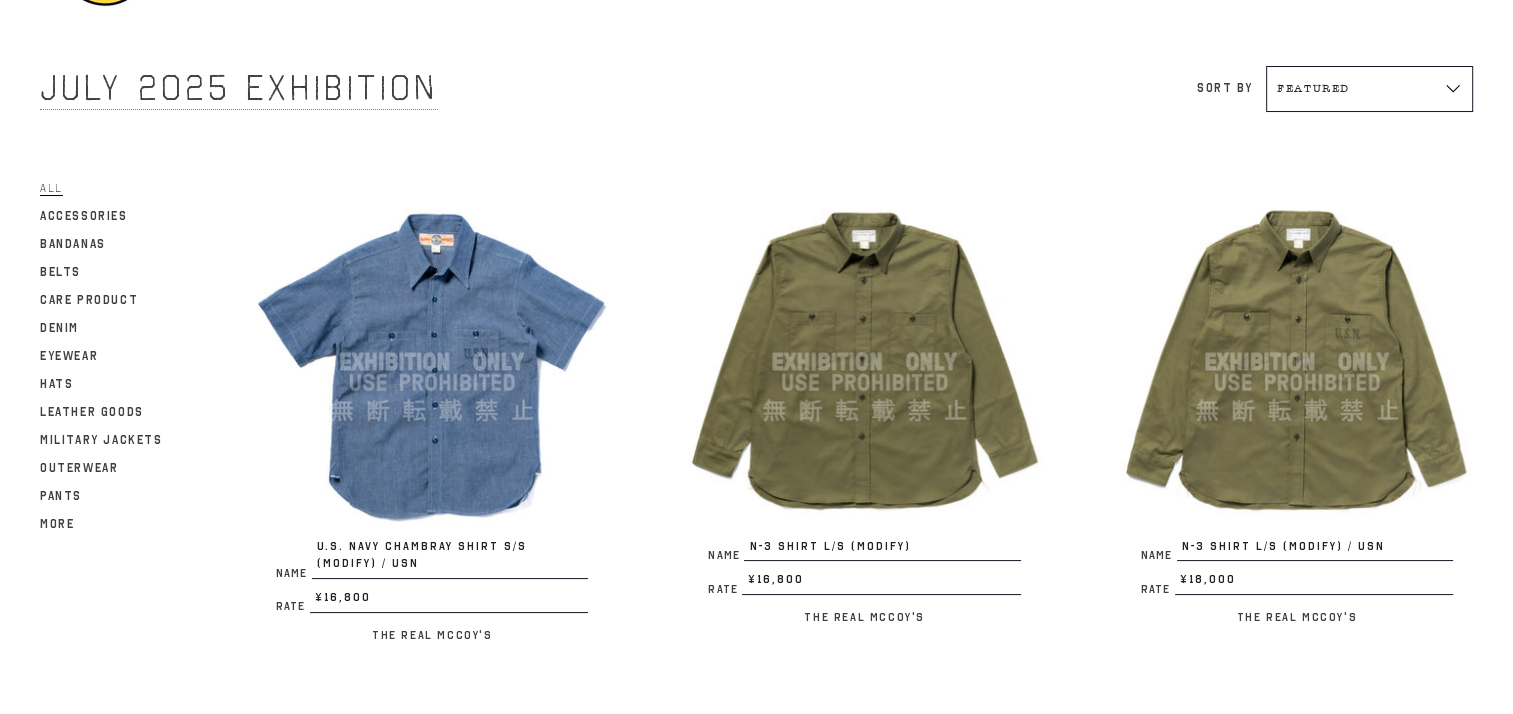 drag, startPoint x: 1312, startPoint y: 375, endPoint x: 1064, endPoint y: 151, distance: 334.18558 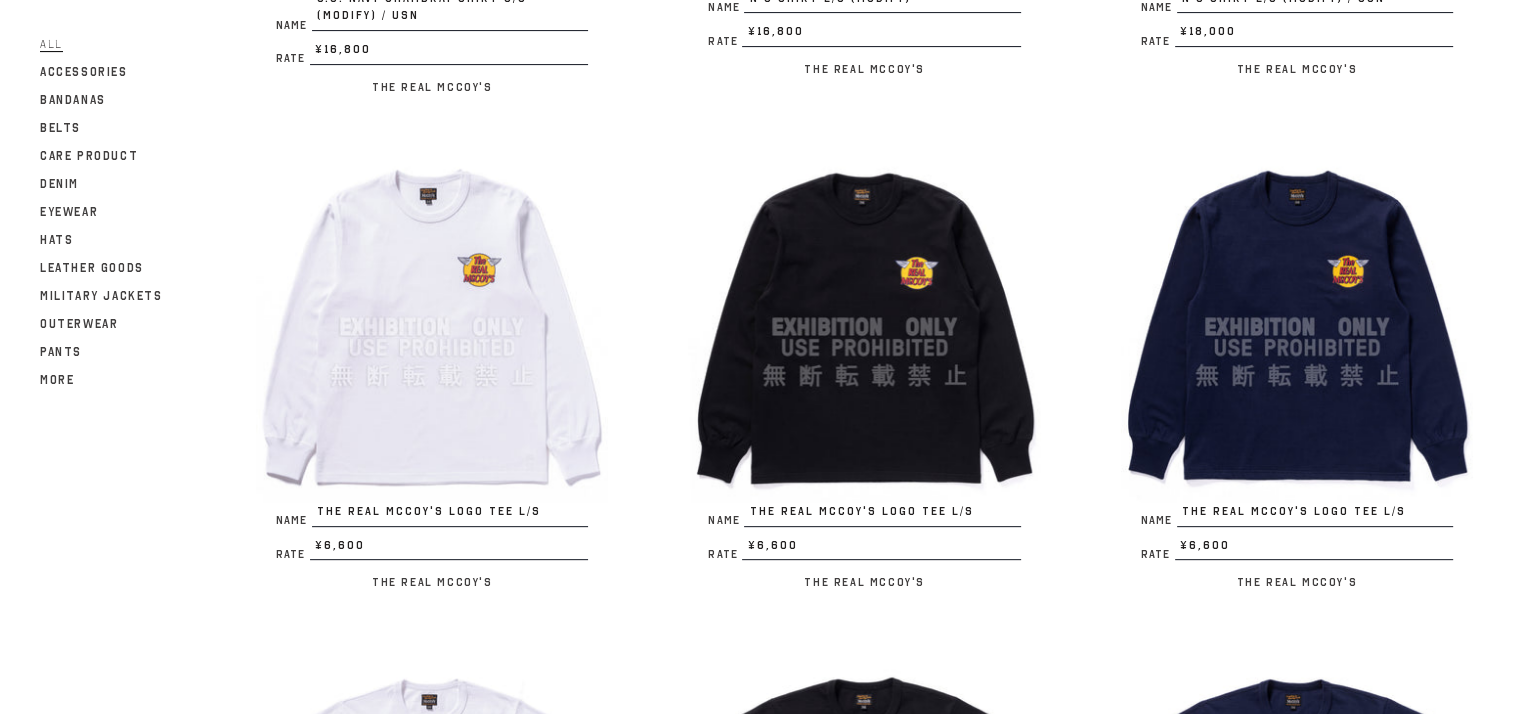 scroll, scrollTop: 700, scrollLeft: 0, axis: vertical 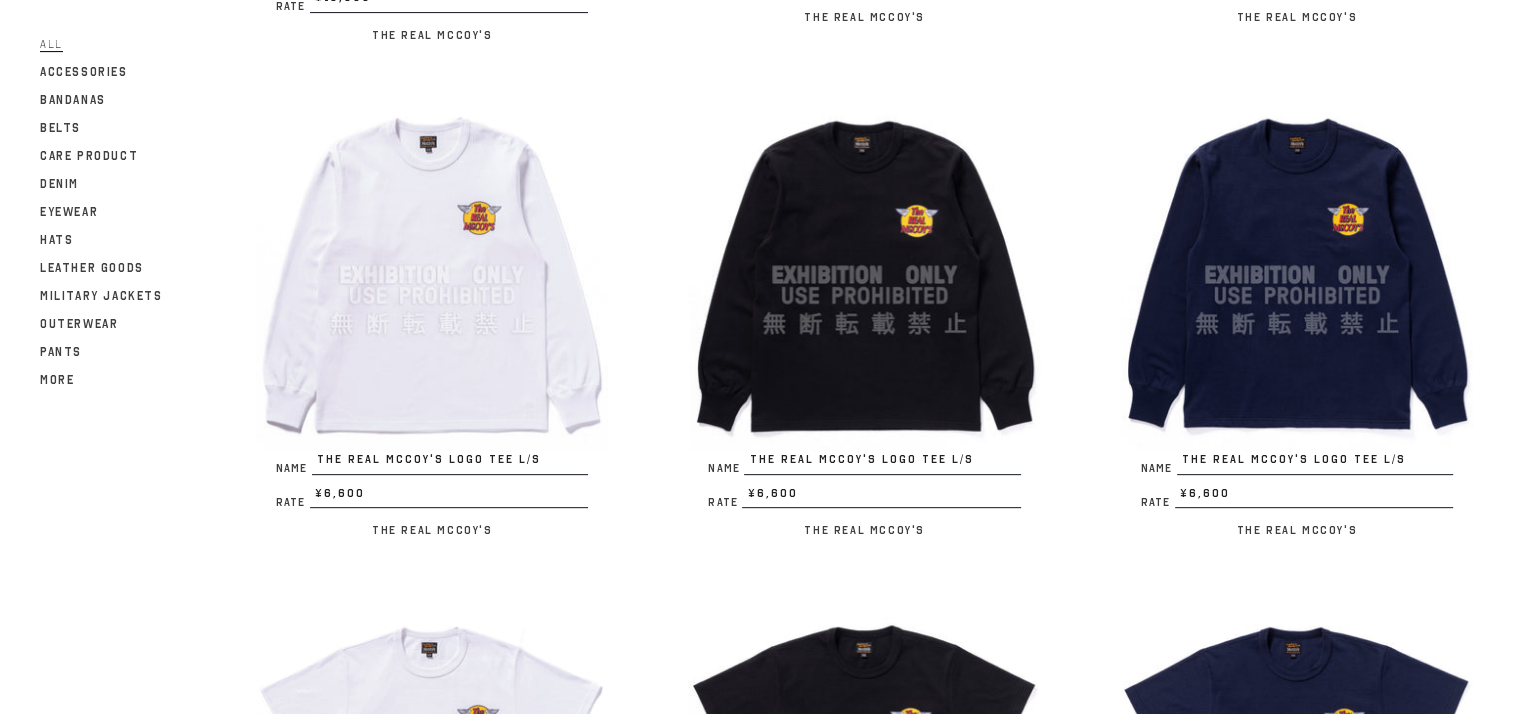 click at bounding box center [432, 275] 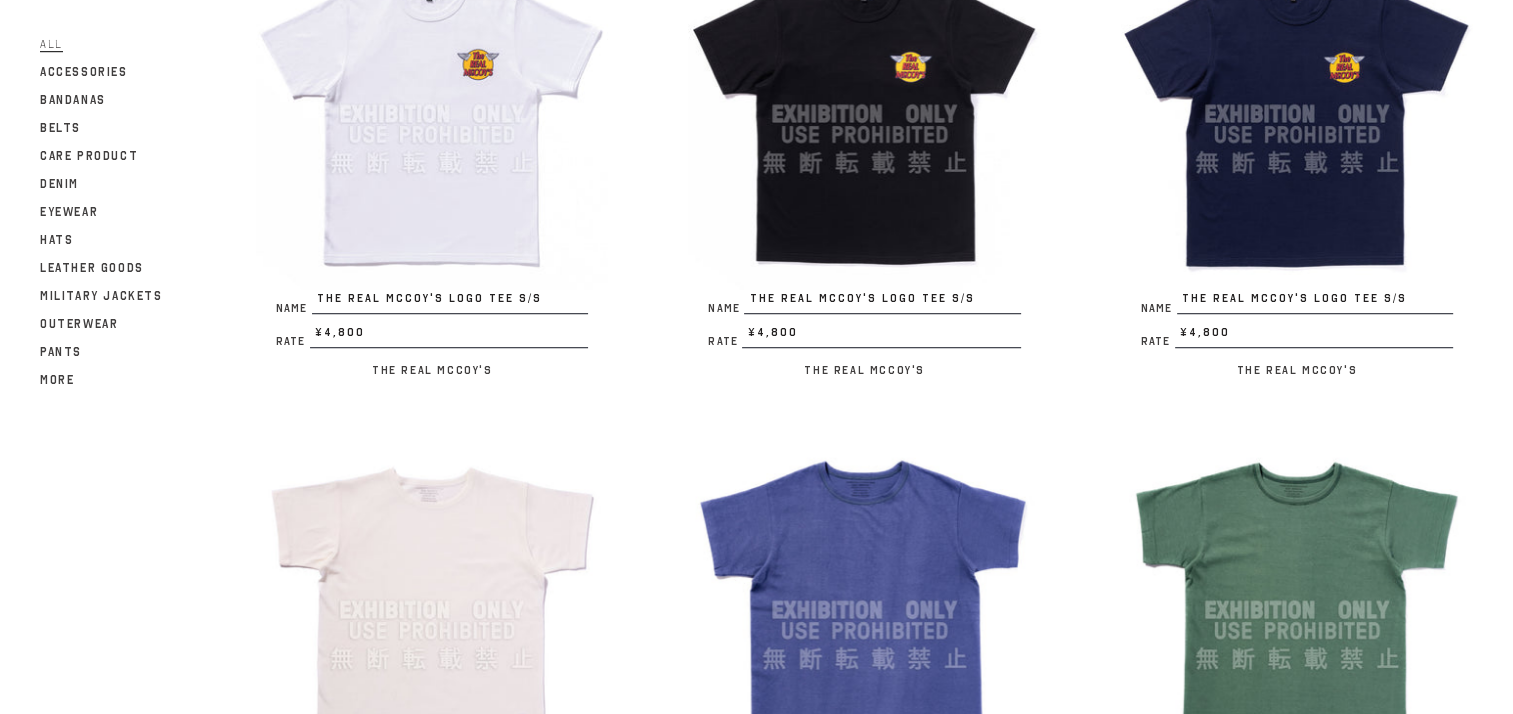 scroll, scrollTop: 1500, scrollLeft: 0, axis: vertical 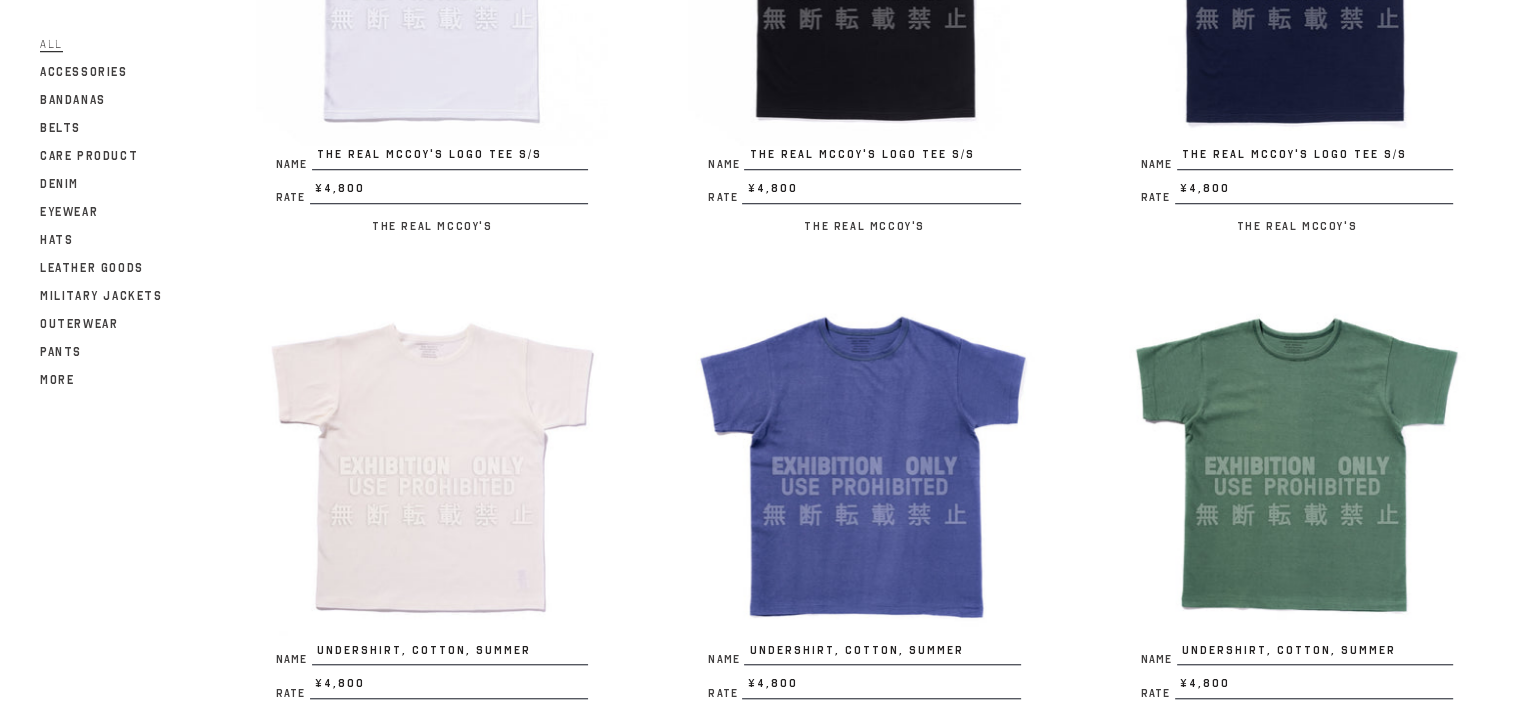 click at bounding box center [432, 466] 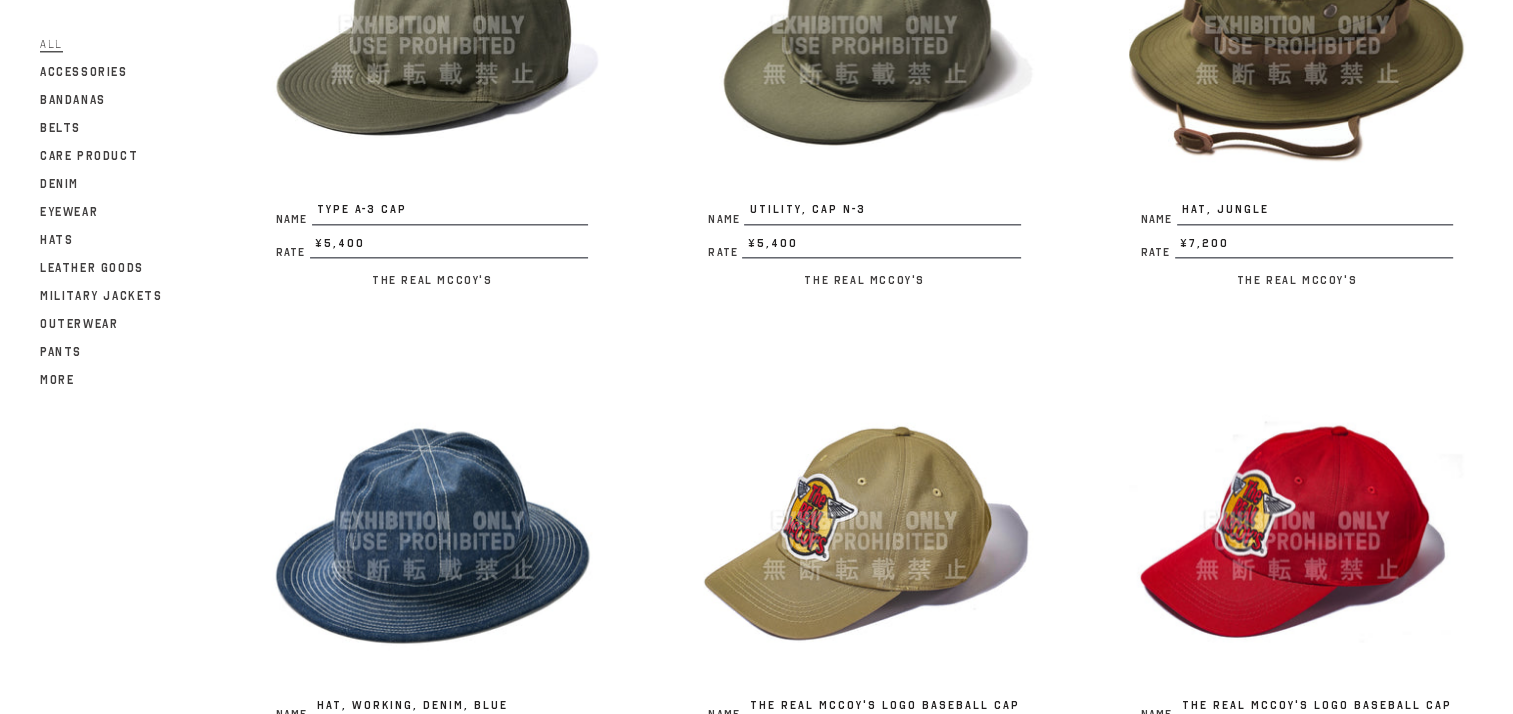 scroll, scrollTop: 2700, scrollLeft: 0, axis: vertical 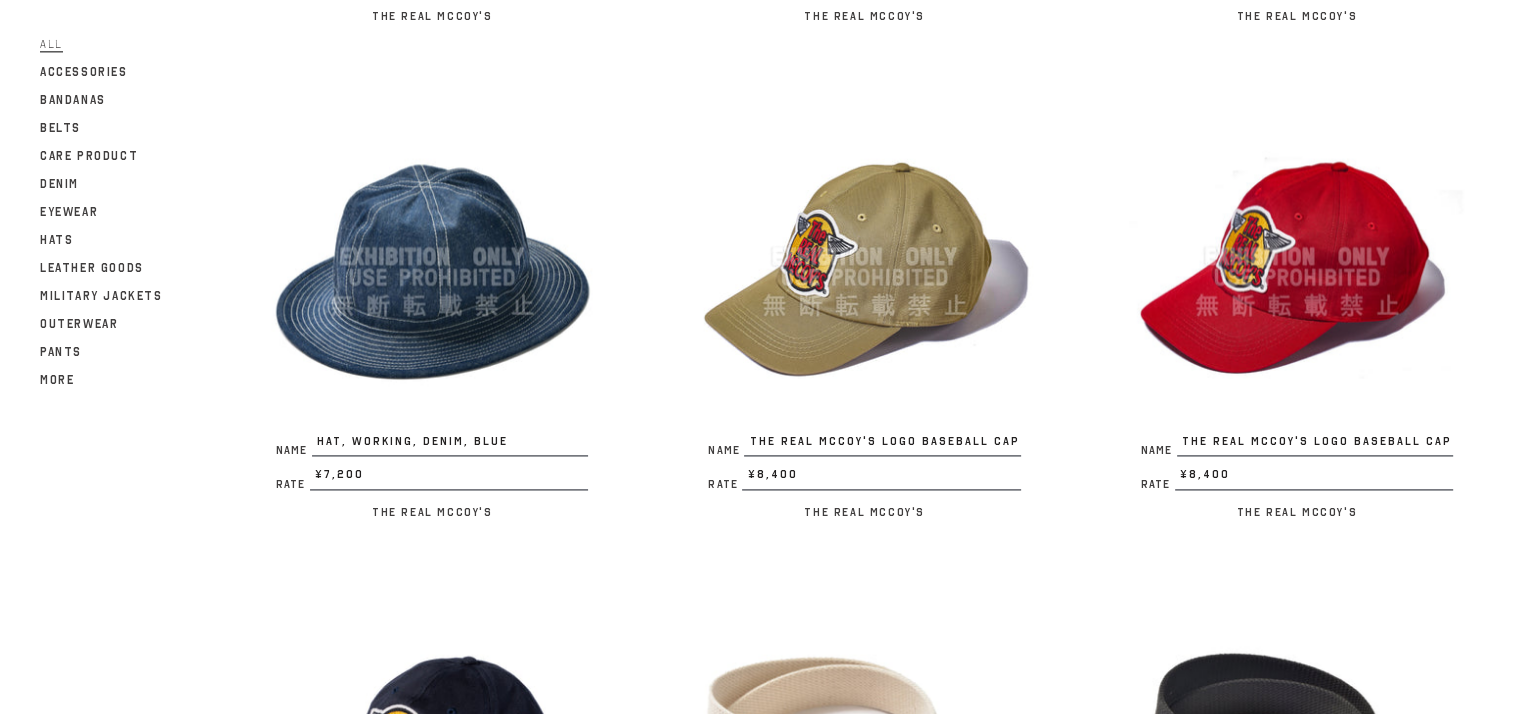 click at bounding box center (864, 256) 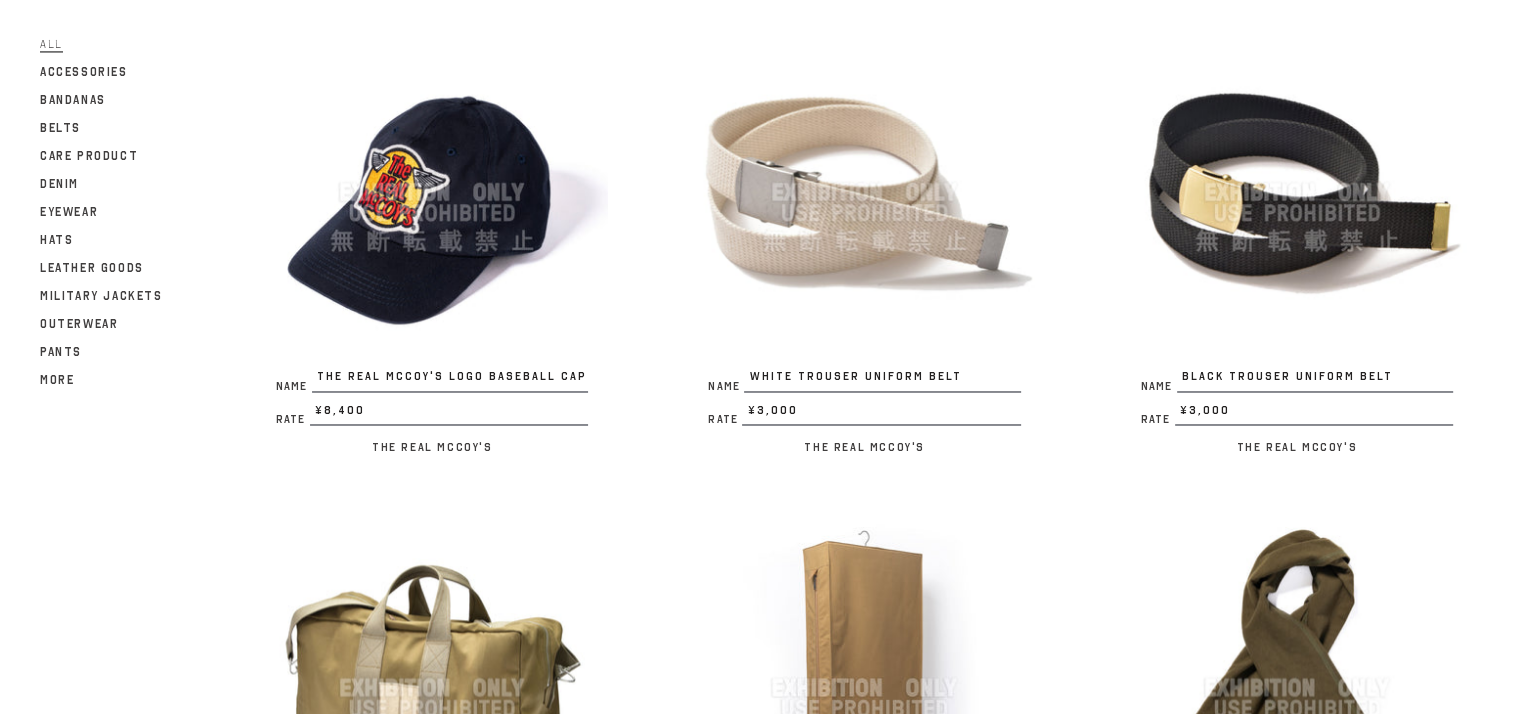 scroll, scrollTop: 3200, scrollLeft: 0, axis: vertical 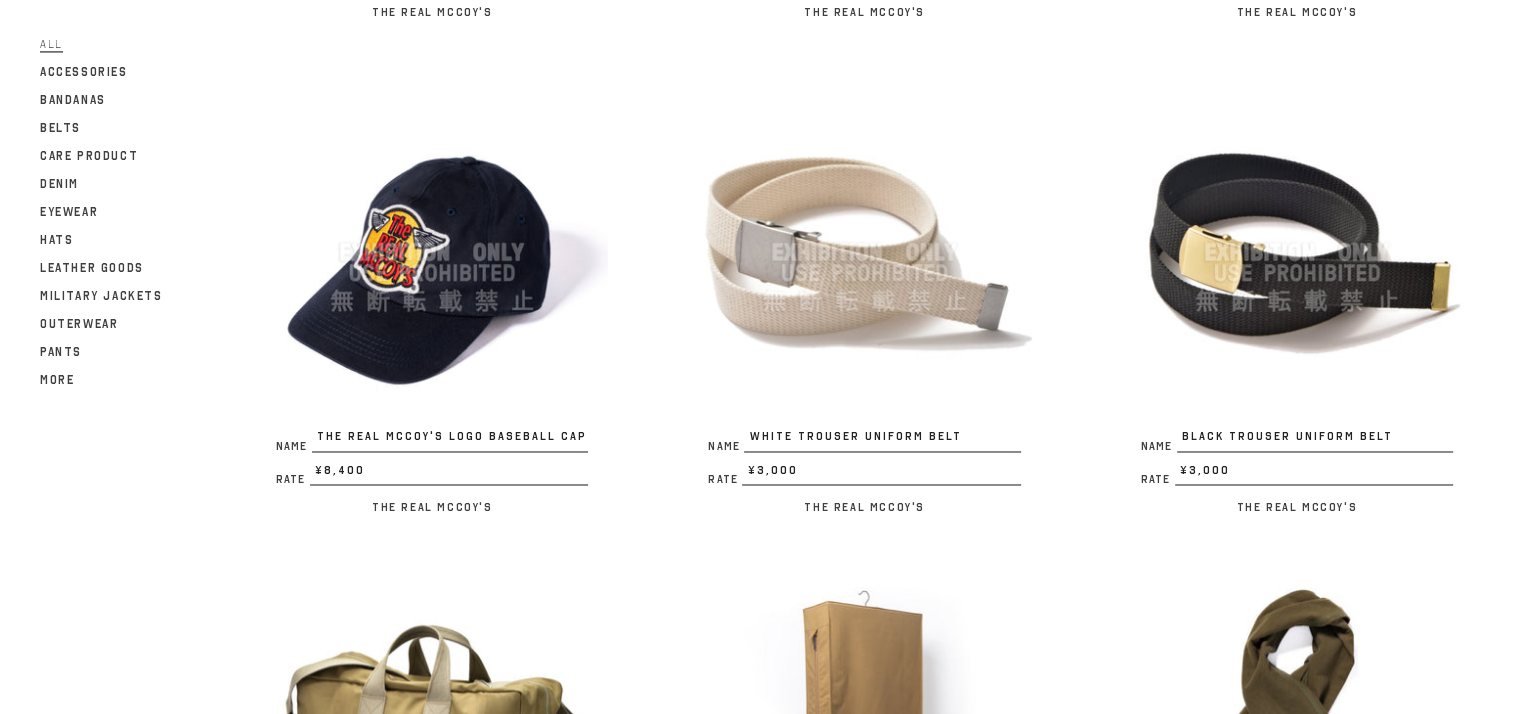 click at bounding box center [864, 252] 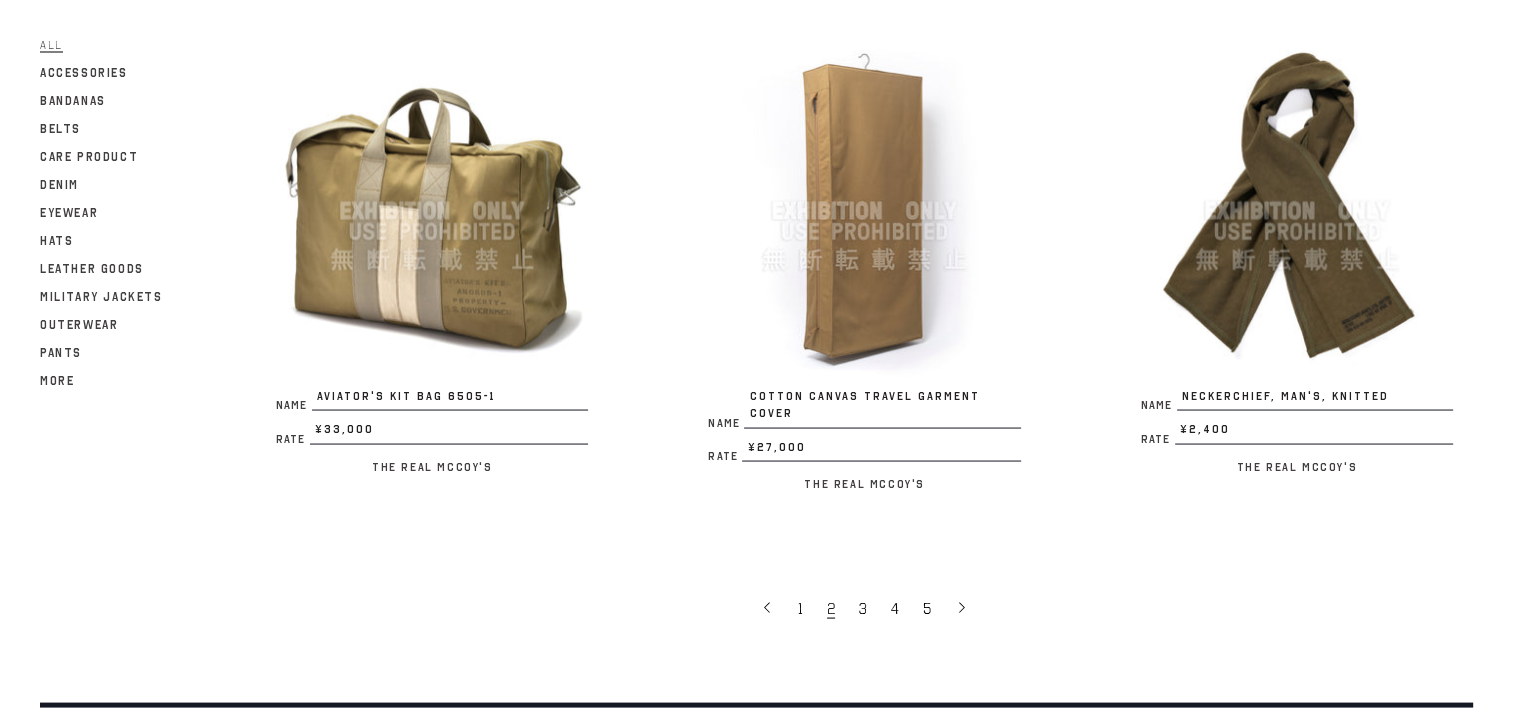 scroll, scrollTop: 4046, scrollLeft: 0, axis: vertical 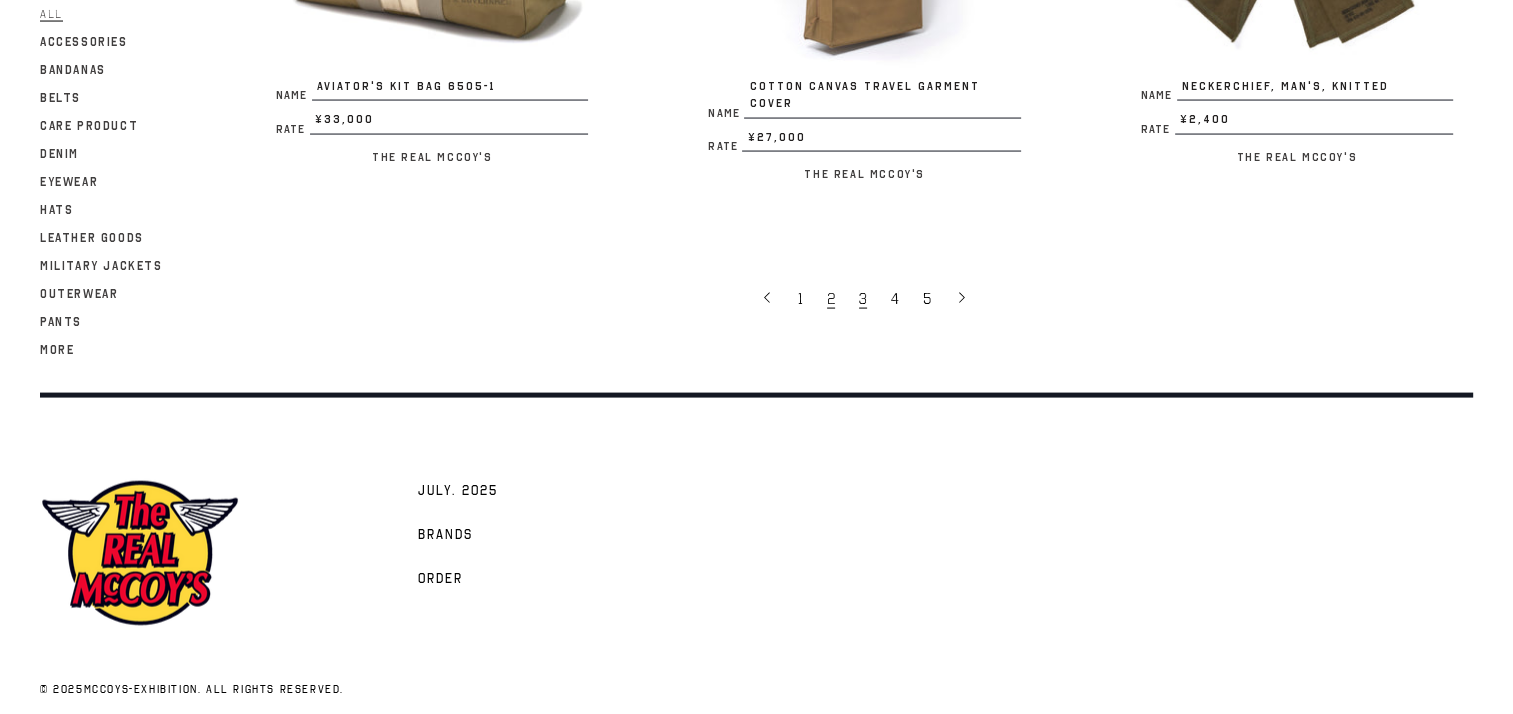 click on "3" at bounding box center (865, 298) 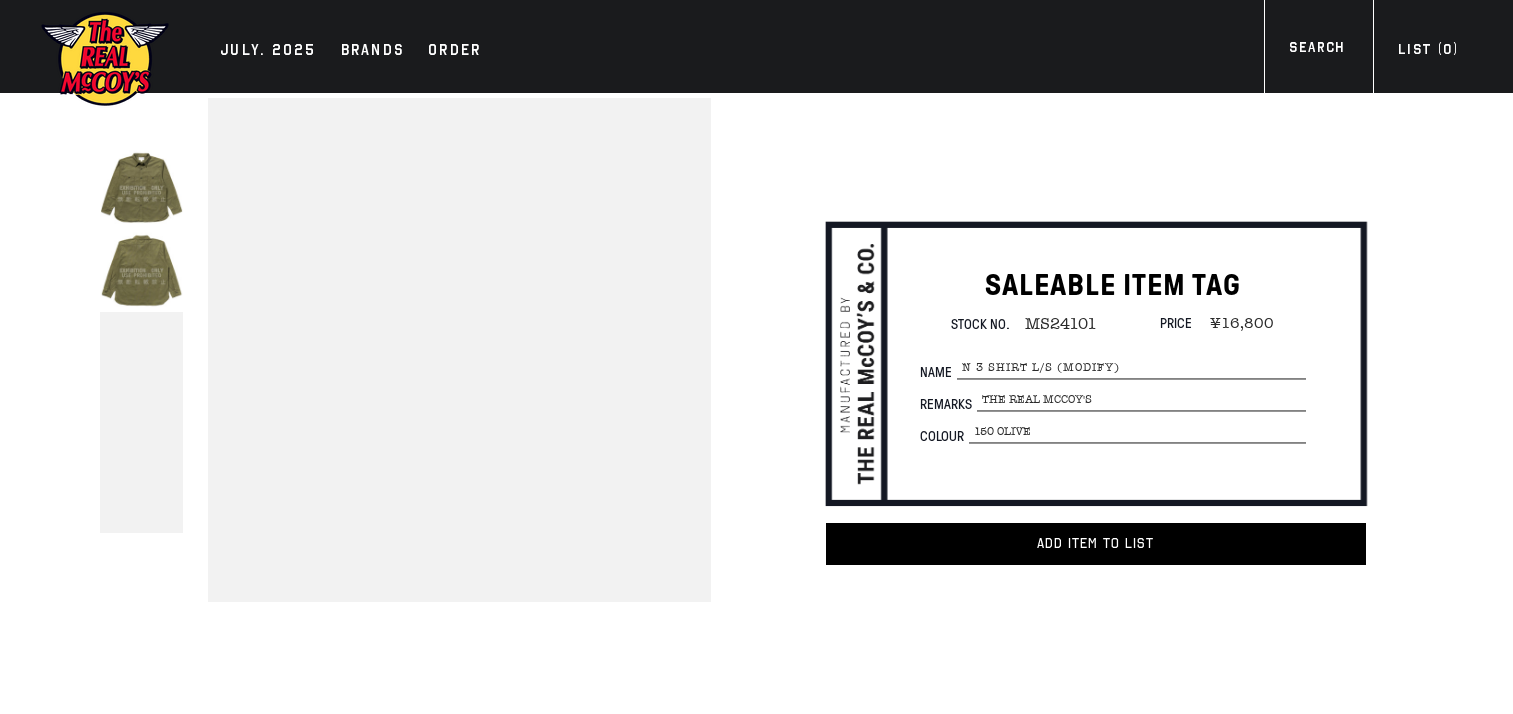 scroll, scrollTop: 0, scrollLeft: 0, axis: both 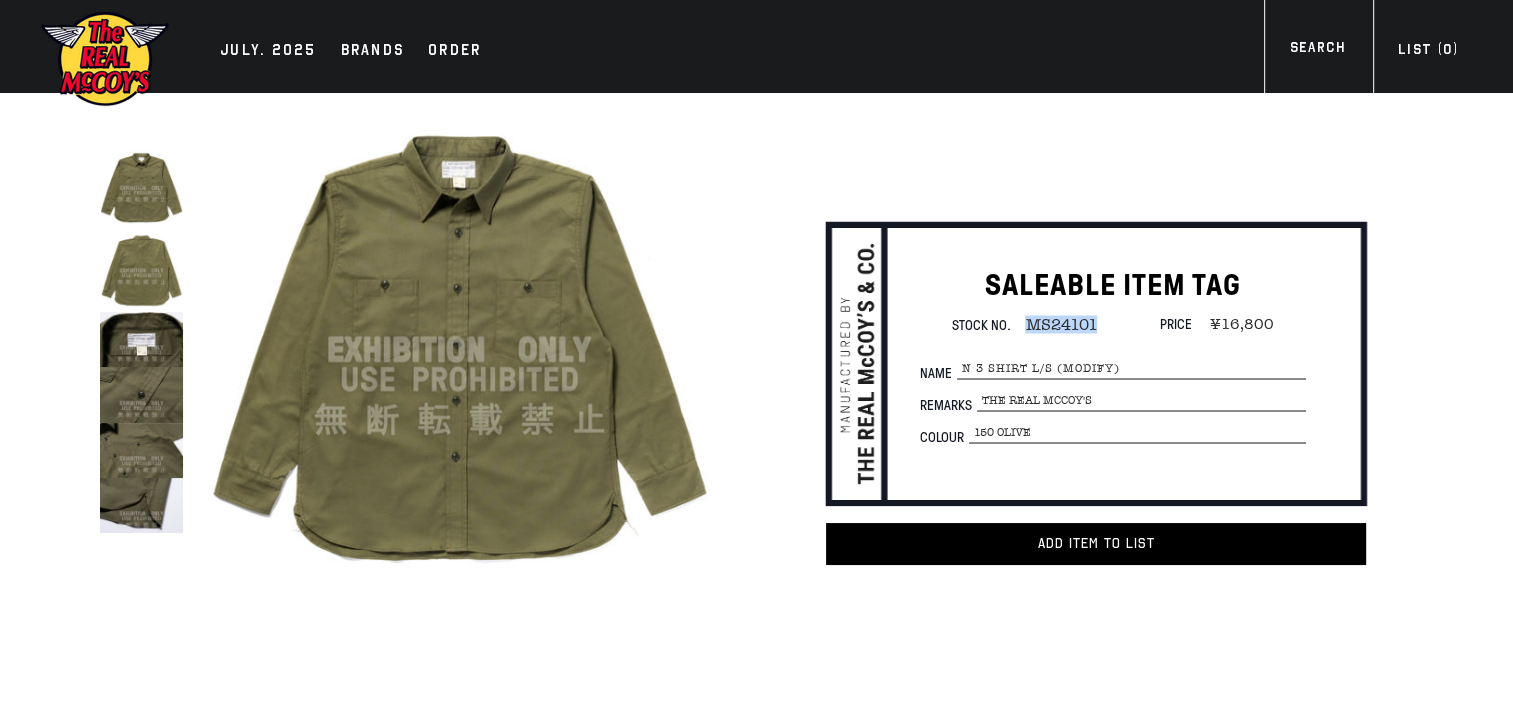 drag, startPoint x: 1028, startPoint y: 323, endPoint x: 1093, endPoint y: 319, distance: 65.12296 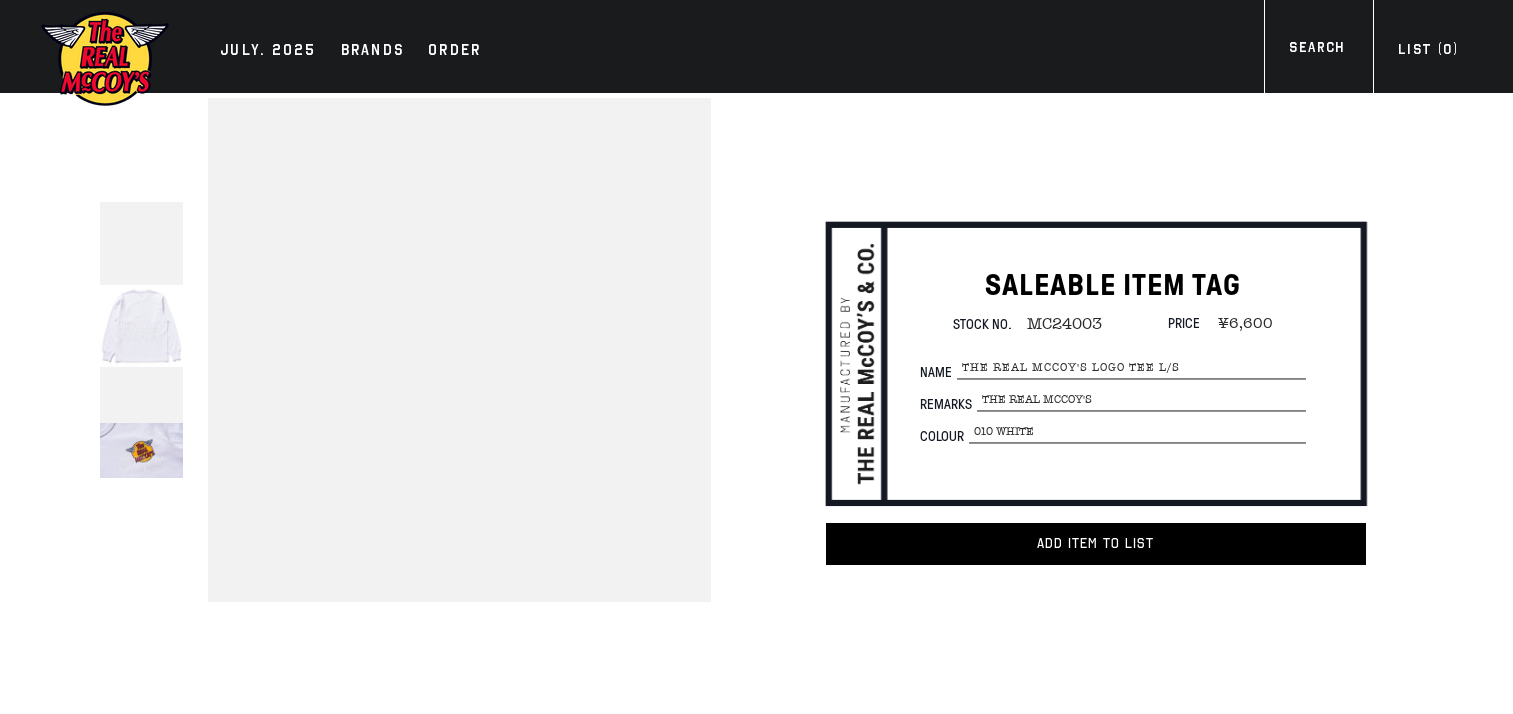 scroll, scrollTop: 0, scrollLeft: 0, axis: both 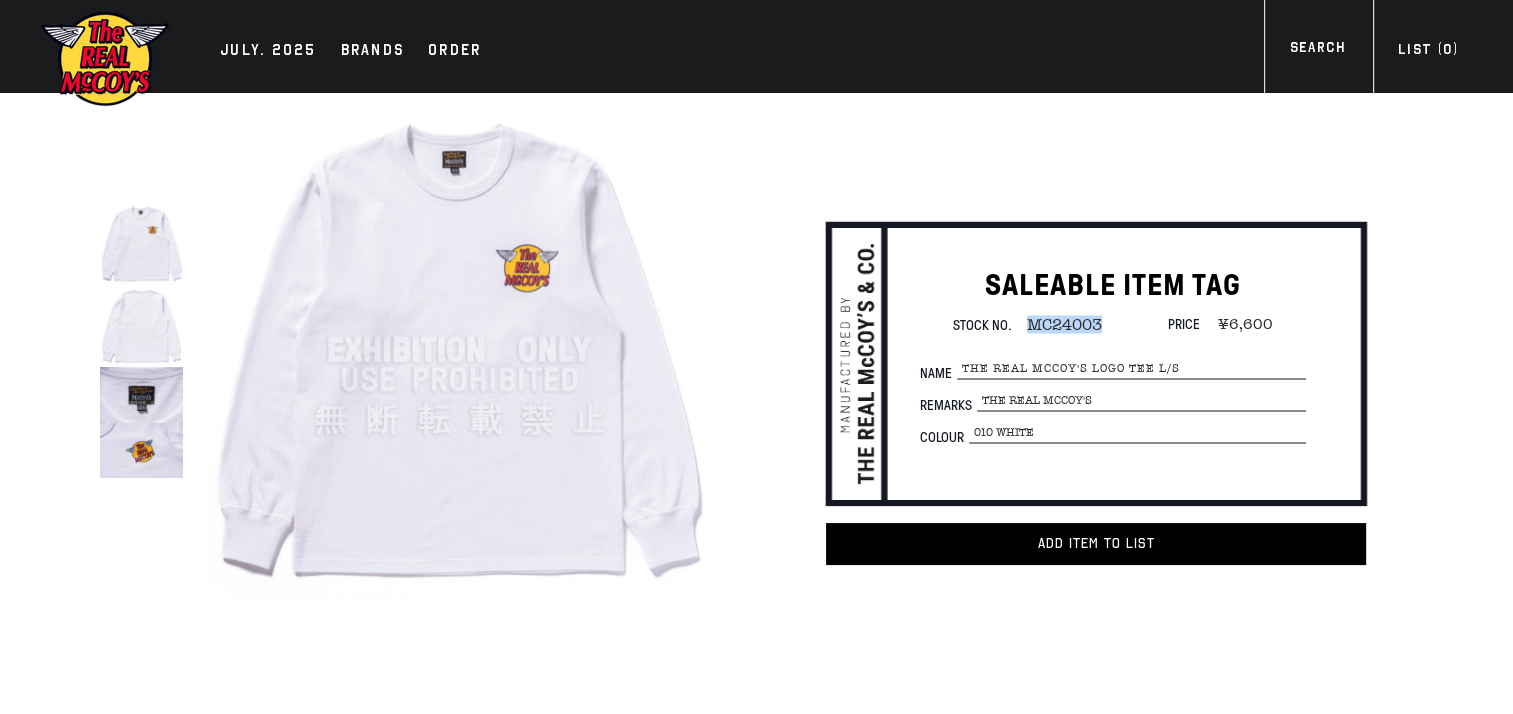 drag, startPoint x: 1031, startPoint y: 321, endPoint x: 1099, endPoint y: 313, distance: 68.46897 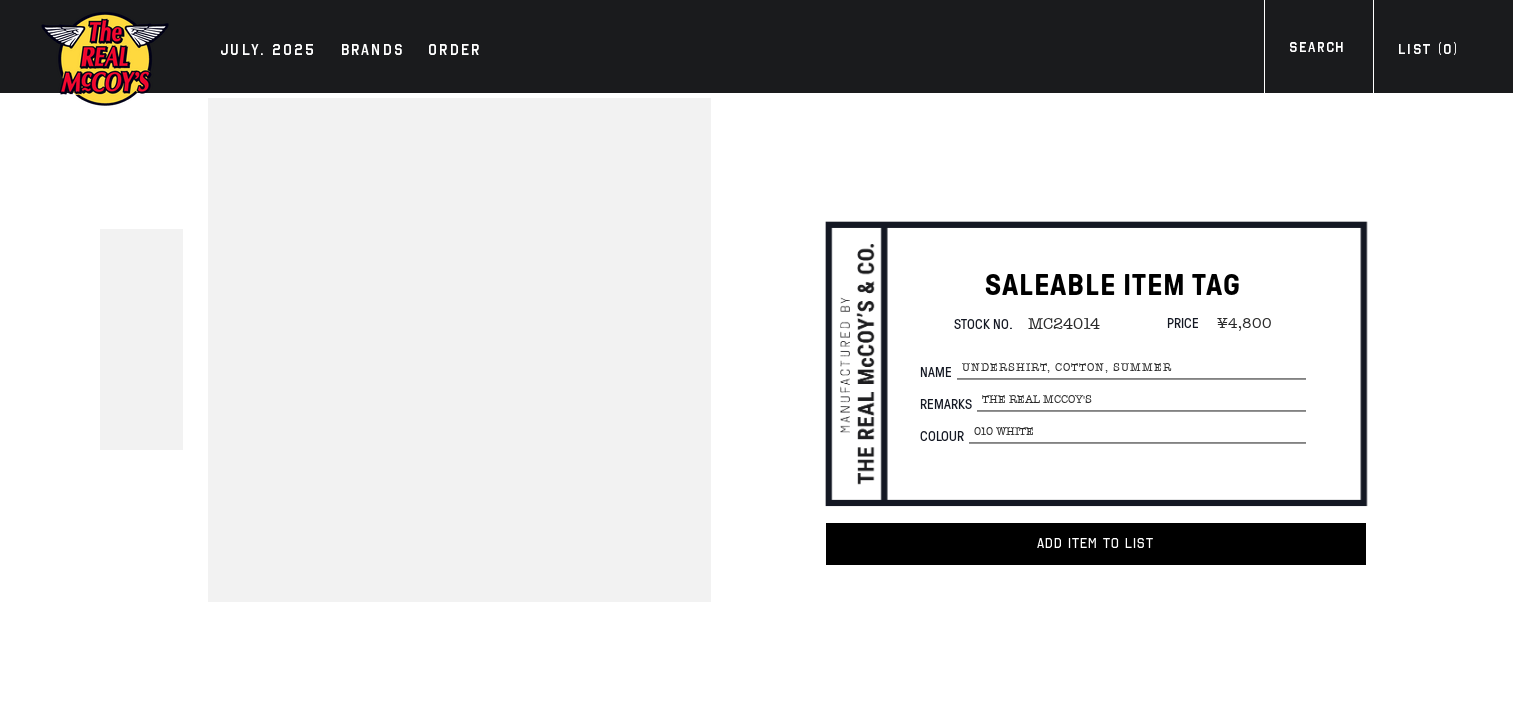 scroll, scrollTop: 0, scrollLeft: 0, axis: both 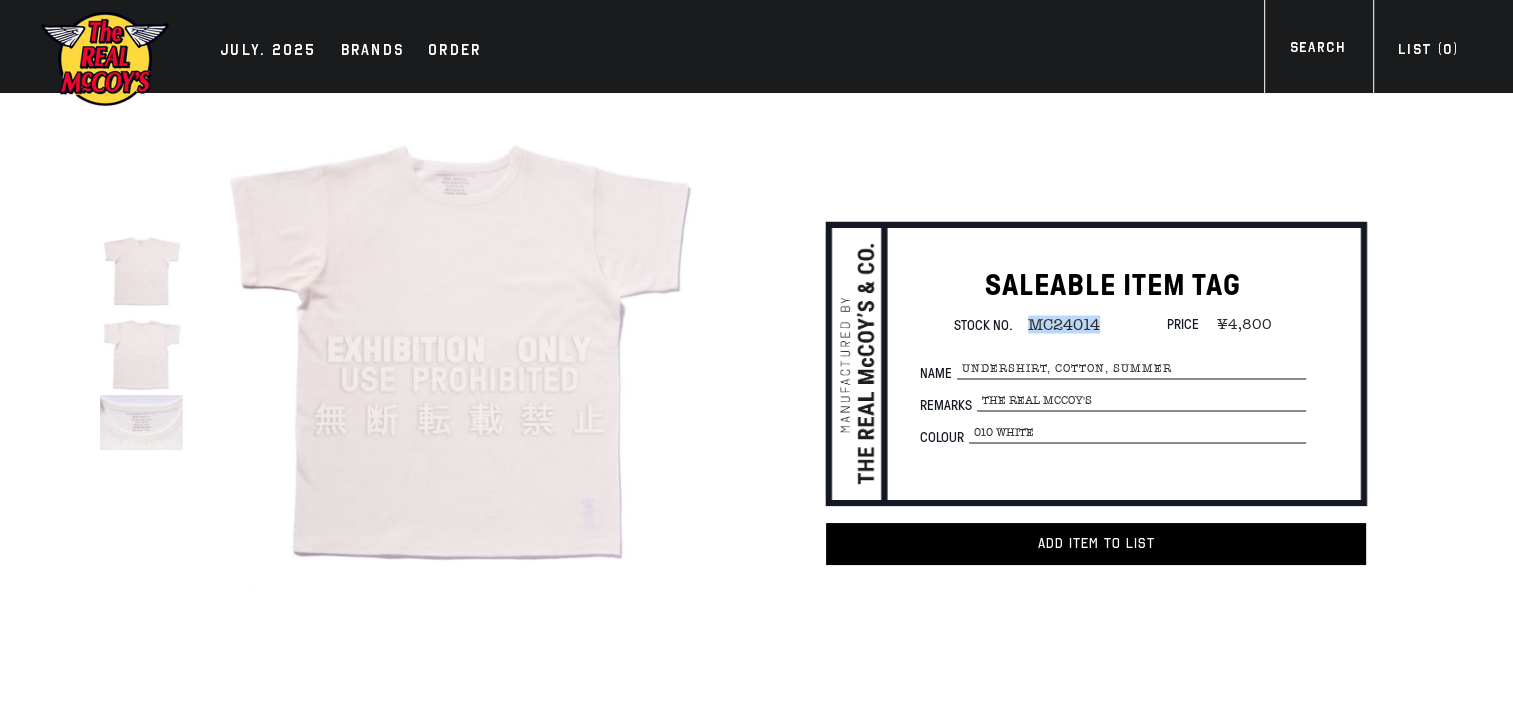 drag, startPoint x: 1028, startPoint y: 326, endPoint x: 1098, endPoint y: 324, distance: 70.028564 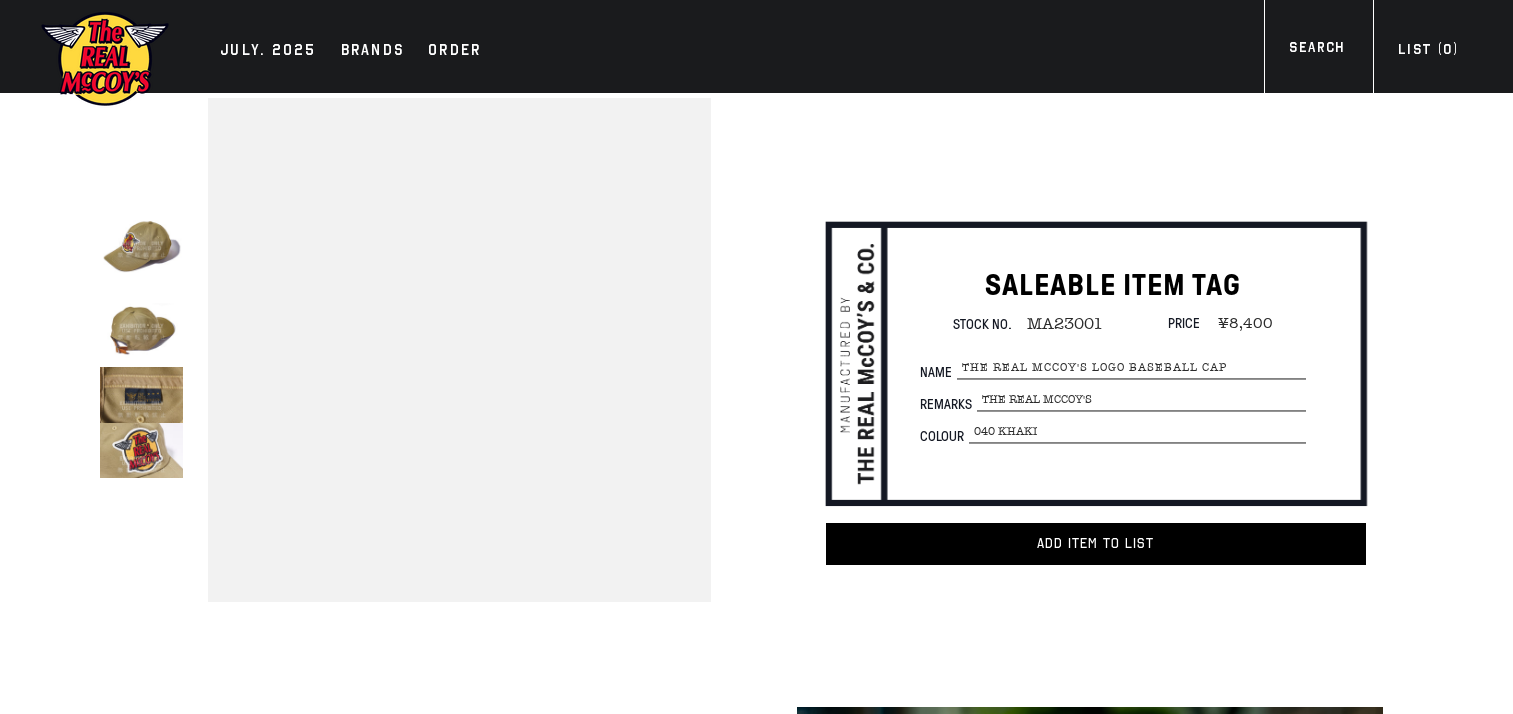 scroll, scrollTop: 0, scrollLeft: 0, axis: both 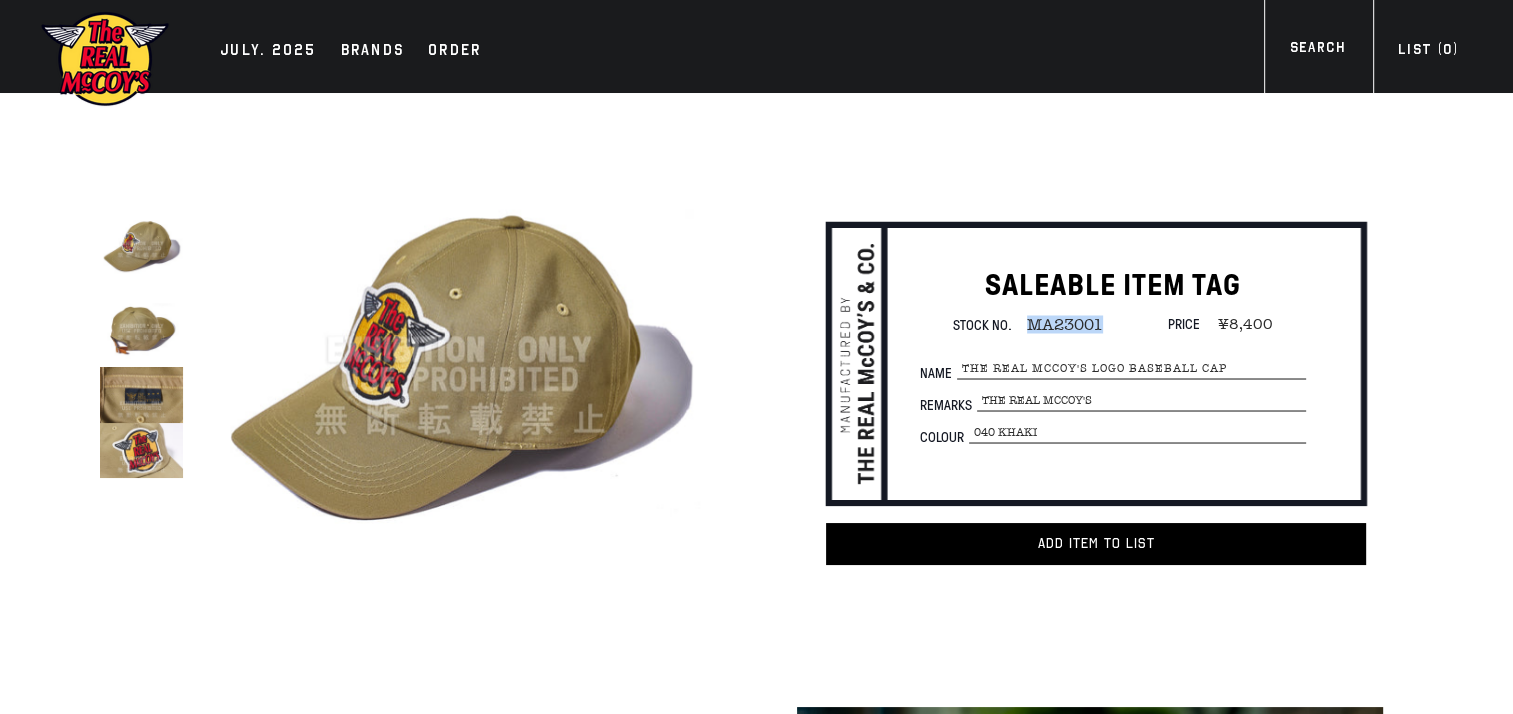 drag, startPoint x: 1028, startPoint y: 319, endPoint x: 1096, endPoint y: 315, distance: 68.117546 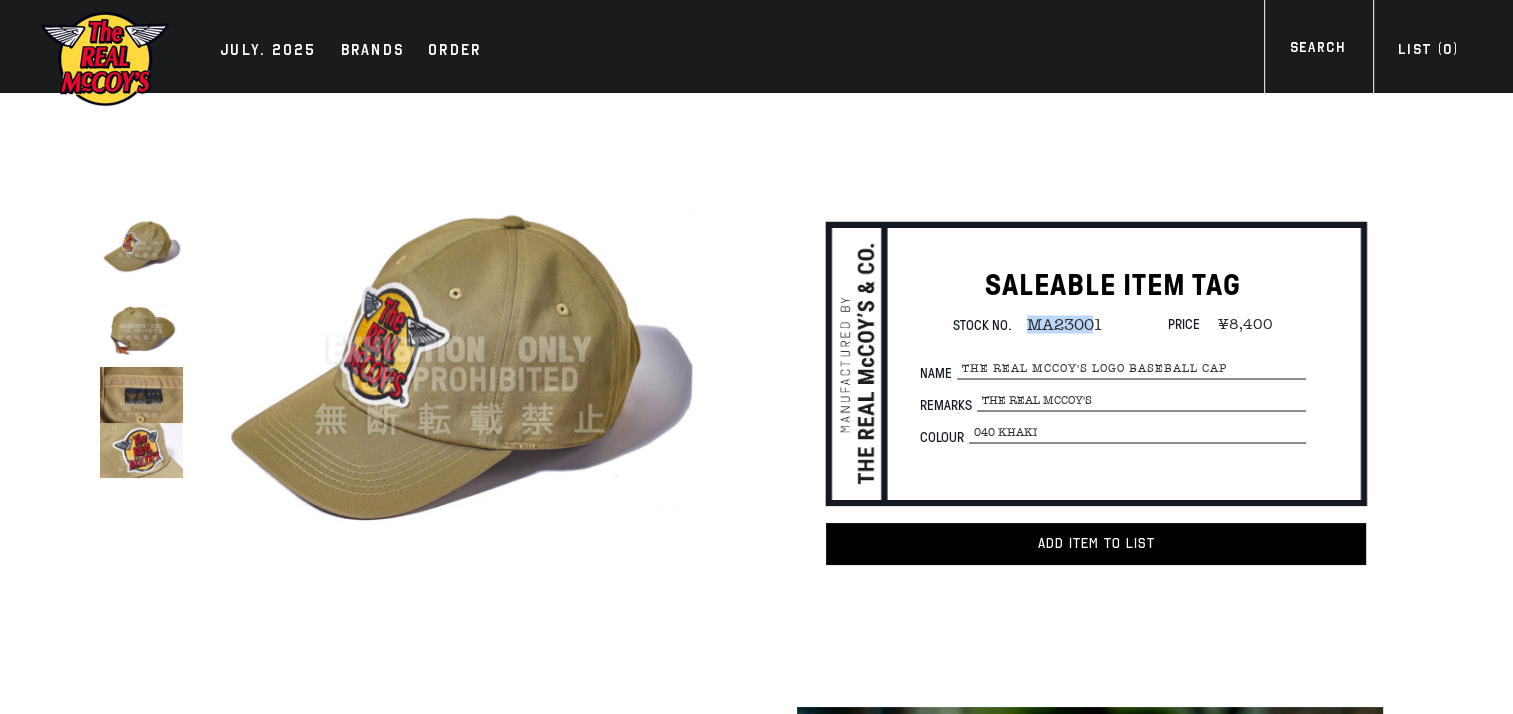 drag, startPoint x: 1096, startPoint y: 315, endPoint x: 1068, endPoint y: 323, distance: 29.12044 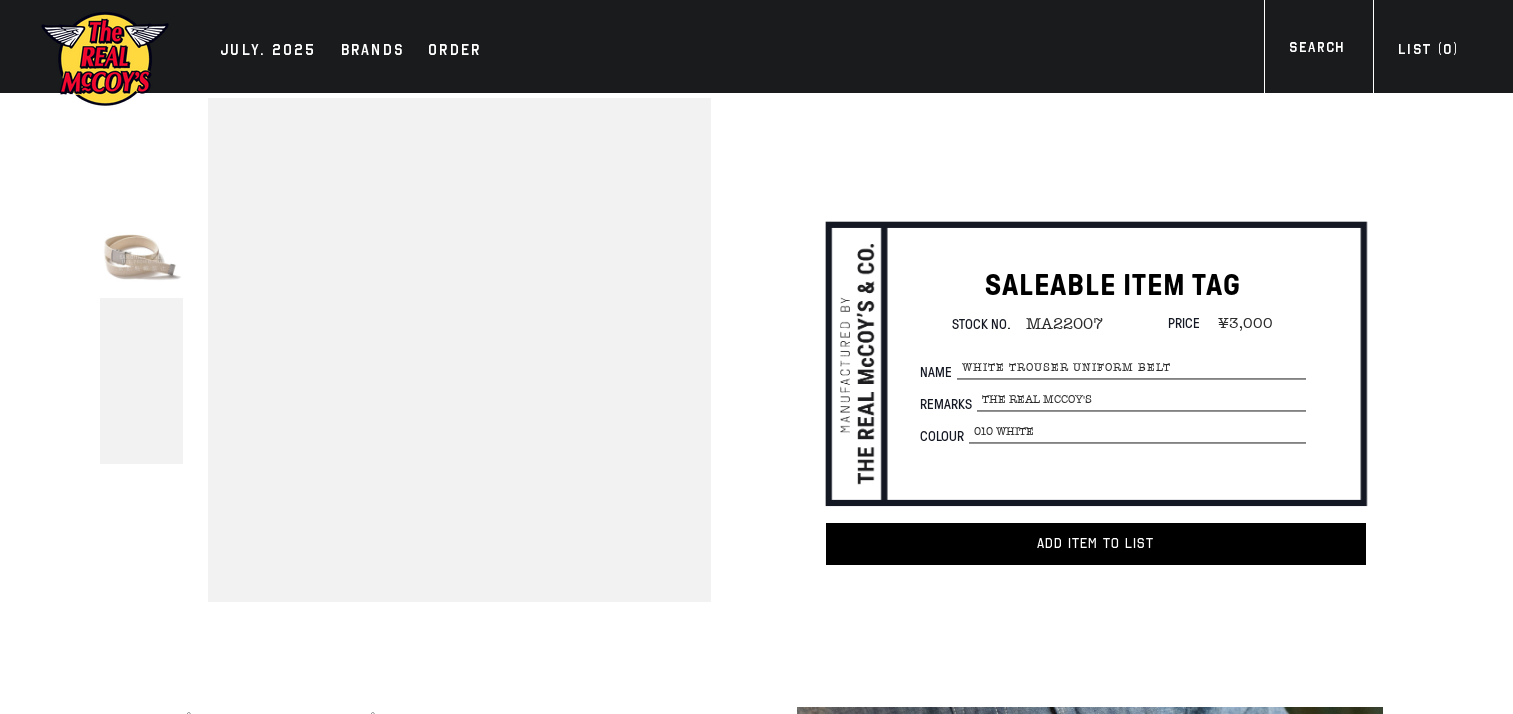 scroll, scrollTop: 0, scrollLeft: 0, axis: both 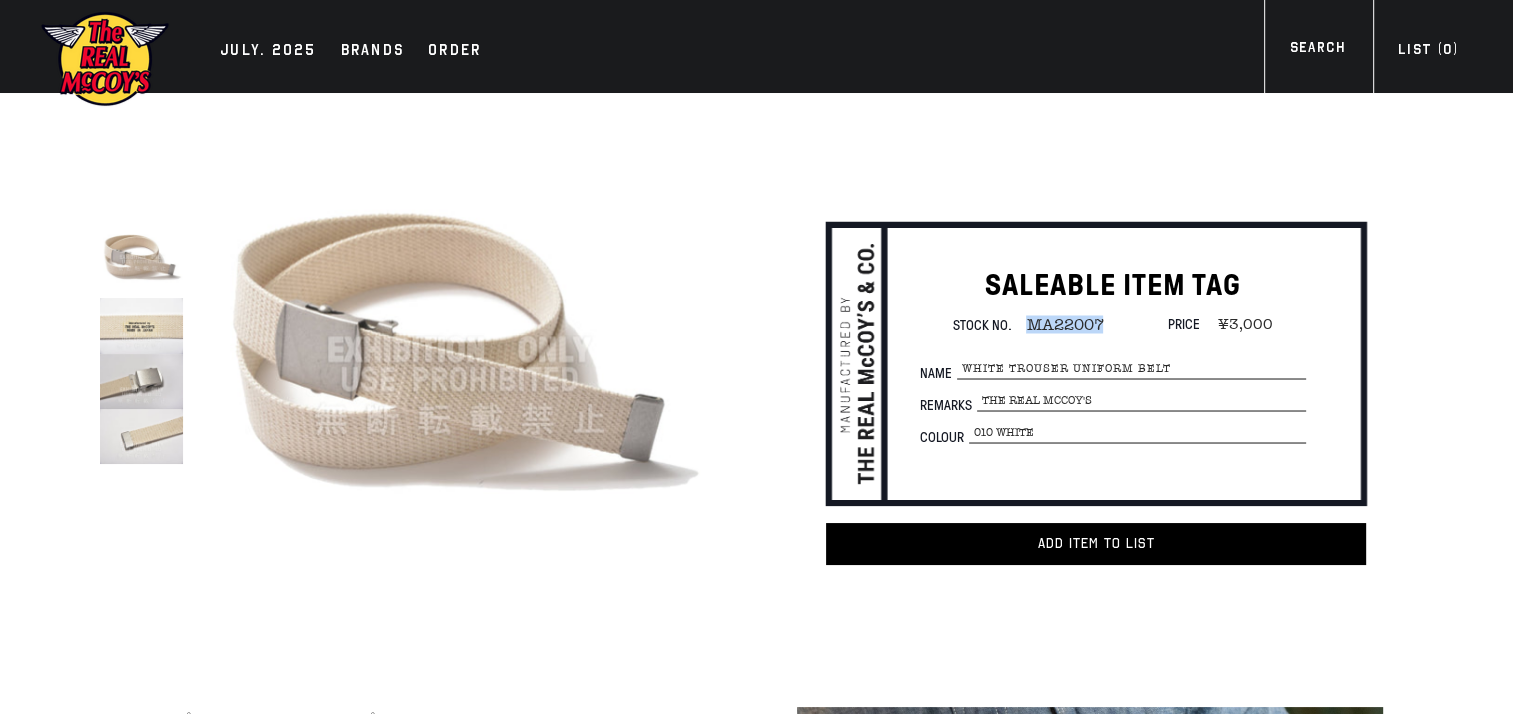 drag, startPoint x: 1028, startPoint y: 322, endPoint x: 1104, endPoint y: 319, distance: 76.05919 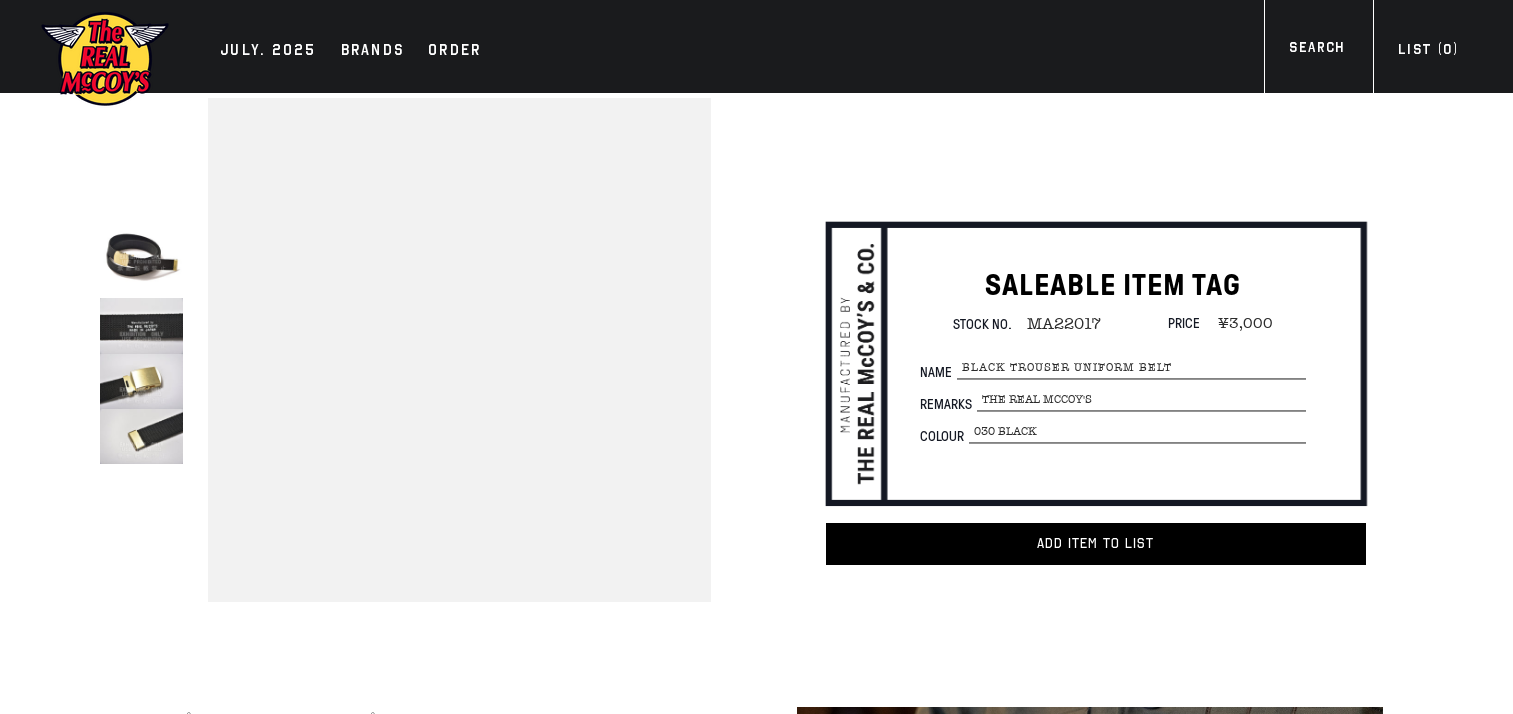 scroll, scrollTop: 0, scrollLeft: 0, axis: both 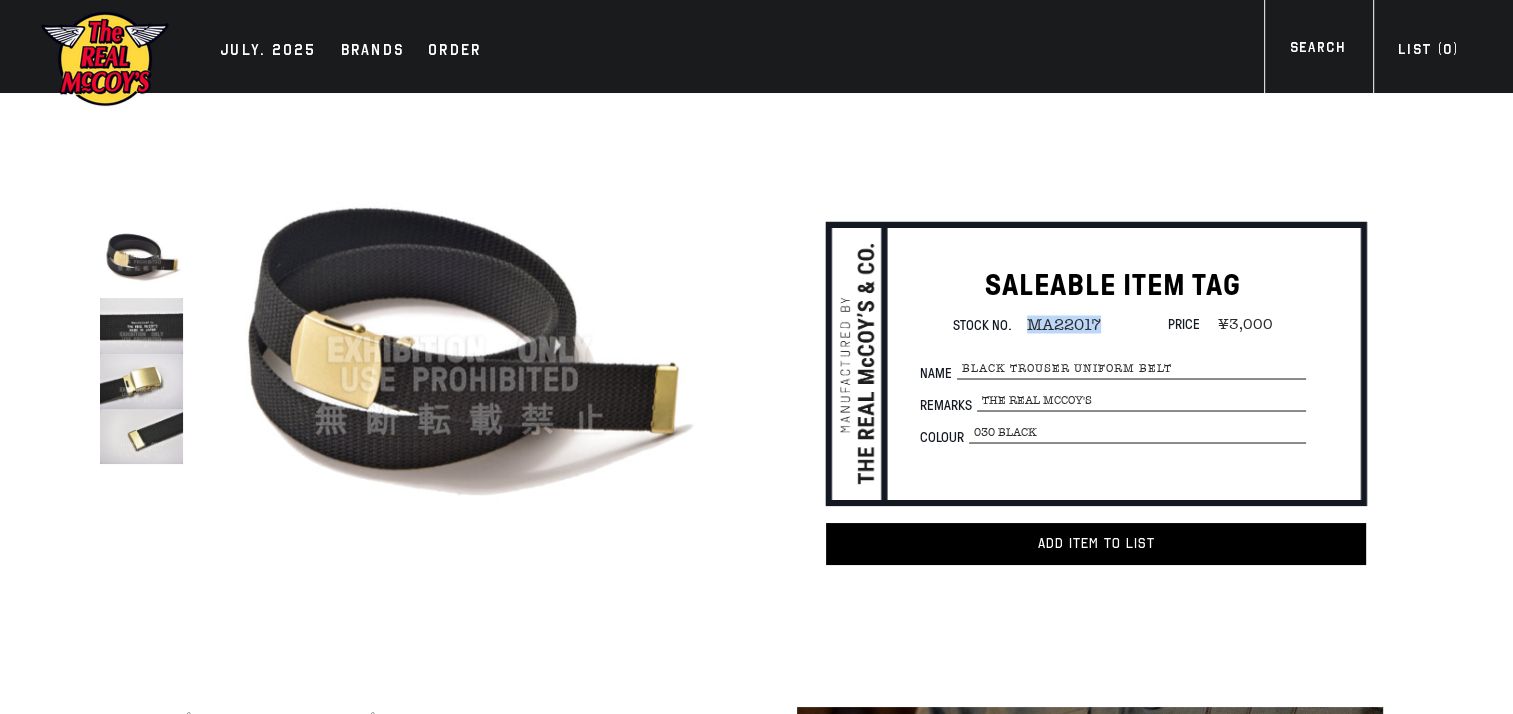drag, startPoint x: 1069, startPoint y: 327, endPoint x: 1104, endPoint y: 325, distance: 35.057095 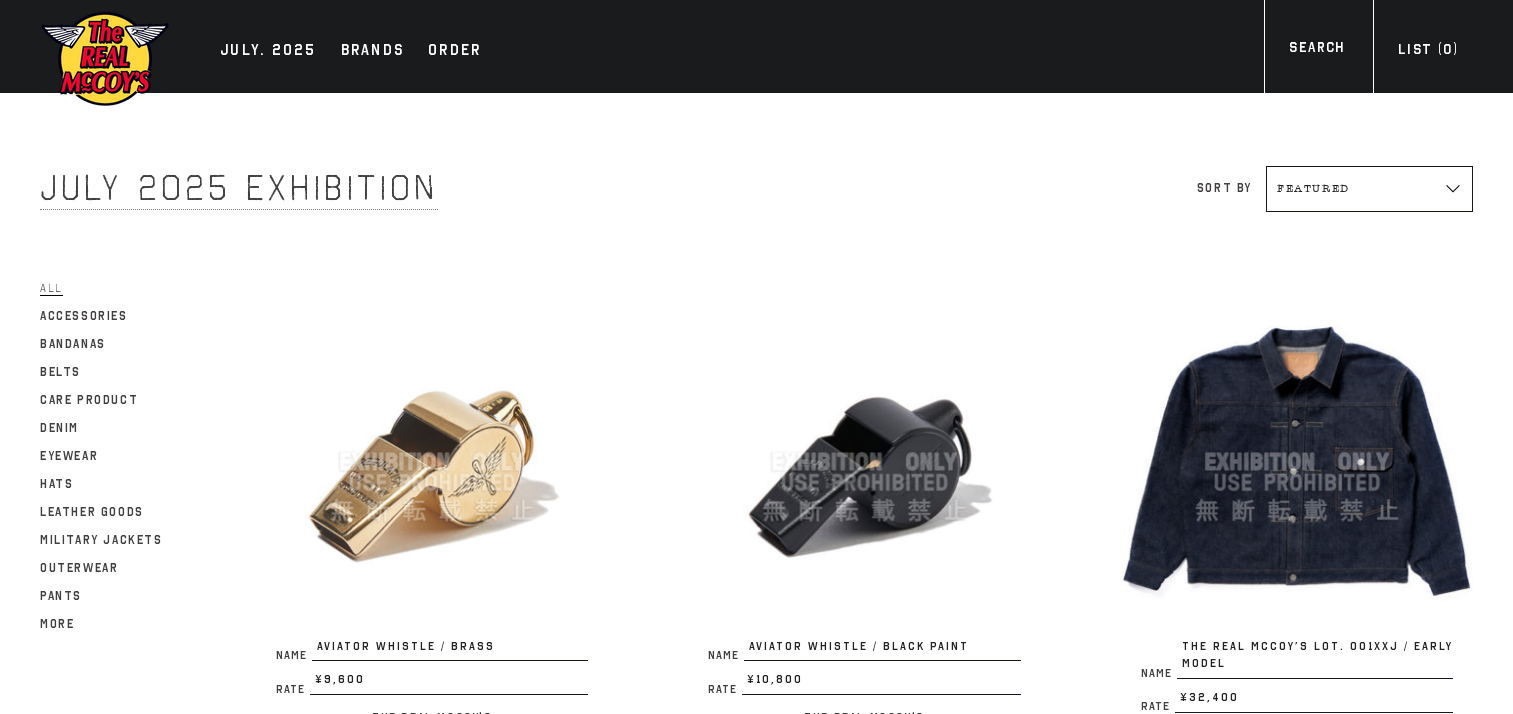 scroll, scrollTop: 0, scrollLeft: 0, axis: both 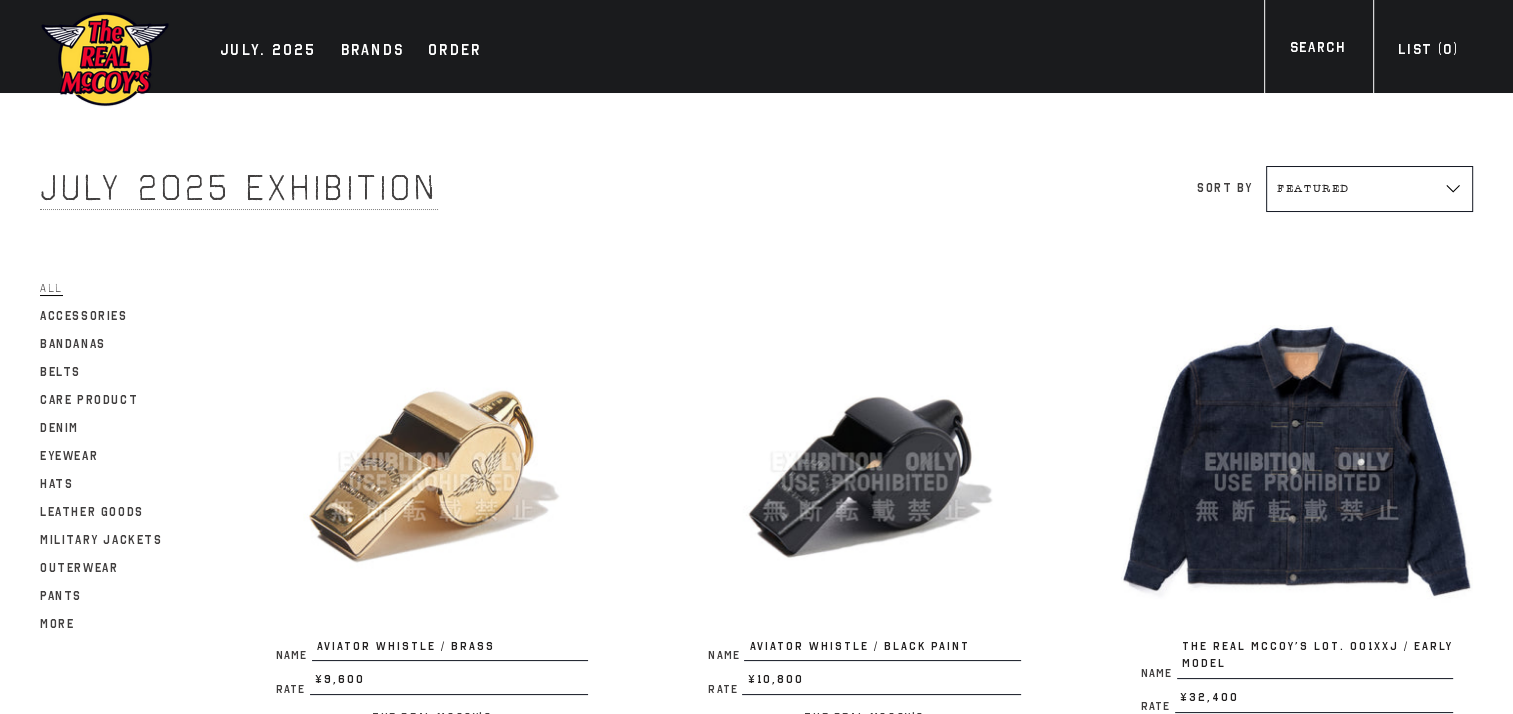 click at bounding box center [1297, 462] 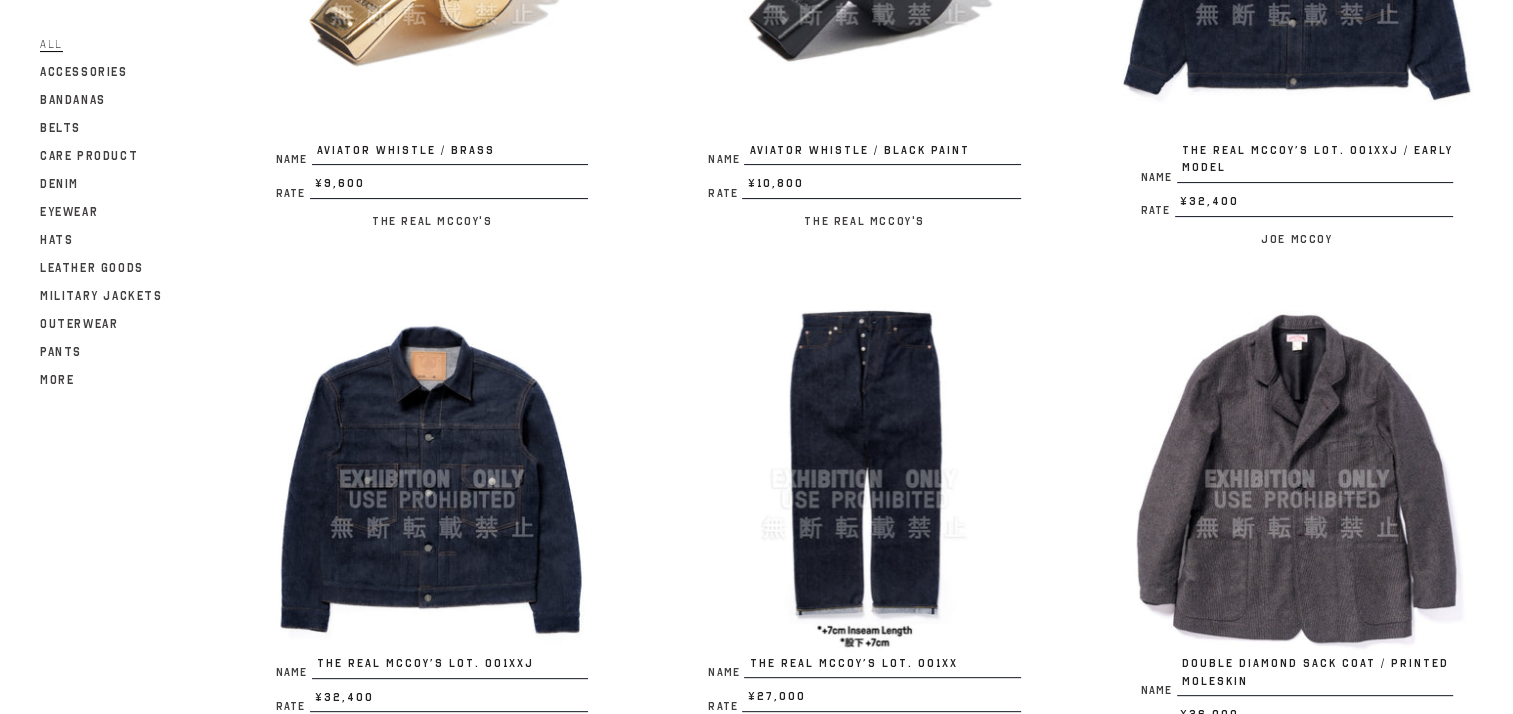 scroll, scrollTop: 500, scrollLeft: 0, axis: vertical 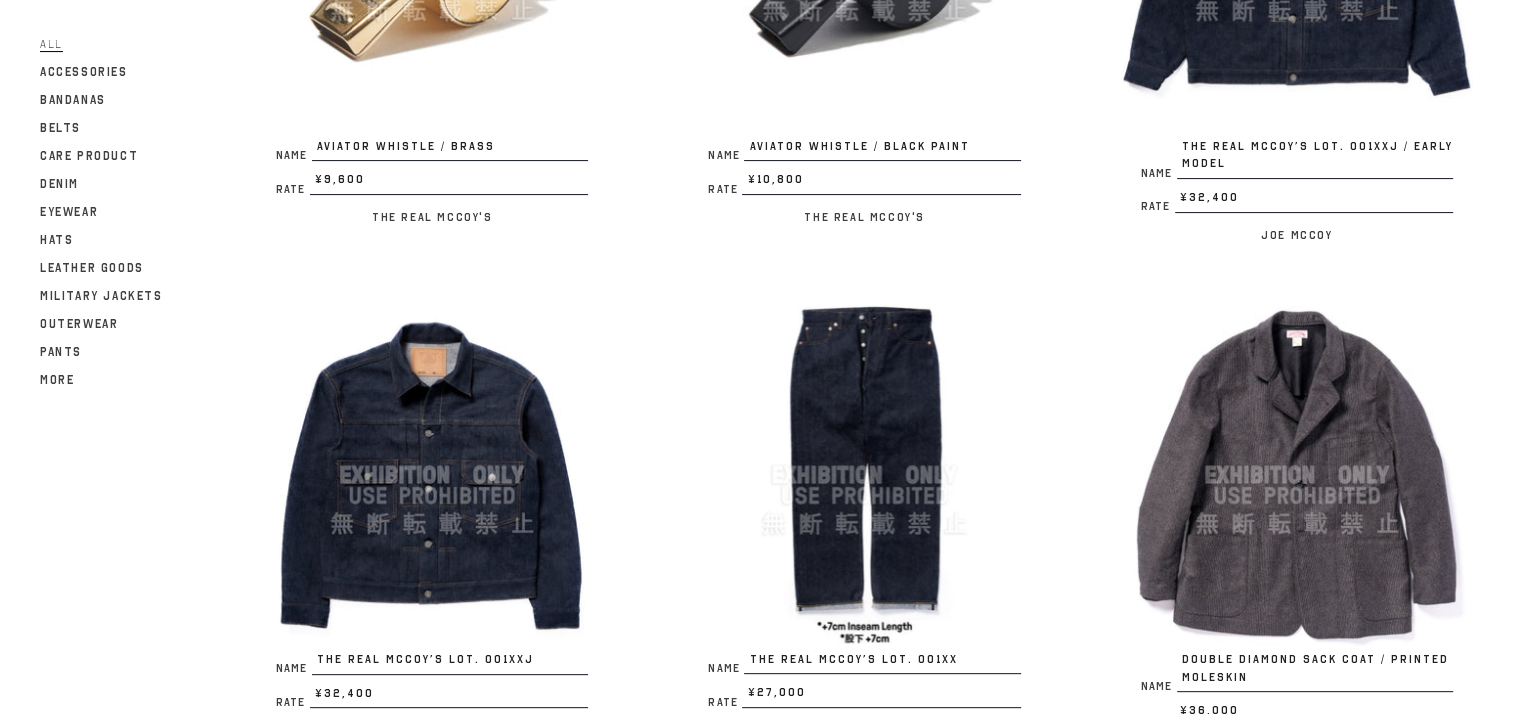 click at bounding box center (864, 475) 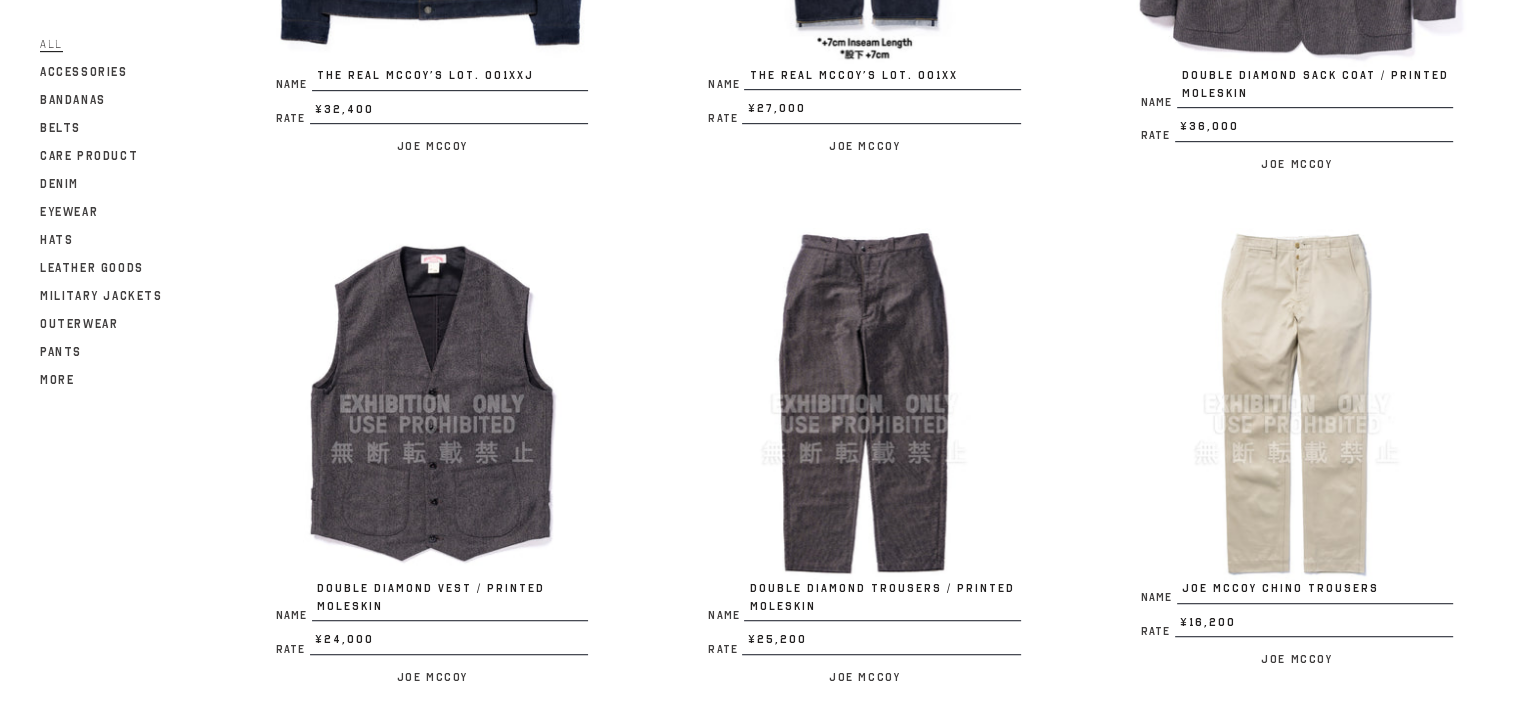 scroll, scrollTop: 1100, scrollLeft: 0, axis: vertical 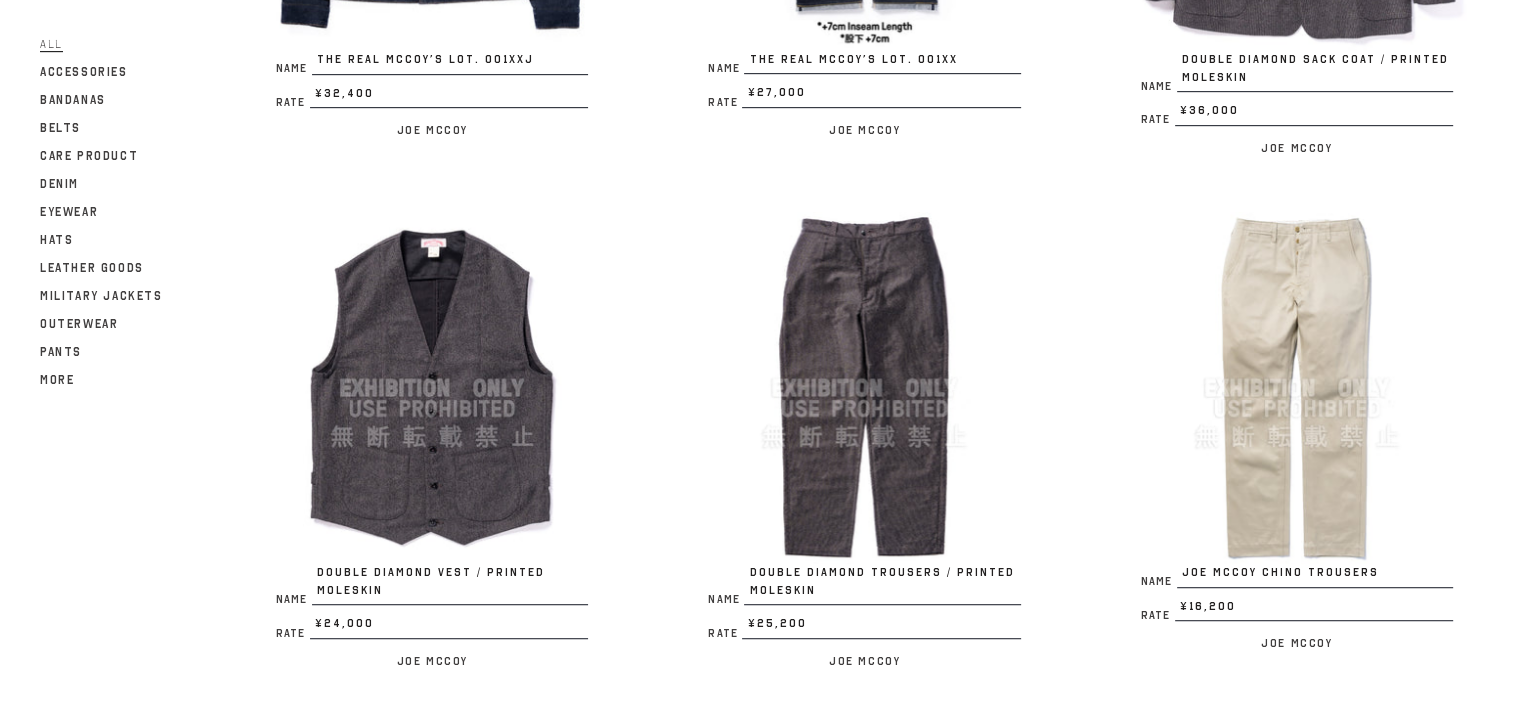 click at bounding box center (1297, 388) 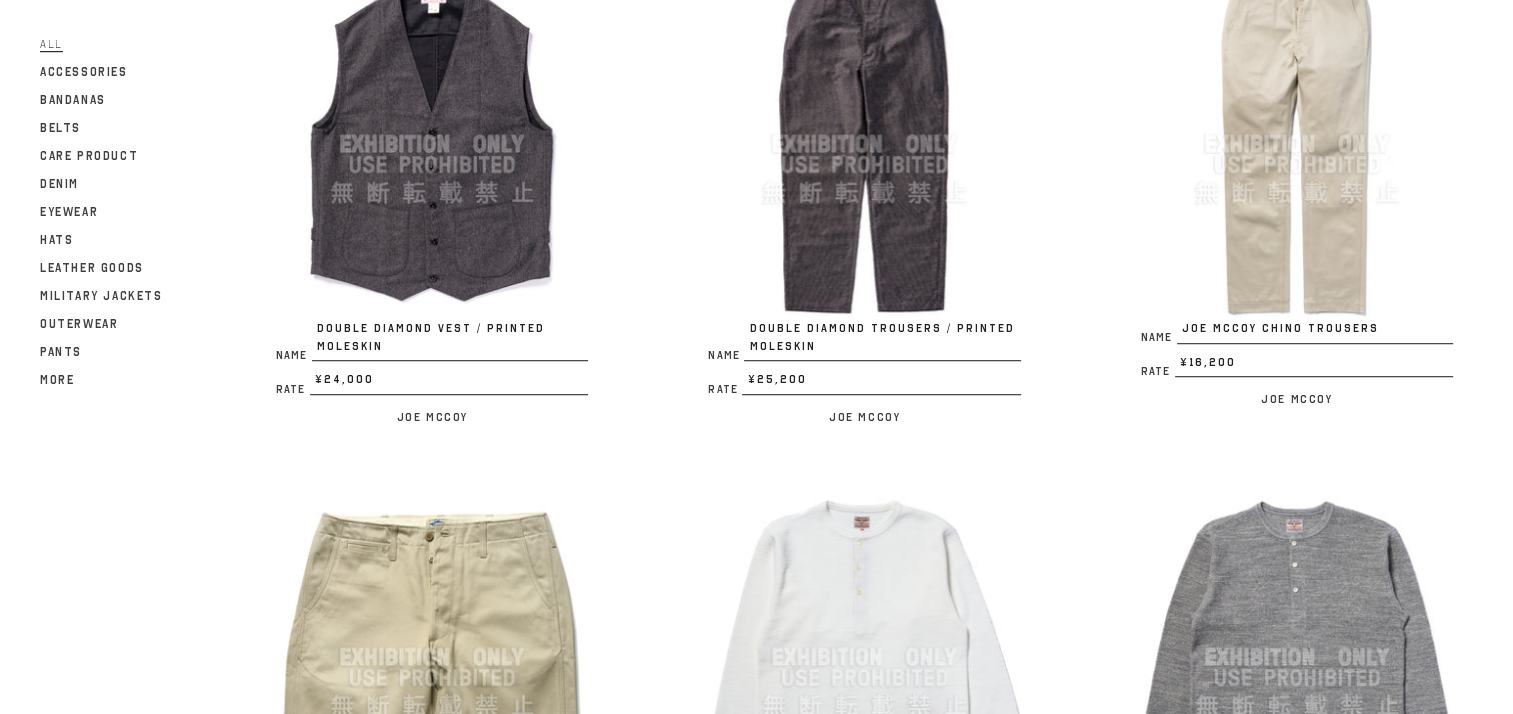 scroll, scrollTop: 1600, scrollLeft: 0, axis: vertical 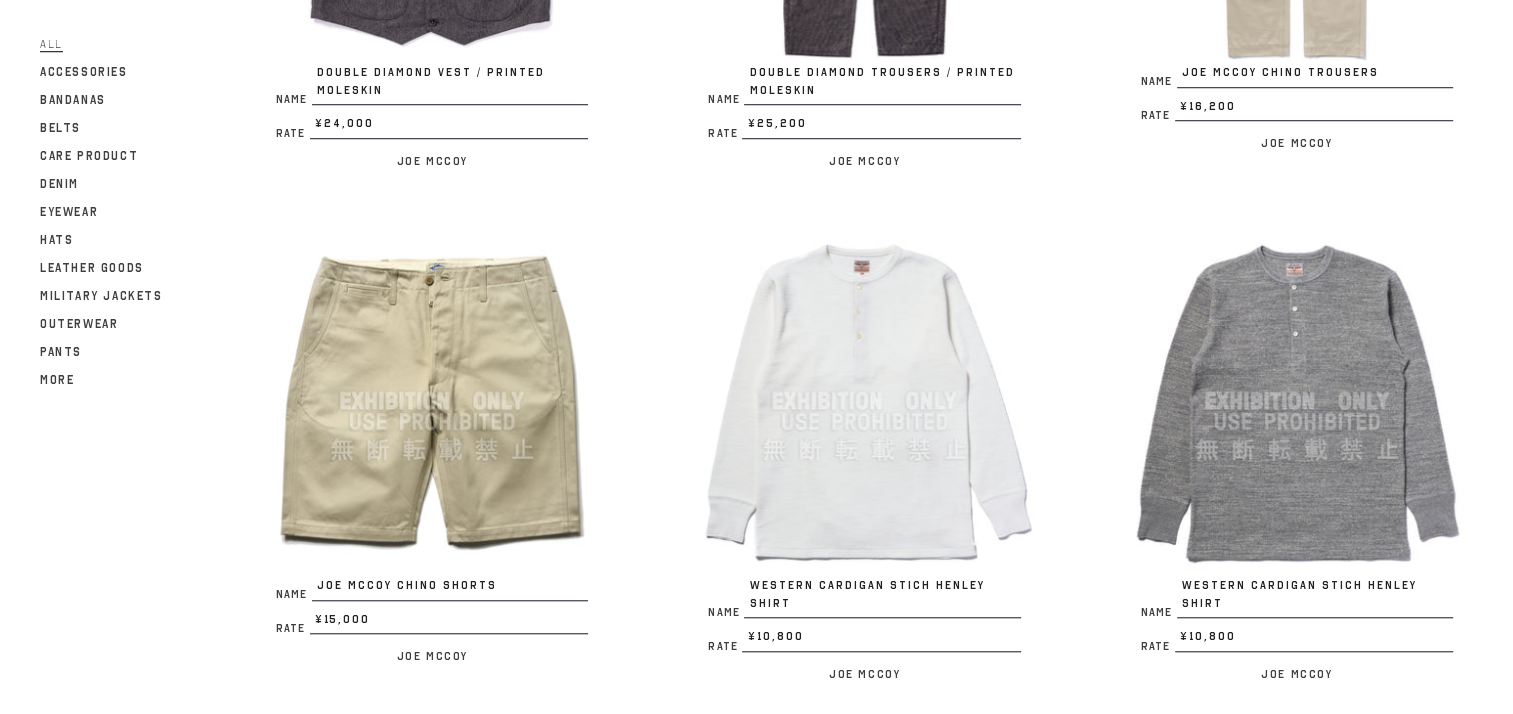 click at bounding box center [432, 401] 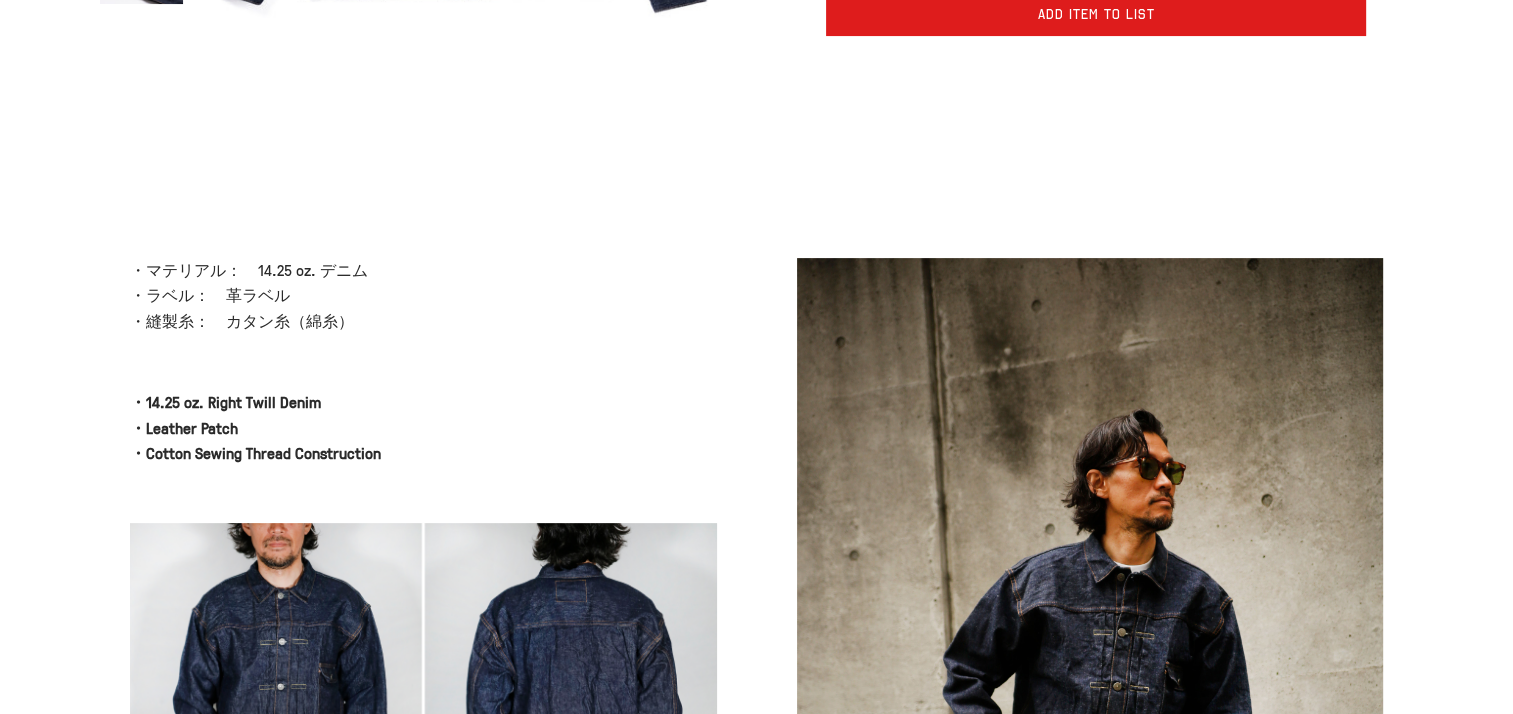 scroll, scrollTop: 300, scrollLeft: 0, axis: vertical 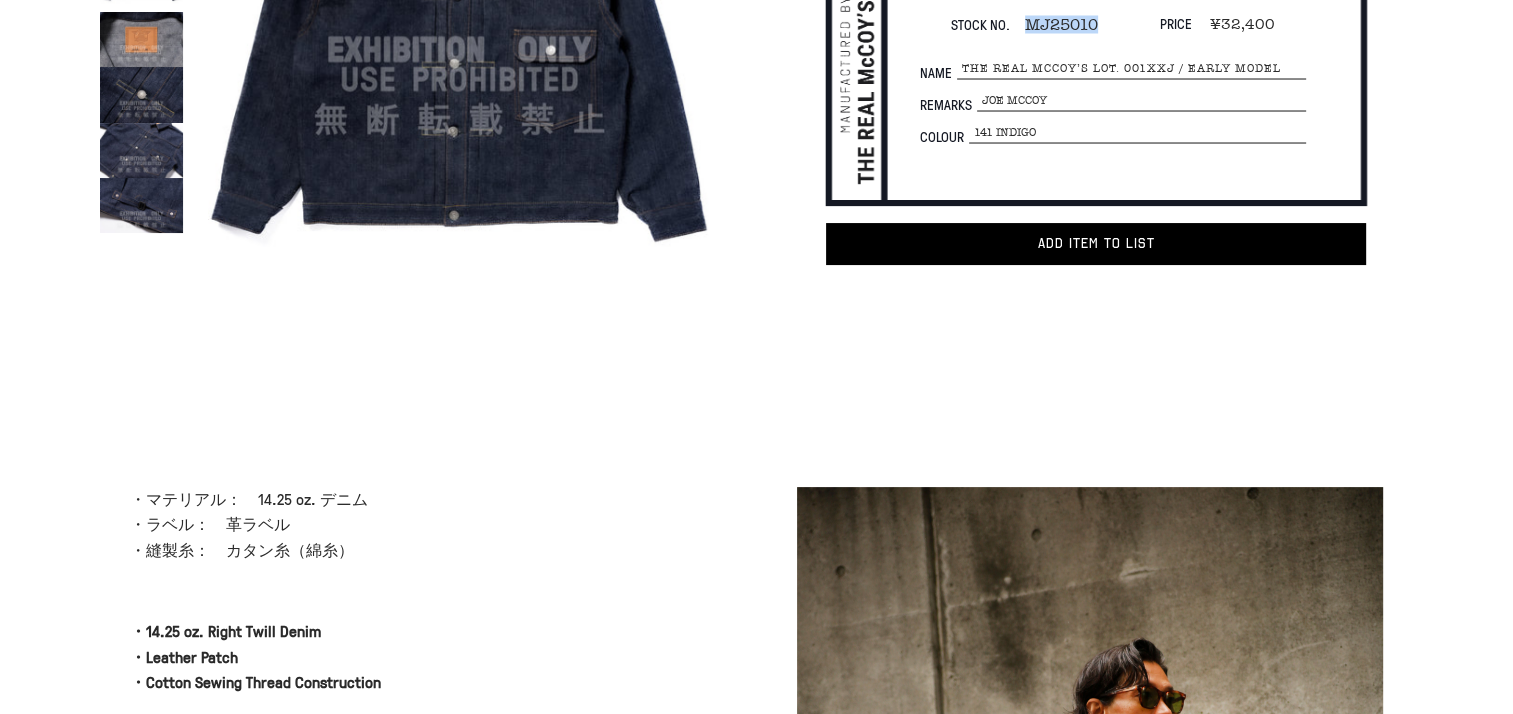 drag, startPoint x: 1028, startPoint y: 24, endPoint x: 1095, endPoint y: 23, distance: 67.00746 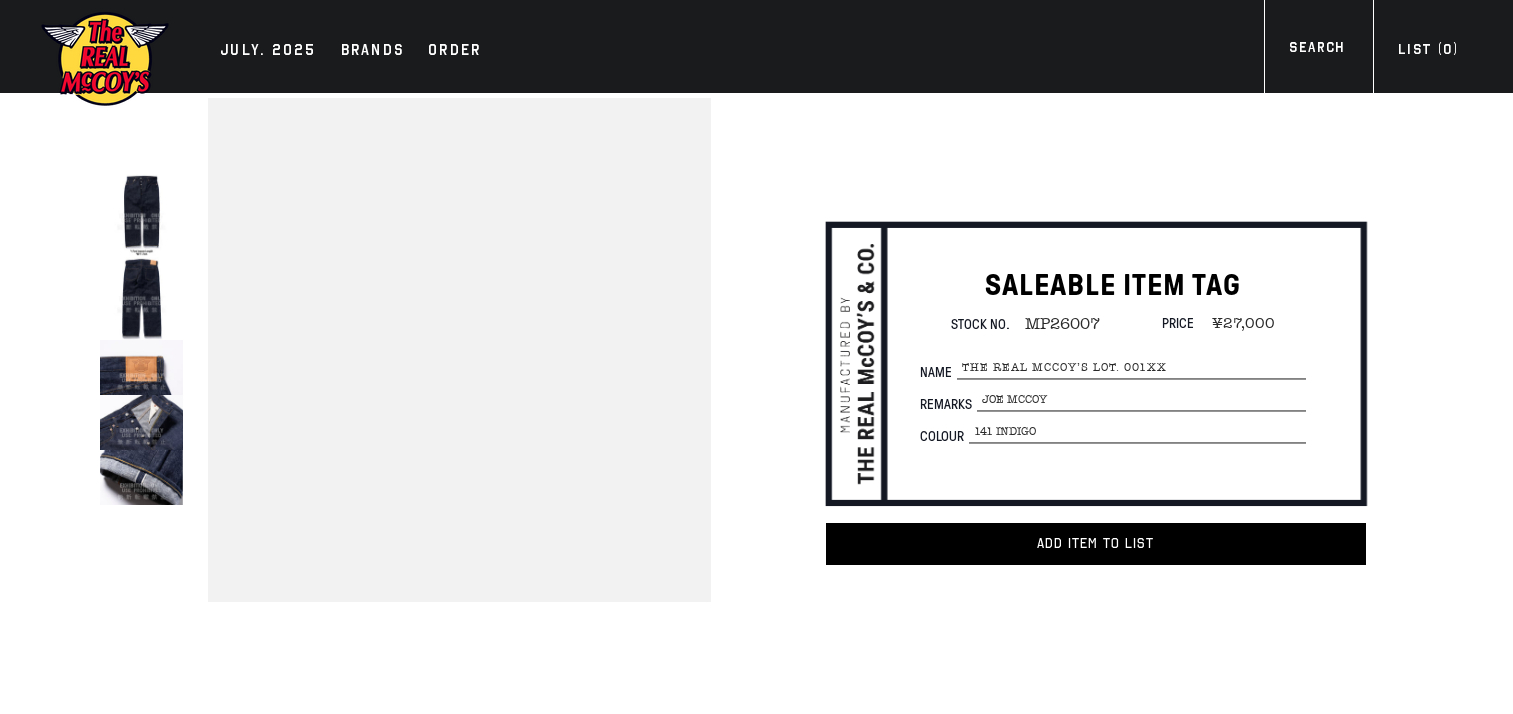 scroll, scrollTop: 0, scrollLeft: 0, axis: both 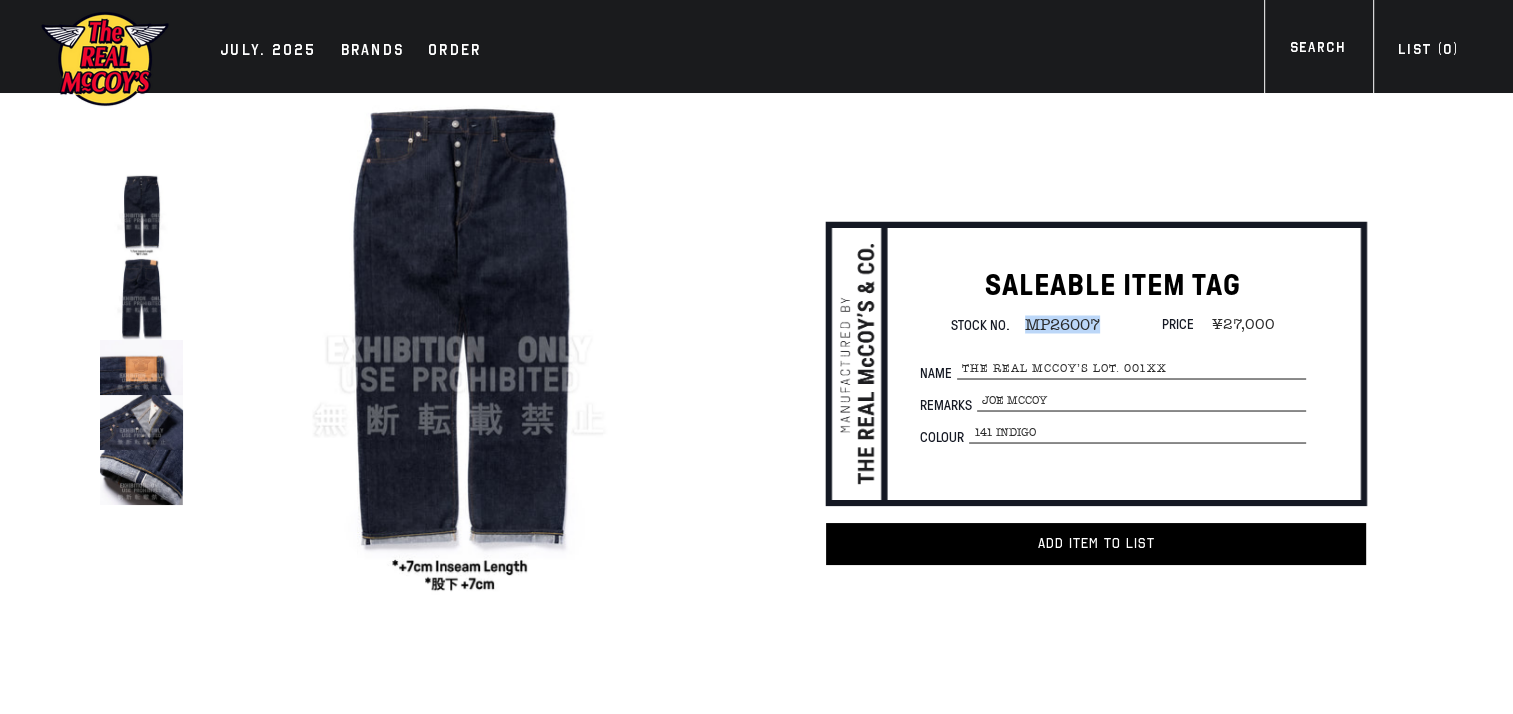 drag, startPoint x: 1023, startPoint y: 323, endPoint x: 1116, endPoint y: 319, distance: 93.08598 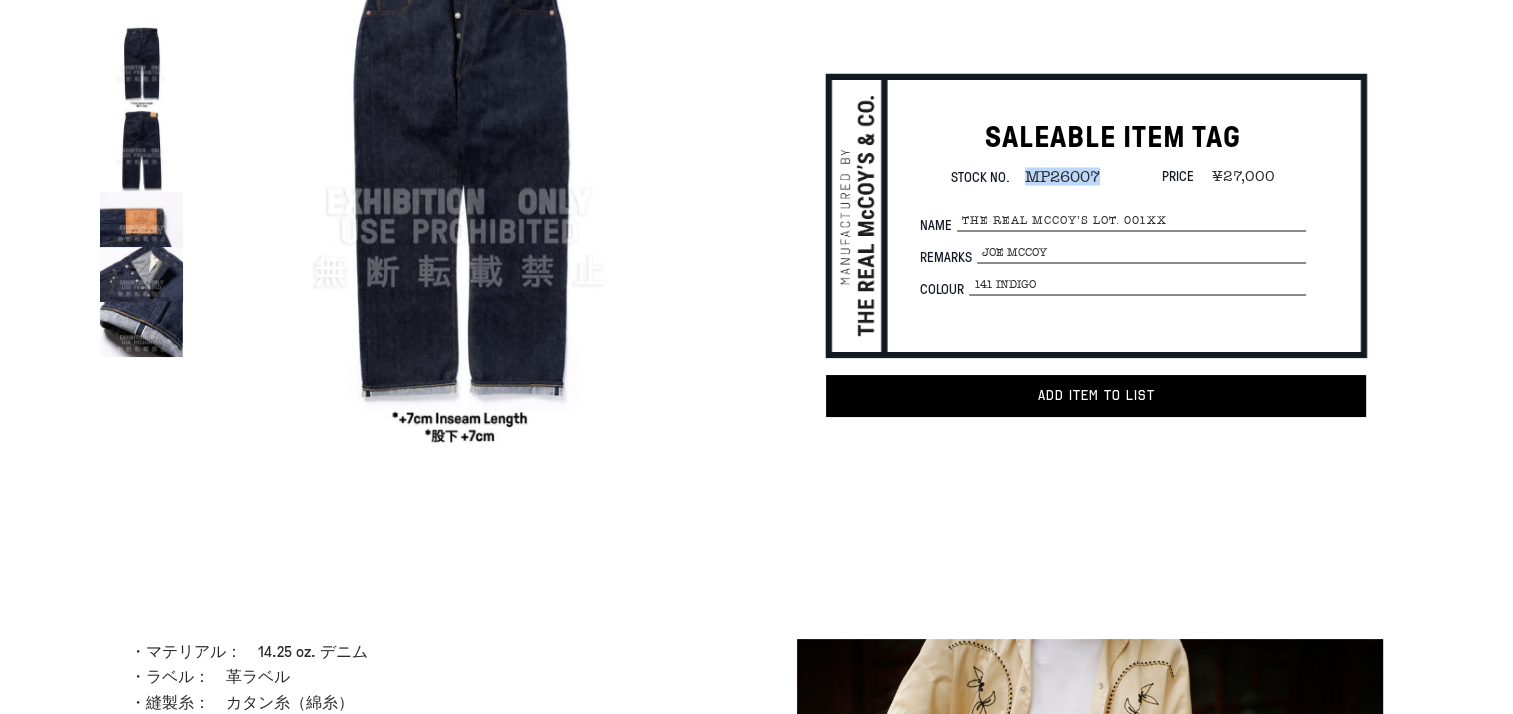 scroll, scrollTop: 100, scrollLeft: 0, axis: vertical 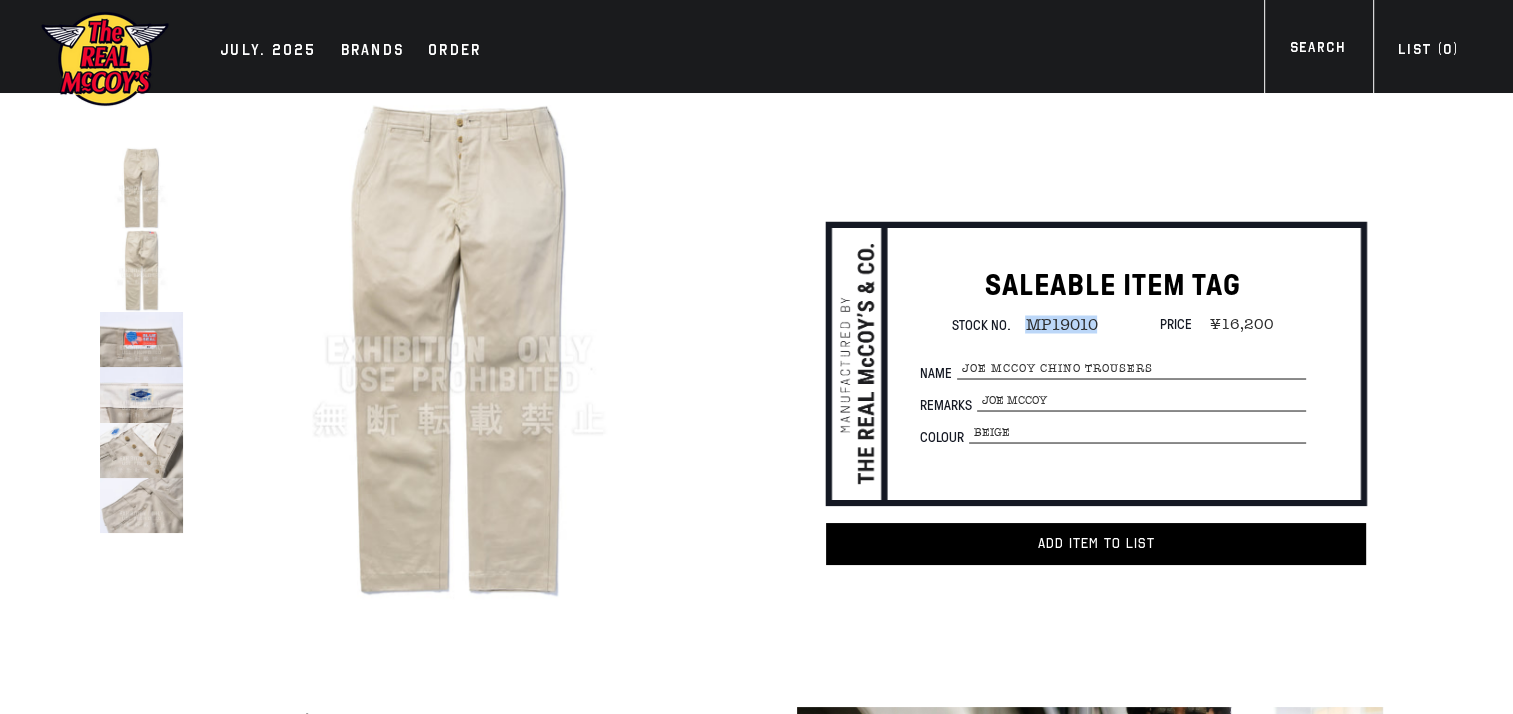 drag, startPoint x: 1026, startPoint y: 323, endPoint x: 1091, endPoint y: 319, distance: 65.12296 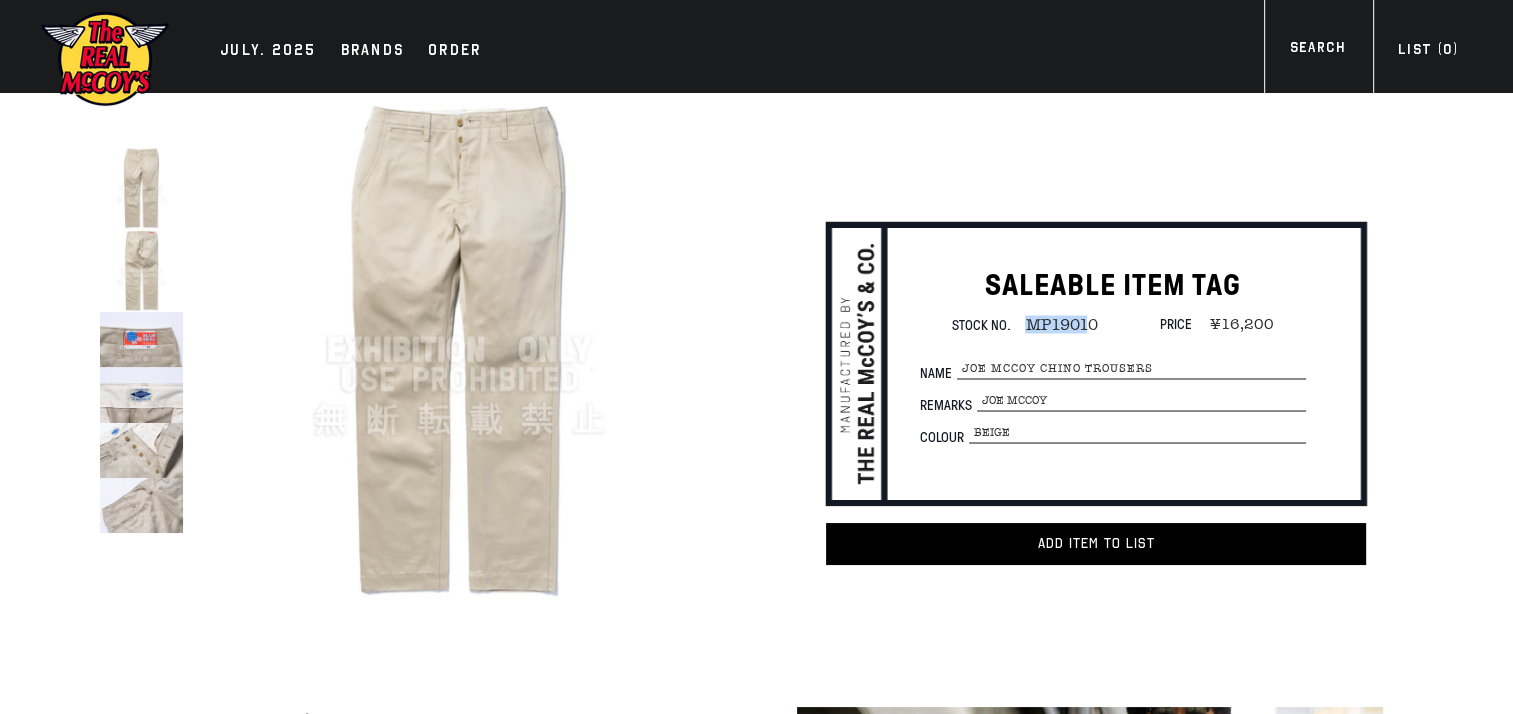 drag, startPoint x: 1091, startPoint y: 319, endPoint x: 1084, endPoint y: 327, distance: 10.630146 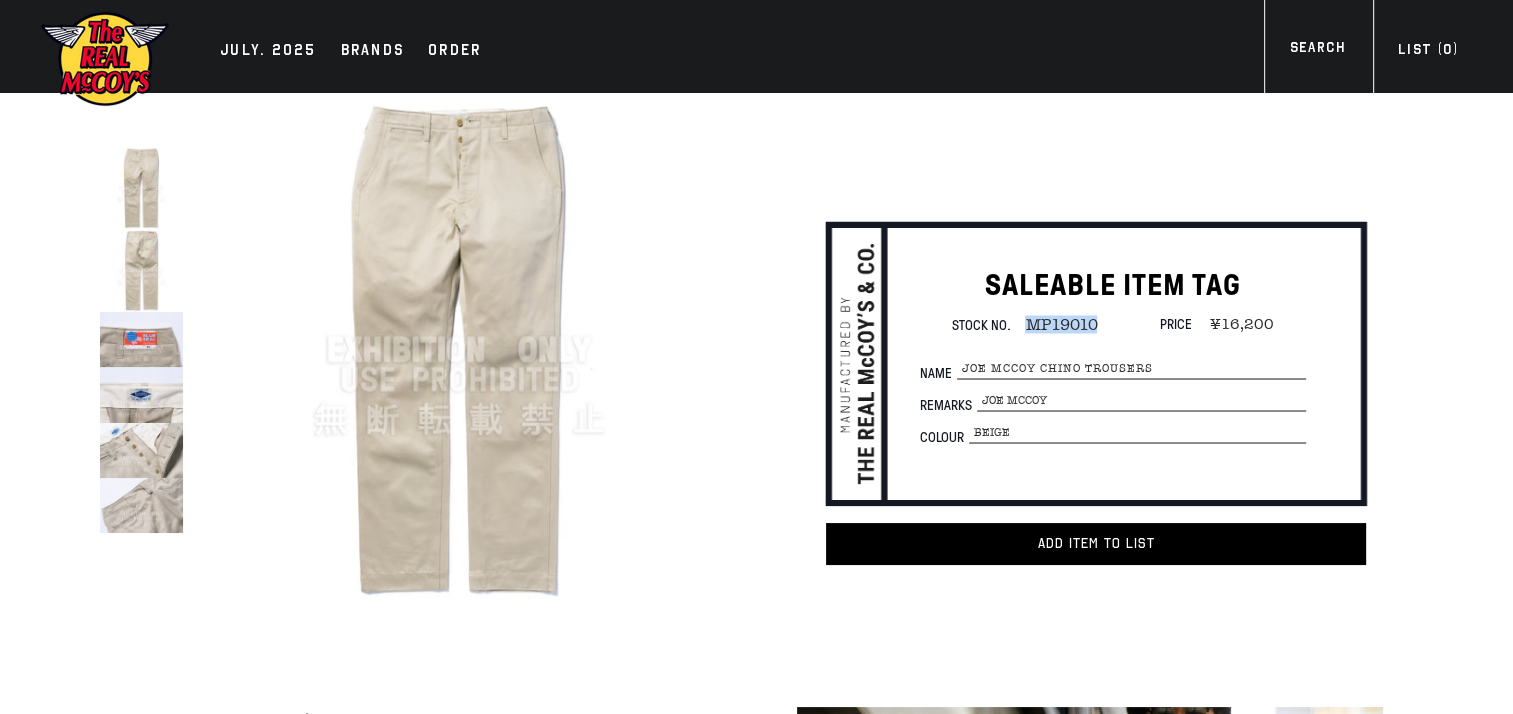 drag, startPoint x: 1028, startPoint y: 322, endPoint x: 1090, endPoint y: 322, distance: 62 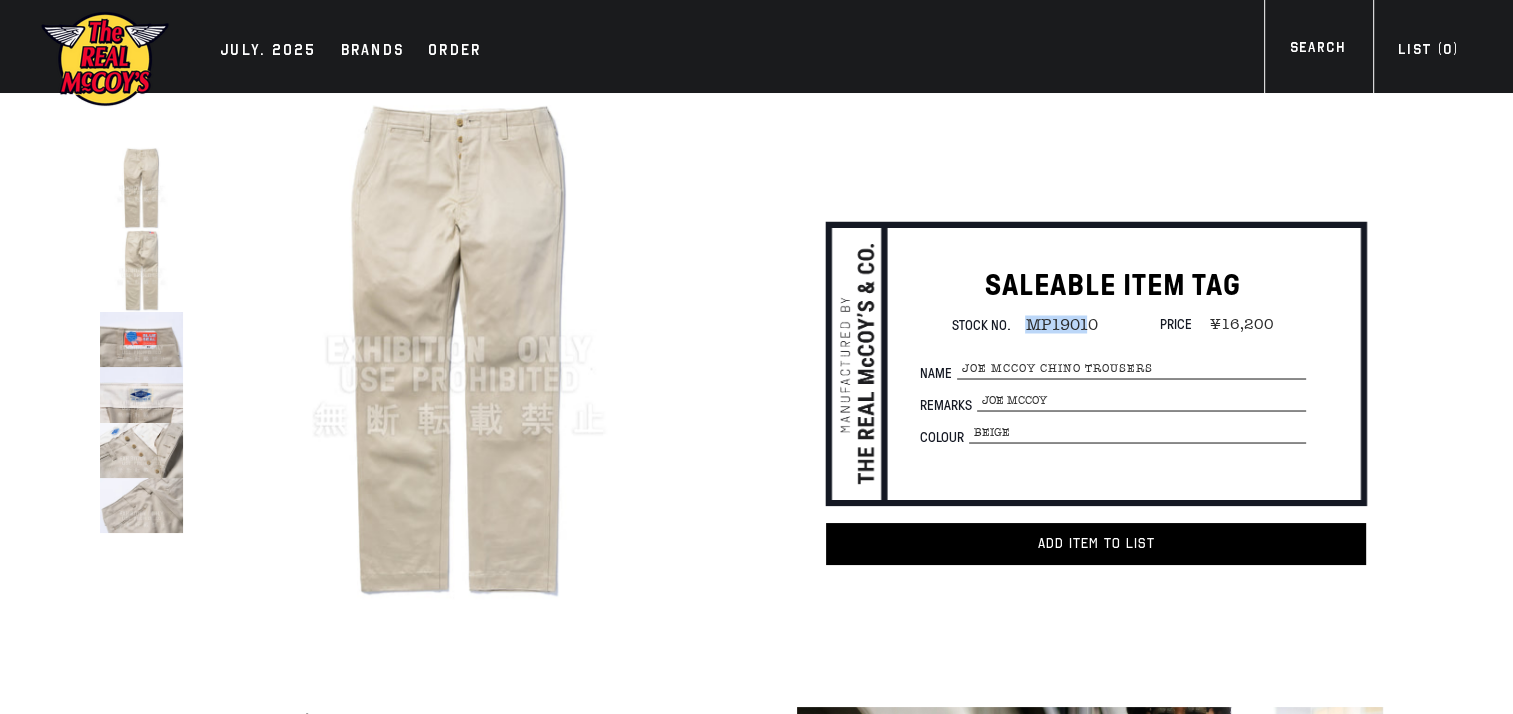 copy on "MP1901" 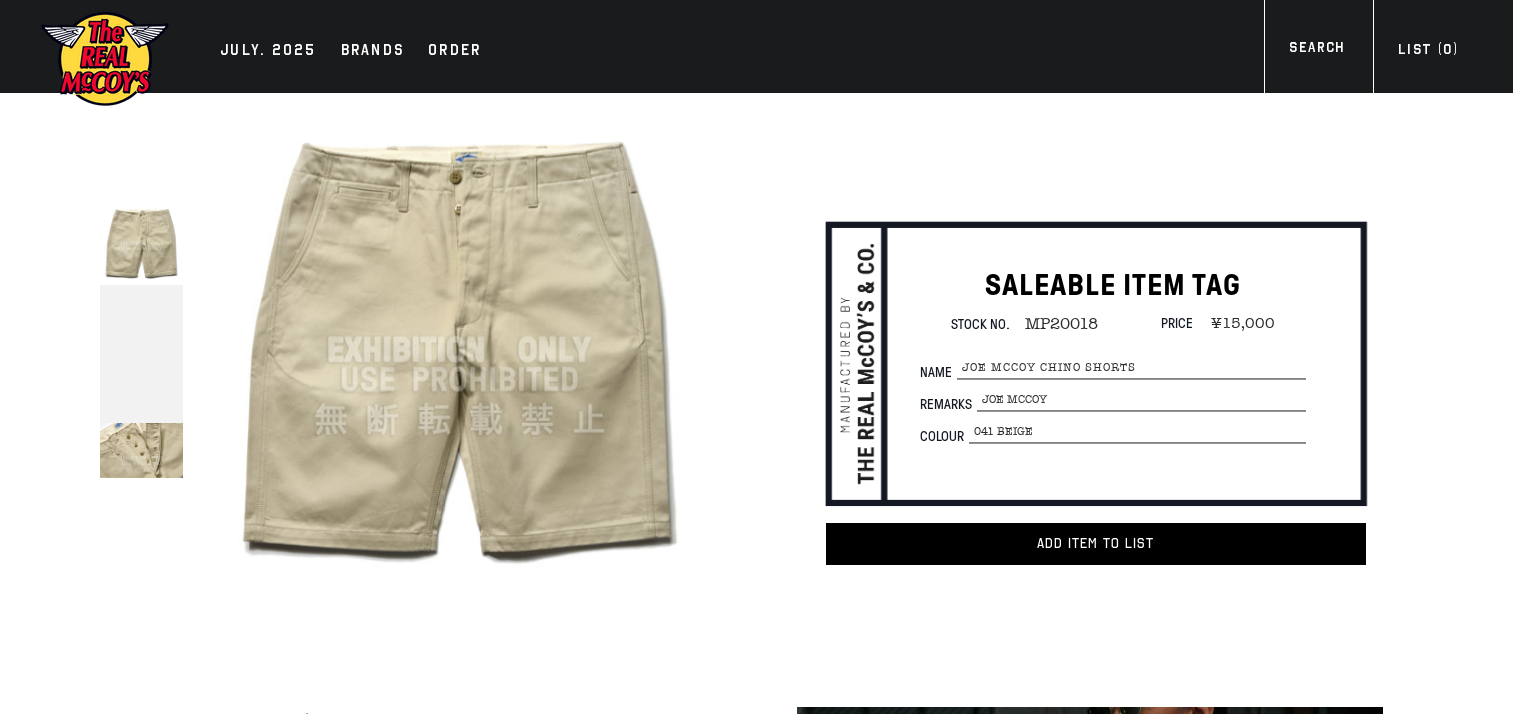 scroll, scrollTop: 0, scrollLeft: 0, axis: both 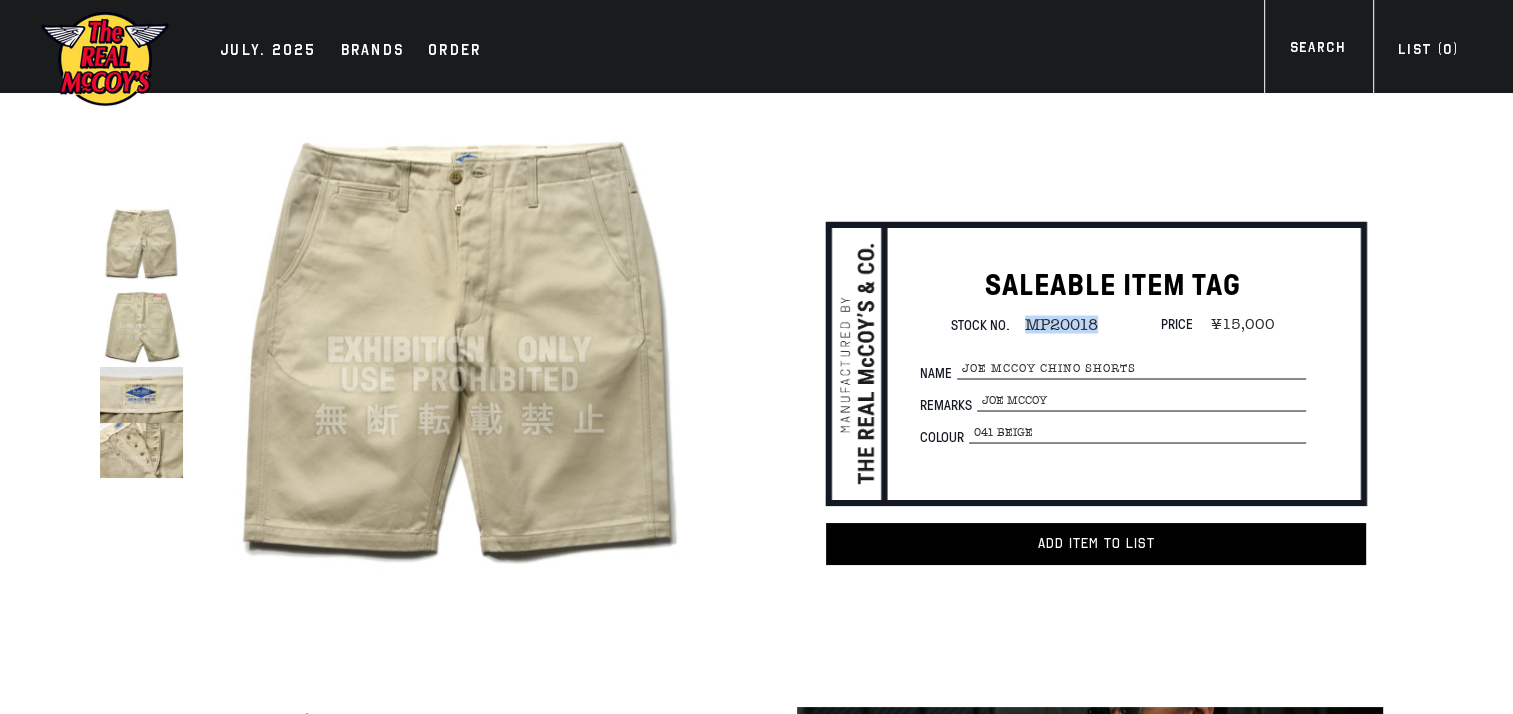 drag, startPoint x: 1024, startPoint y: 321, endPoint x: 1100, endPoint y: 321, distance: 76 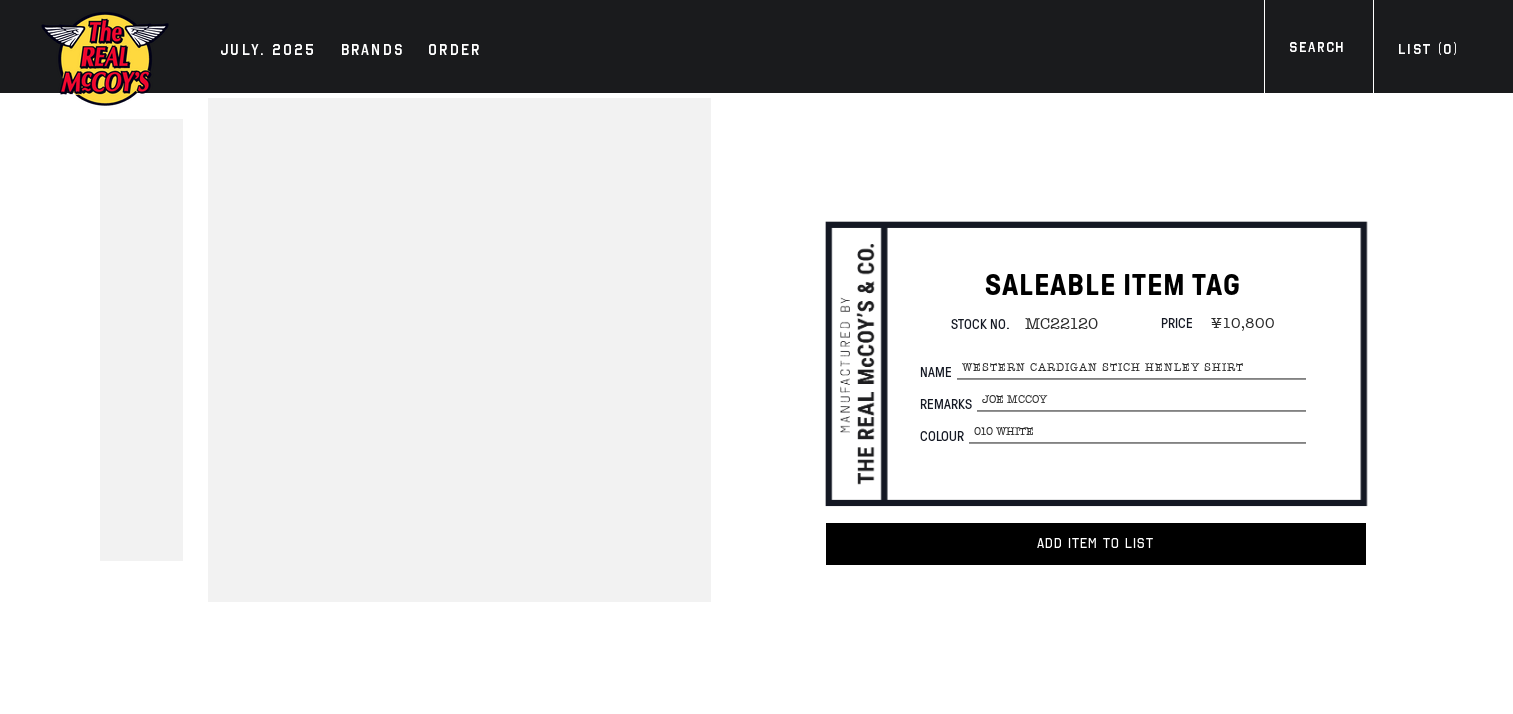 scroll, scrollTop: 0, scrollLeft: 0, axis: both 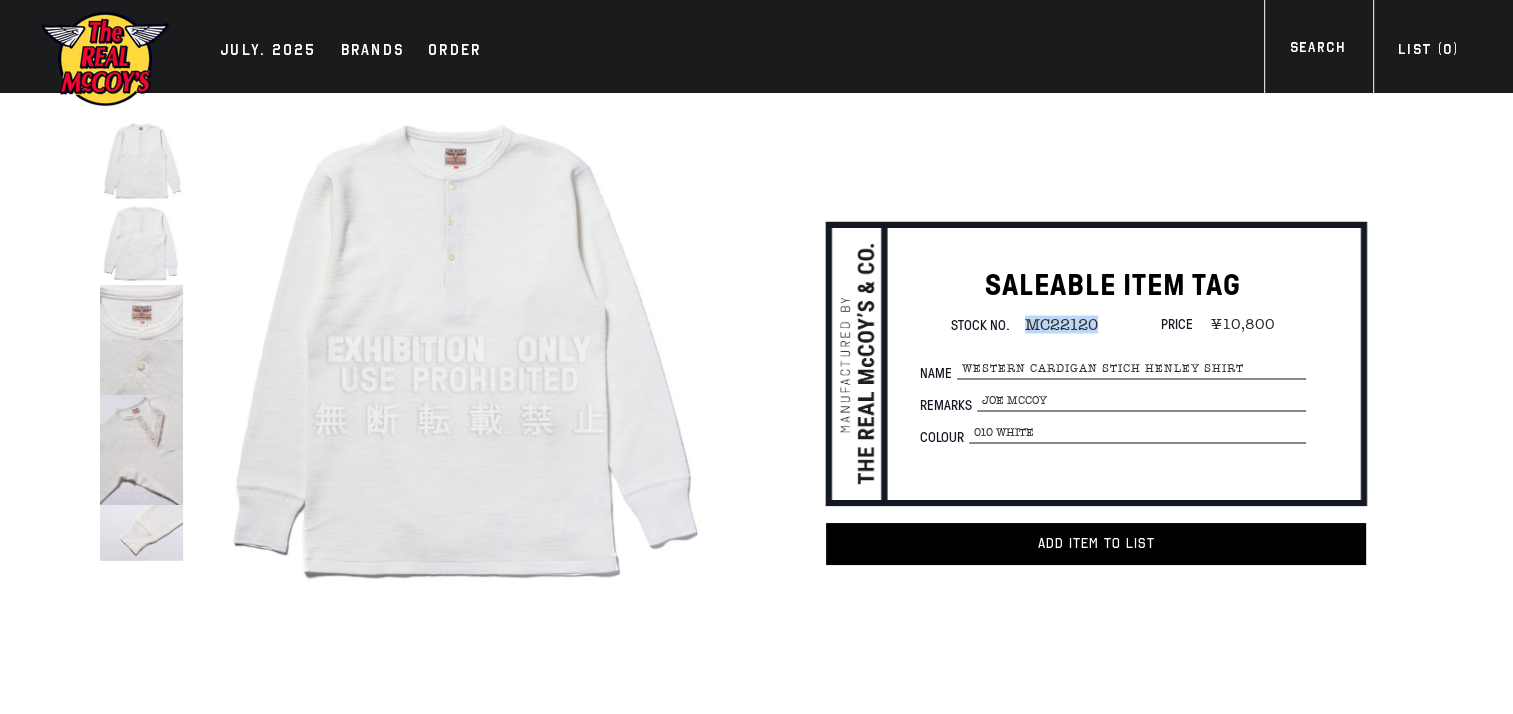 drag, startPoint x: 1080, startPoint y: 320, endPoint x: 1100, endPoint y: 318, distance: 20.09975 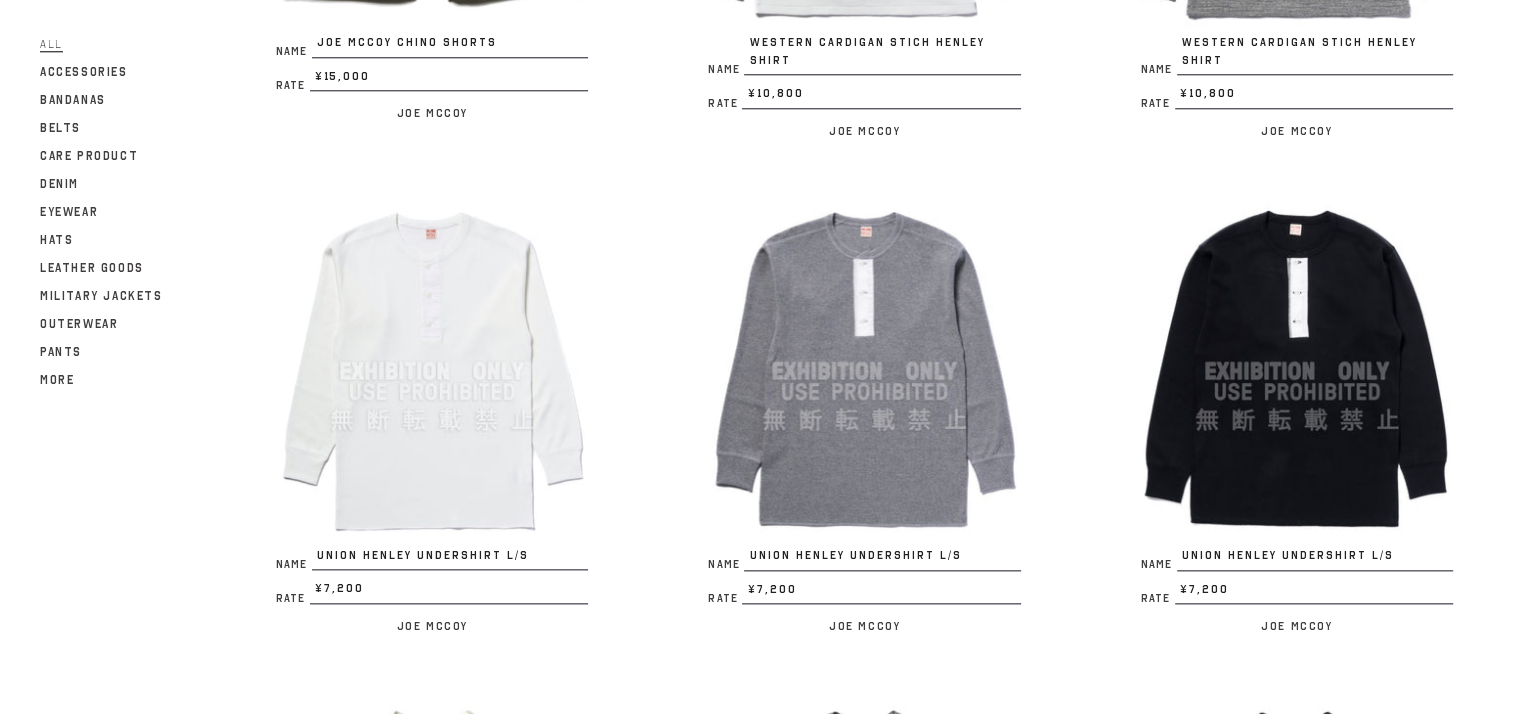 scroll, scrollTop: 2300, scrollLeft: 0, axis: vertical 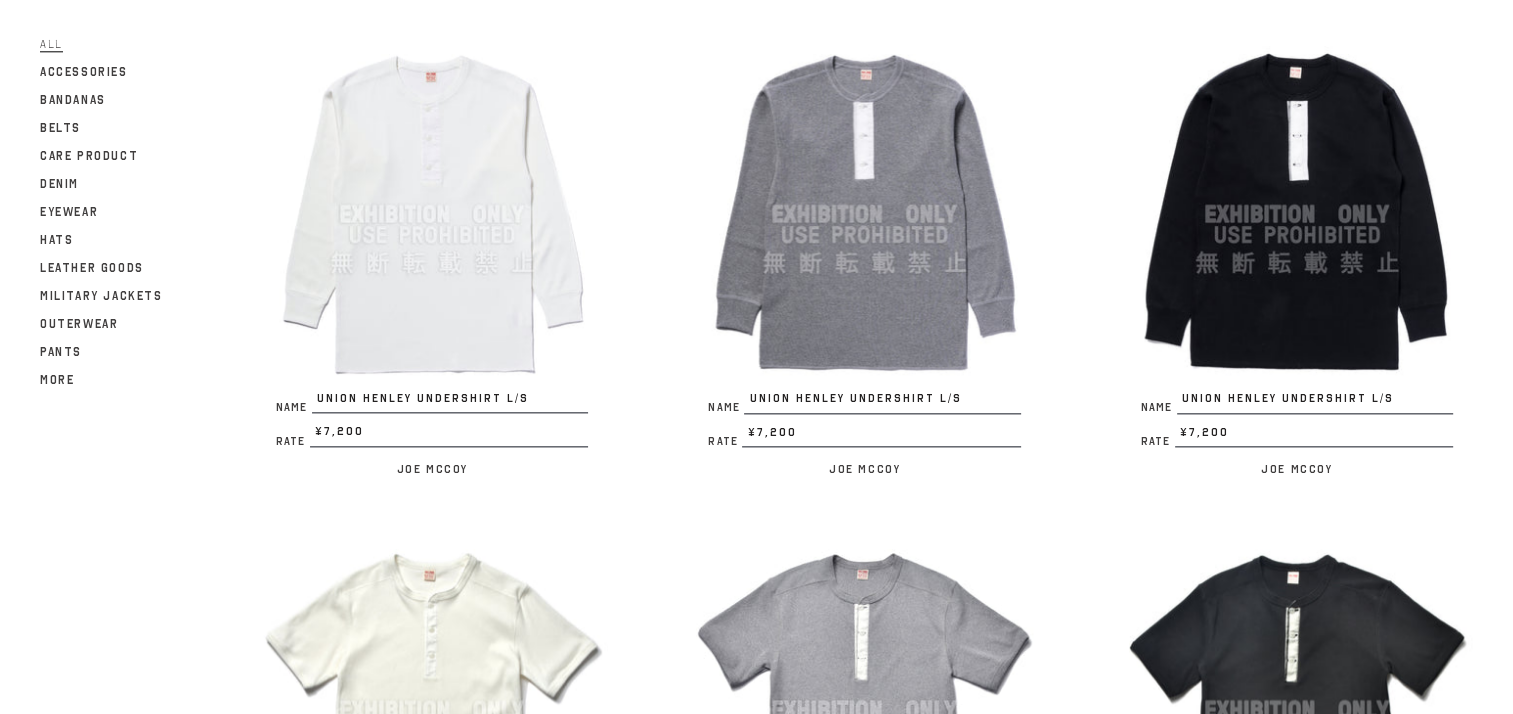 click at bounding box center (432, 214) 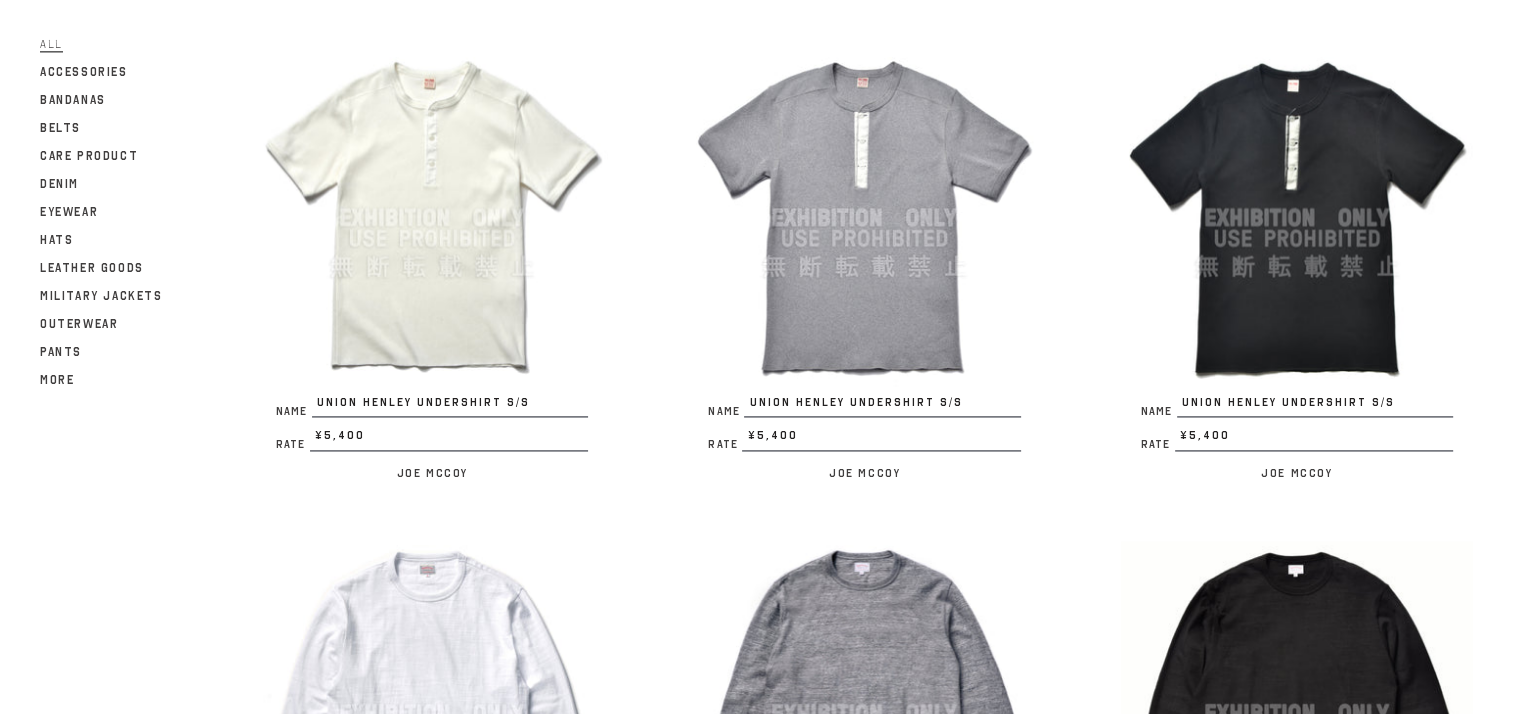 scroll, scrollTop: 2800, scrollLeft: 0, axis: vertical 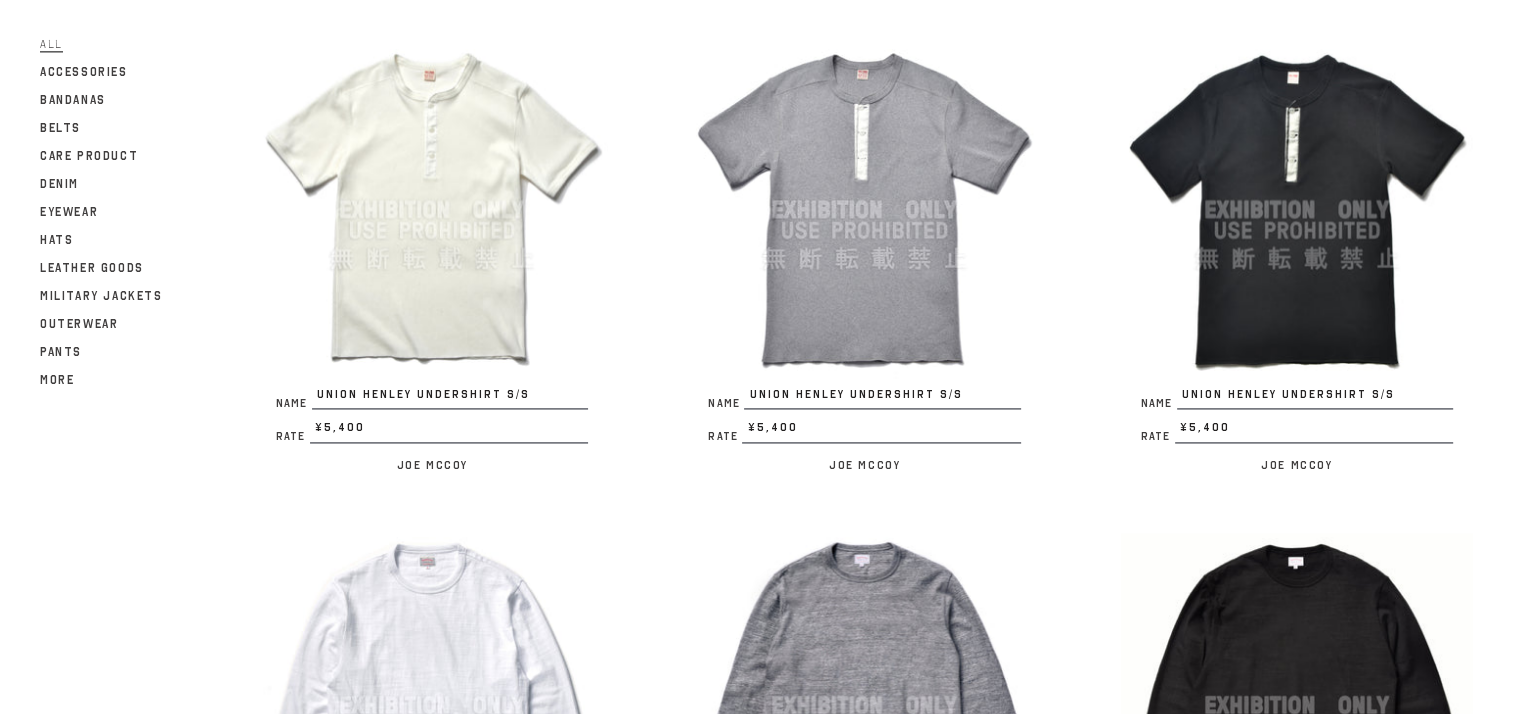click at bounding box center [432, 209] 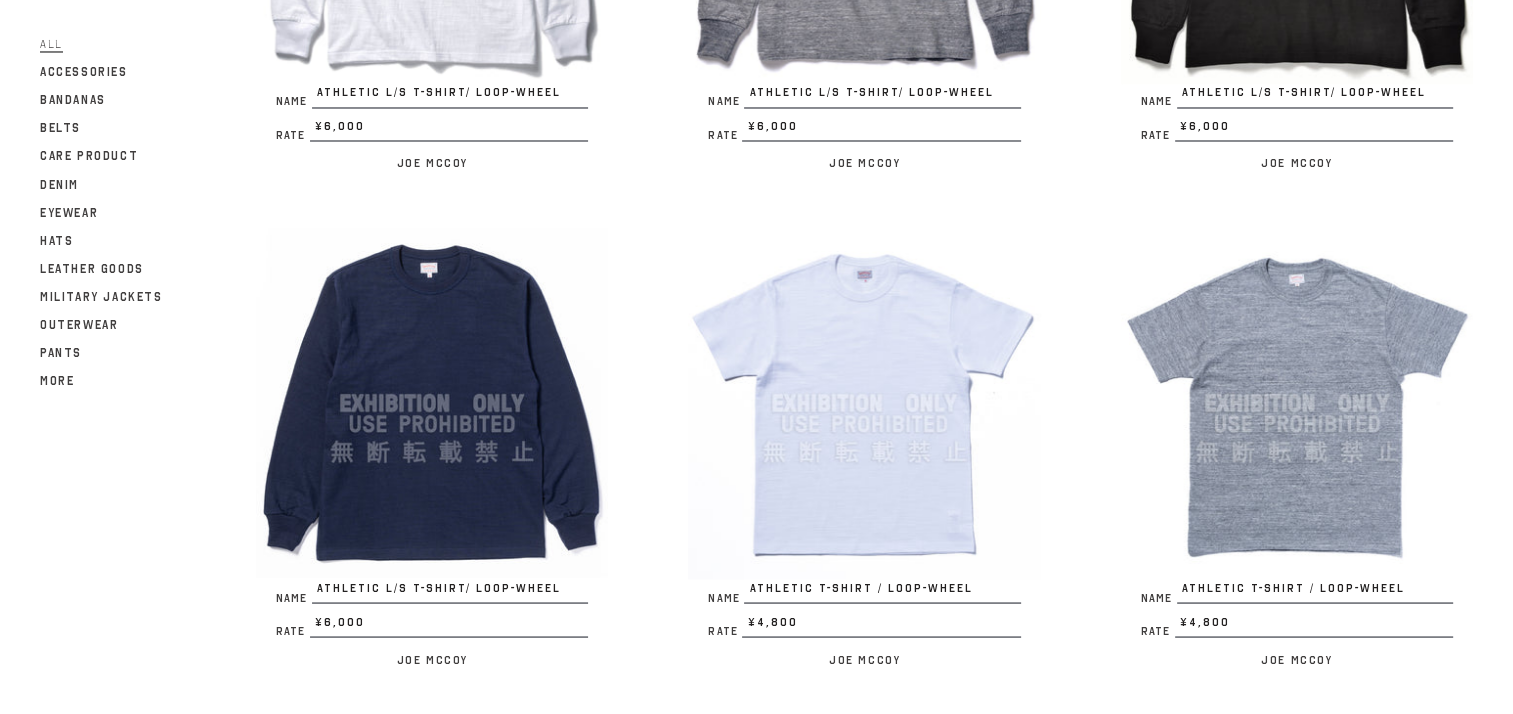 scroll, scrollTop: 3600, scrollLeft: 0, axis: vertical 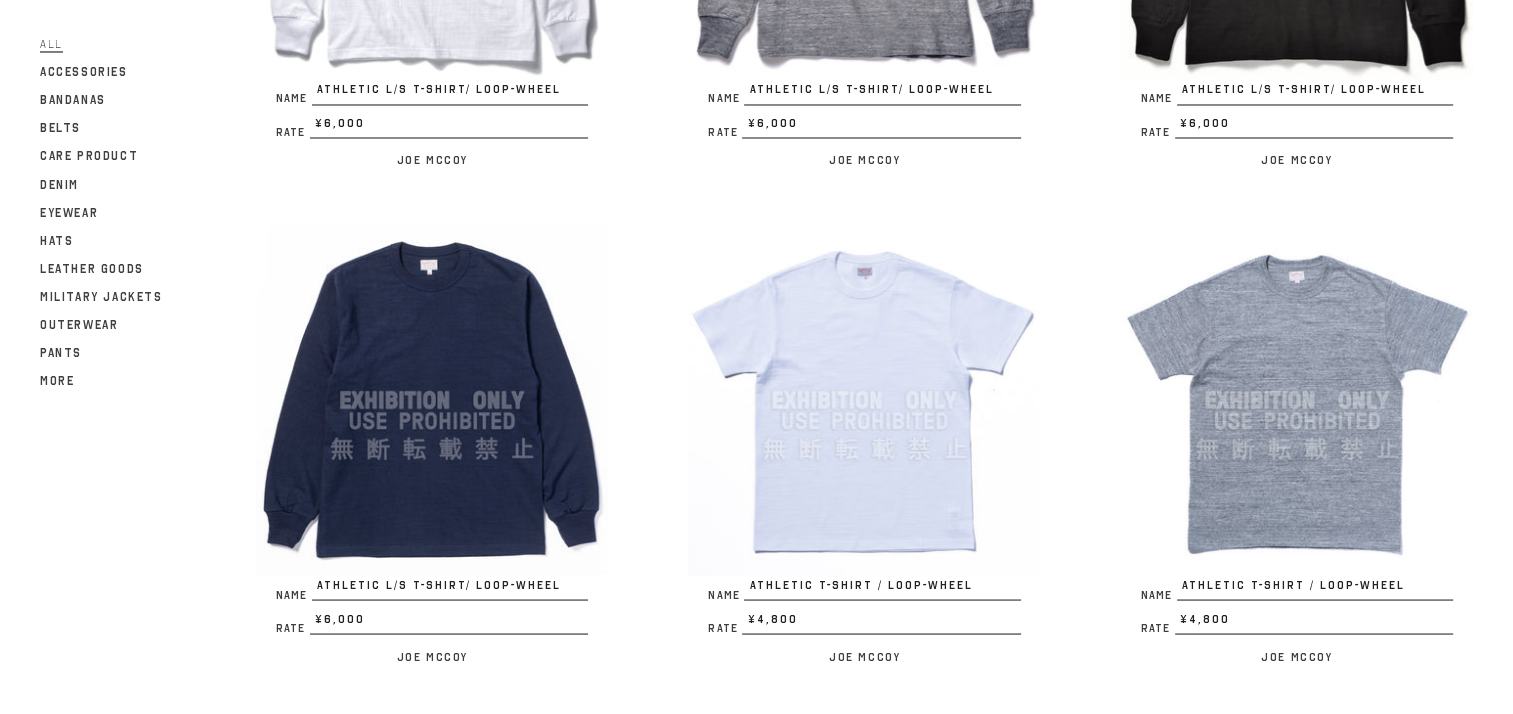click at bounding box center [864, 400] 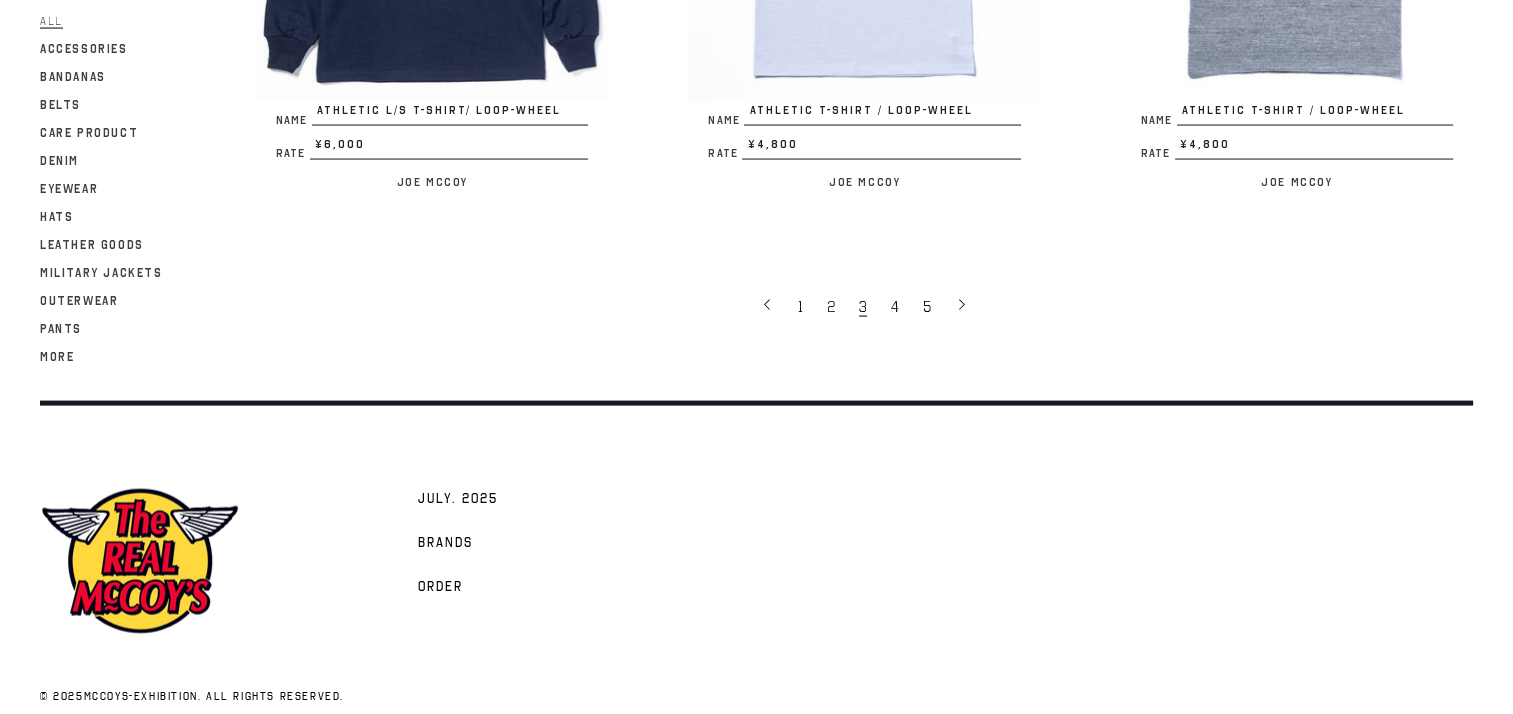 scroll, scrollTop: 4081, scrollLeft: 0, axis: vertical 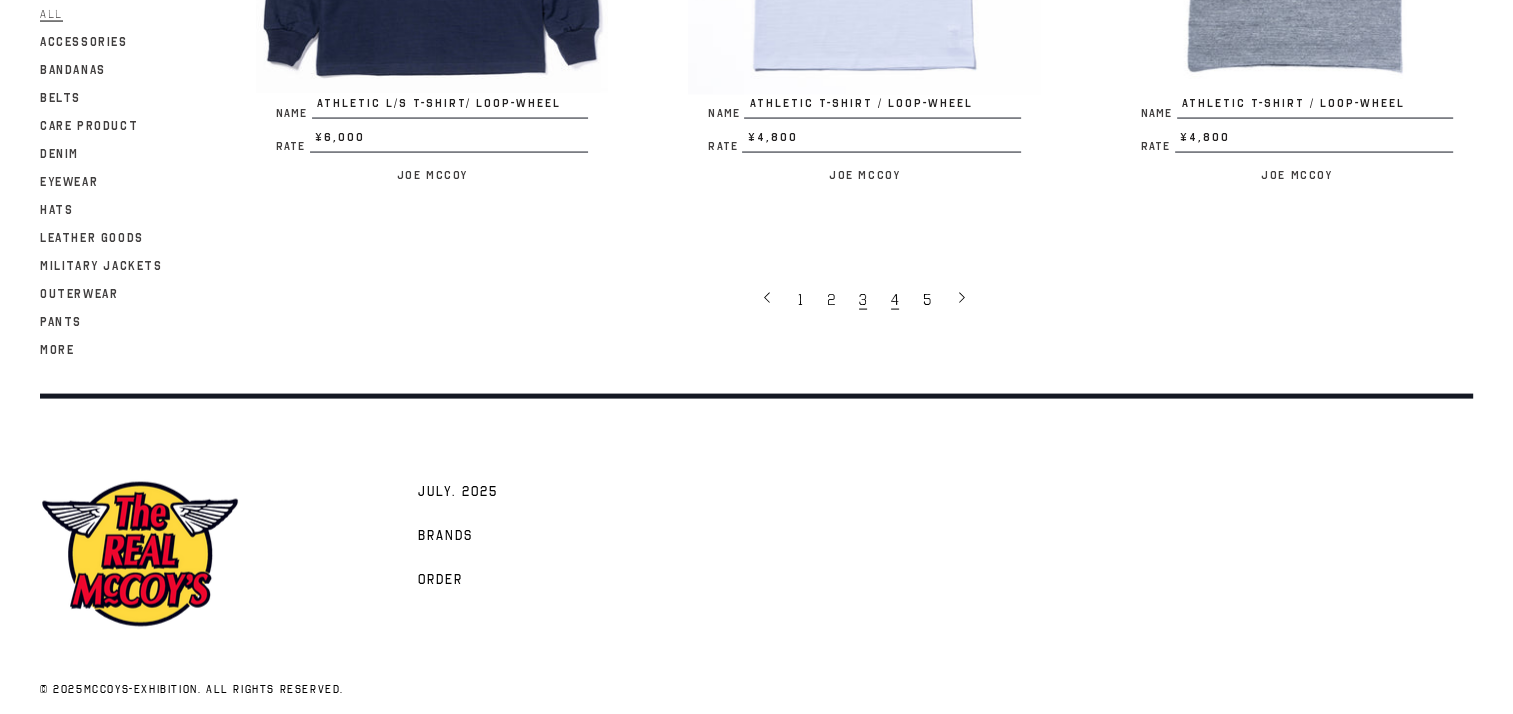 click on "4" at bounding box center [895, 300] 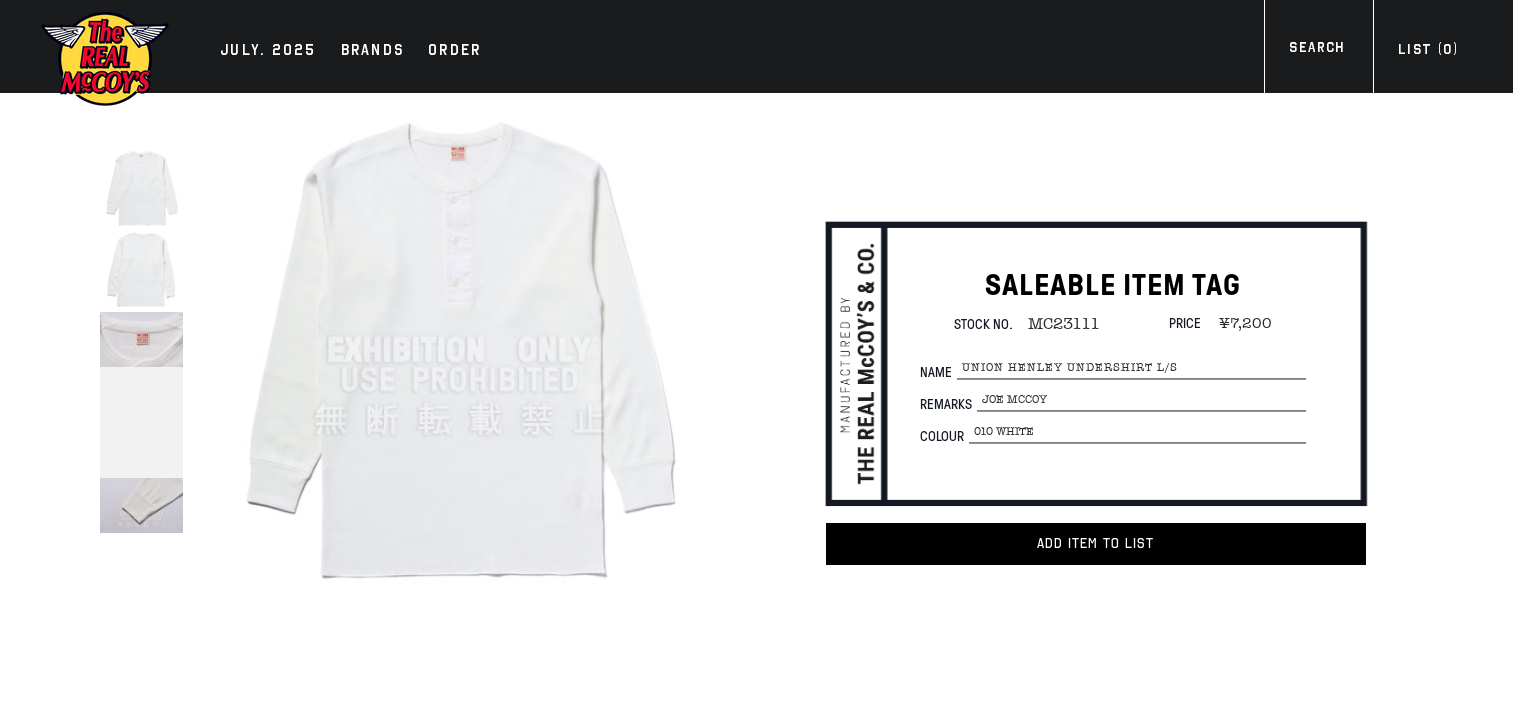 scroll, scrollTop: 0, scrollLeft: 0, axis: both 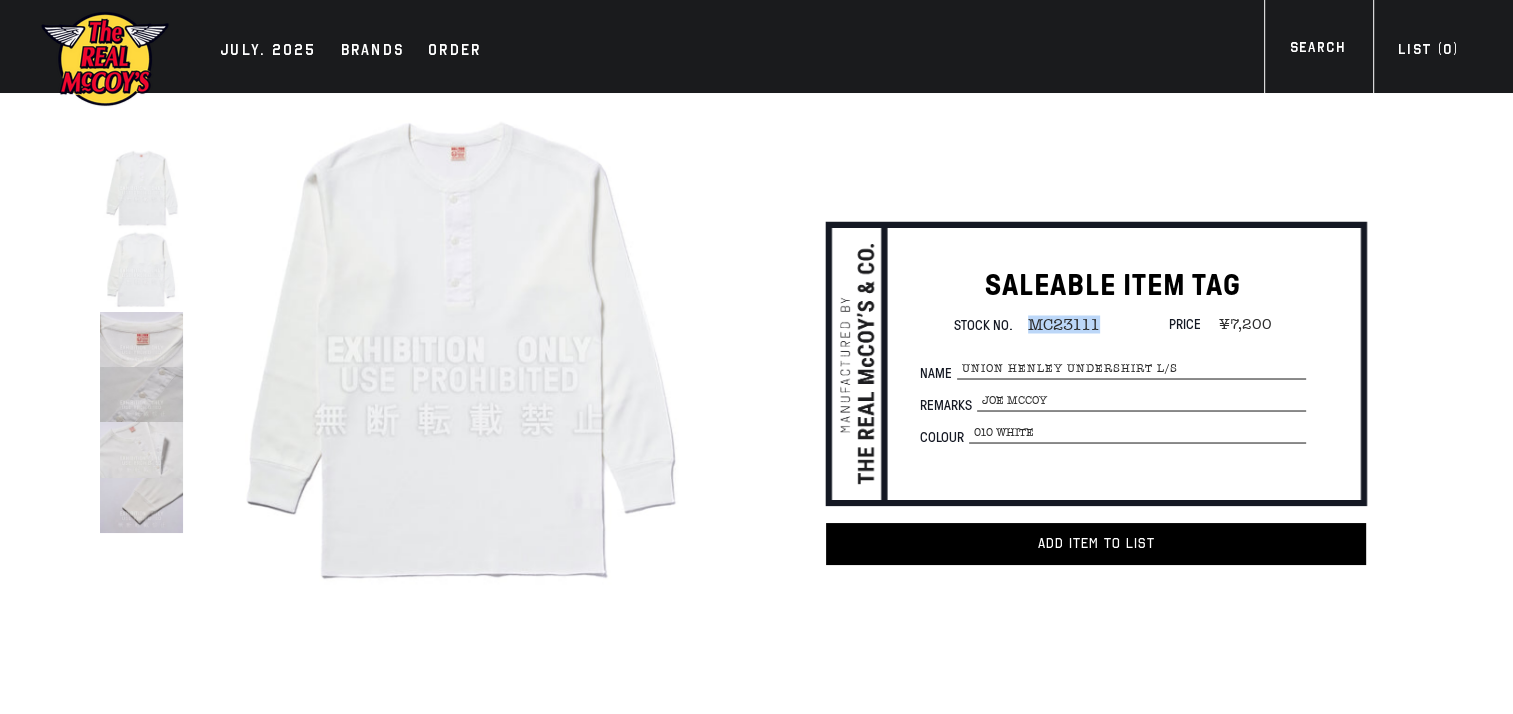 drag, startPoint x: 1029, startPoint y: 323, endPoint x: 1108, endPoint y: 321, distance: 79.025314 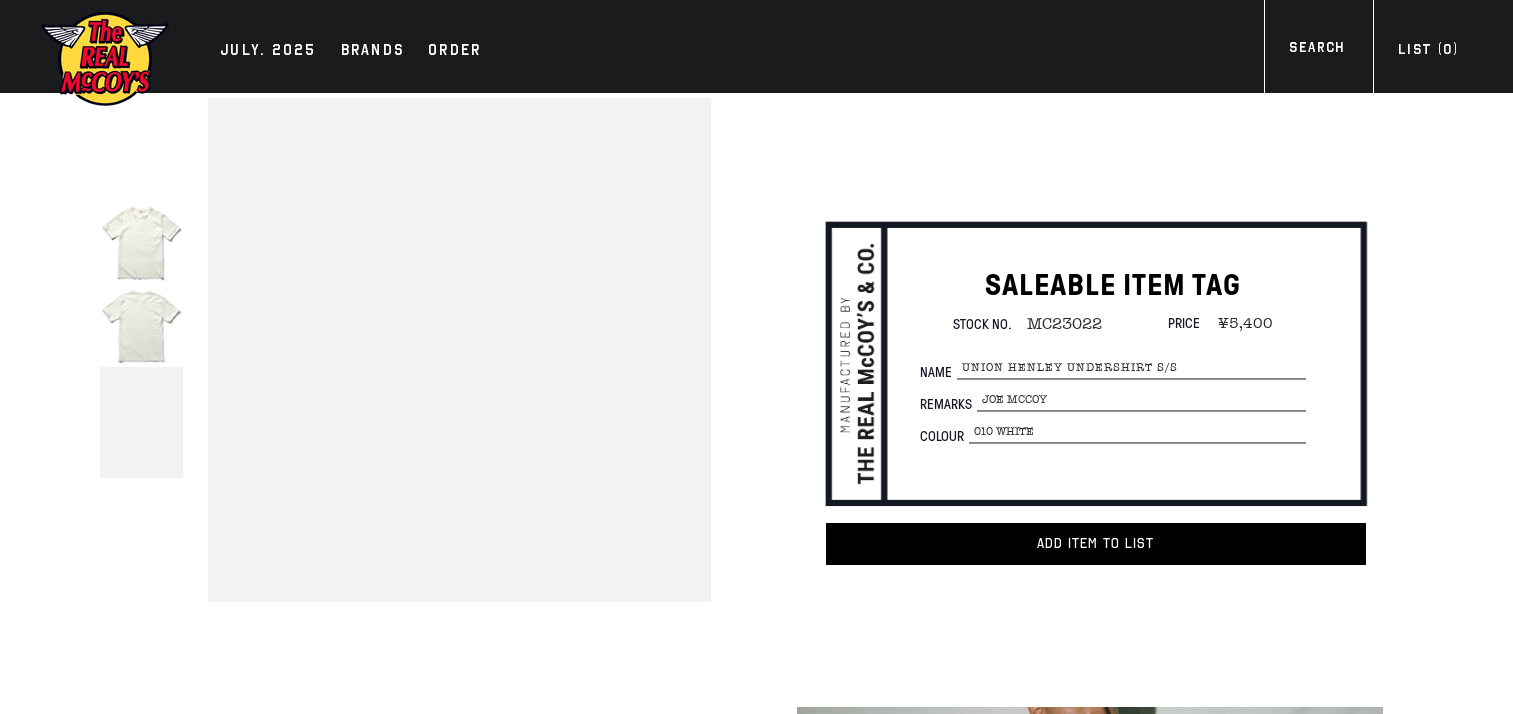 scroll, scrollTop: 0, scrollLeft: 0, axis: both 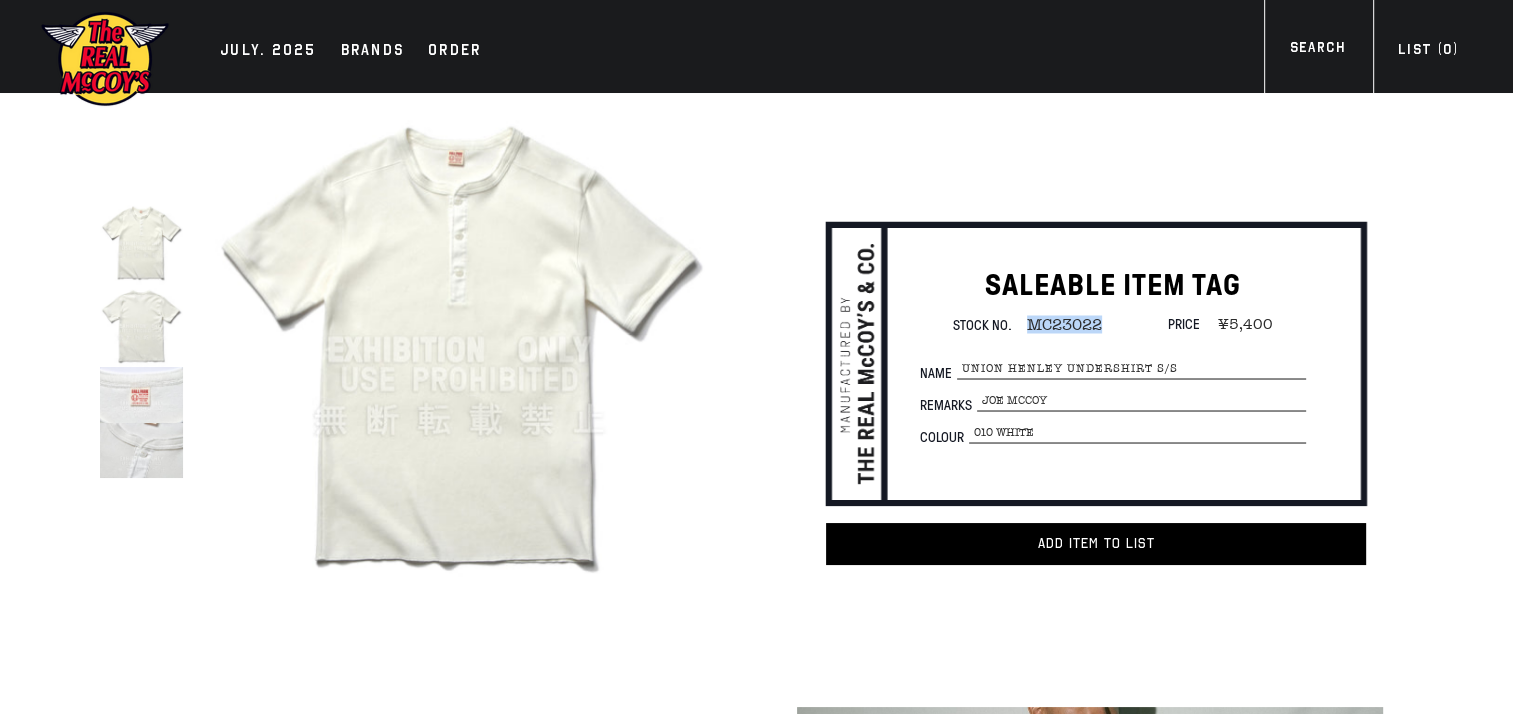 drag, startPoint x: 1026, startPoint y: 325, endPoint x: 1101, endPoint y: 330, distance: 75.16648 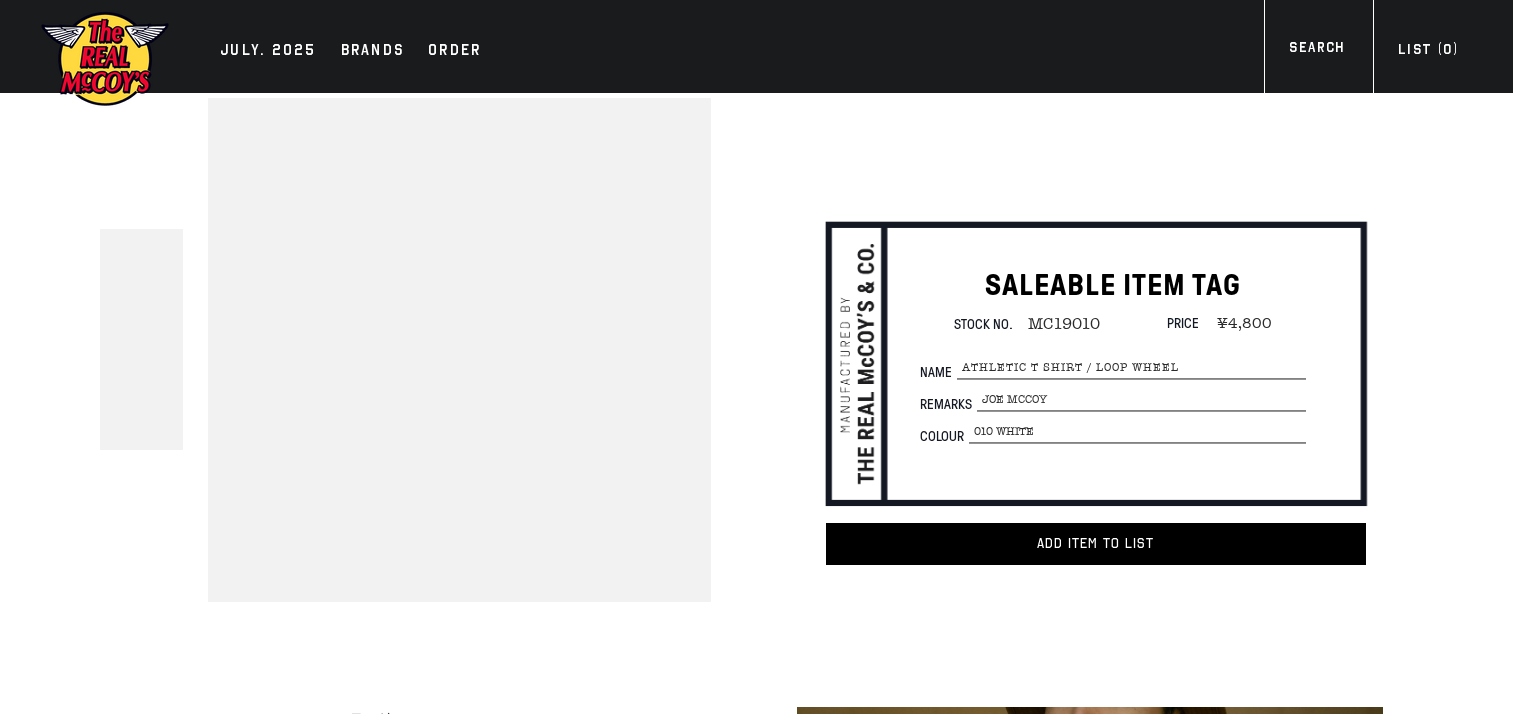scroll, scrollTop: 0, scrollLeft: 0, axis: both 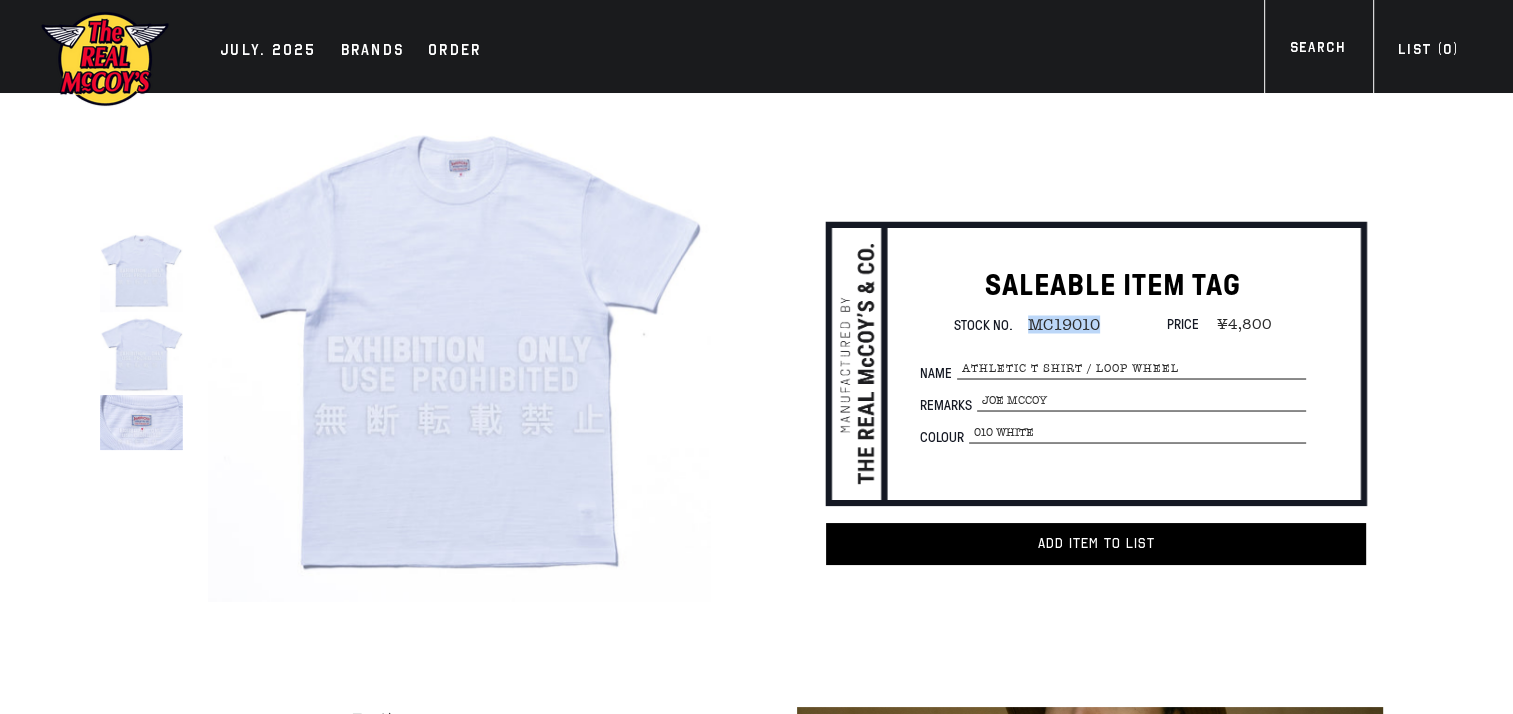 drag, startPoint x: 1032, startPoint y: 324, endPoint x: 1095, endPoint y: 320, distance: 63.126858 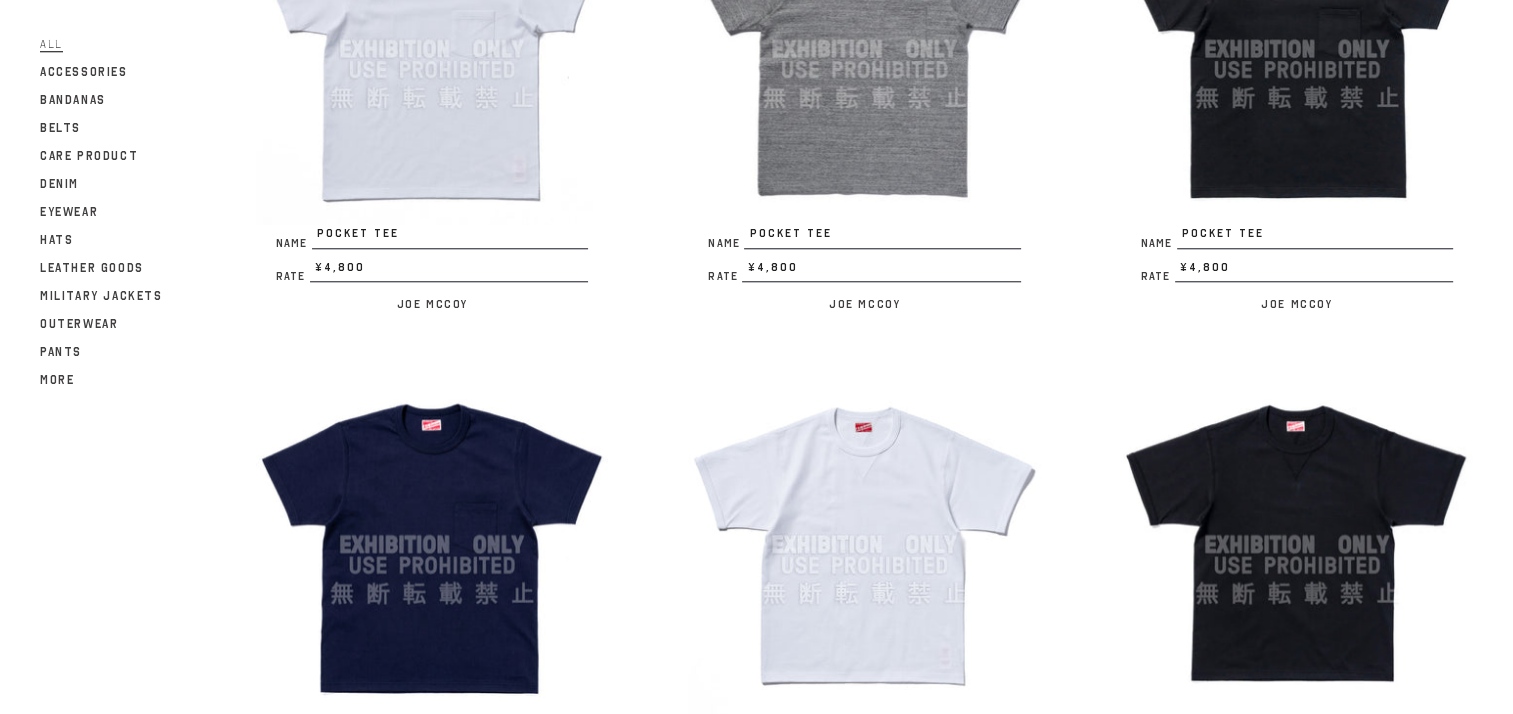 scroll, scrollTop: 1600, scrollLeft: 0, axis: vertical 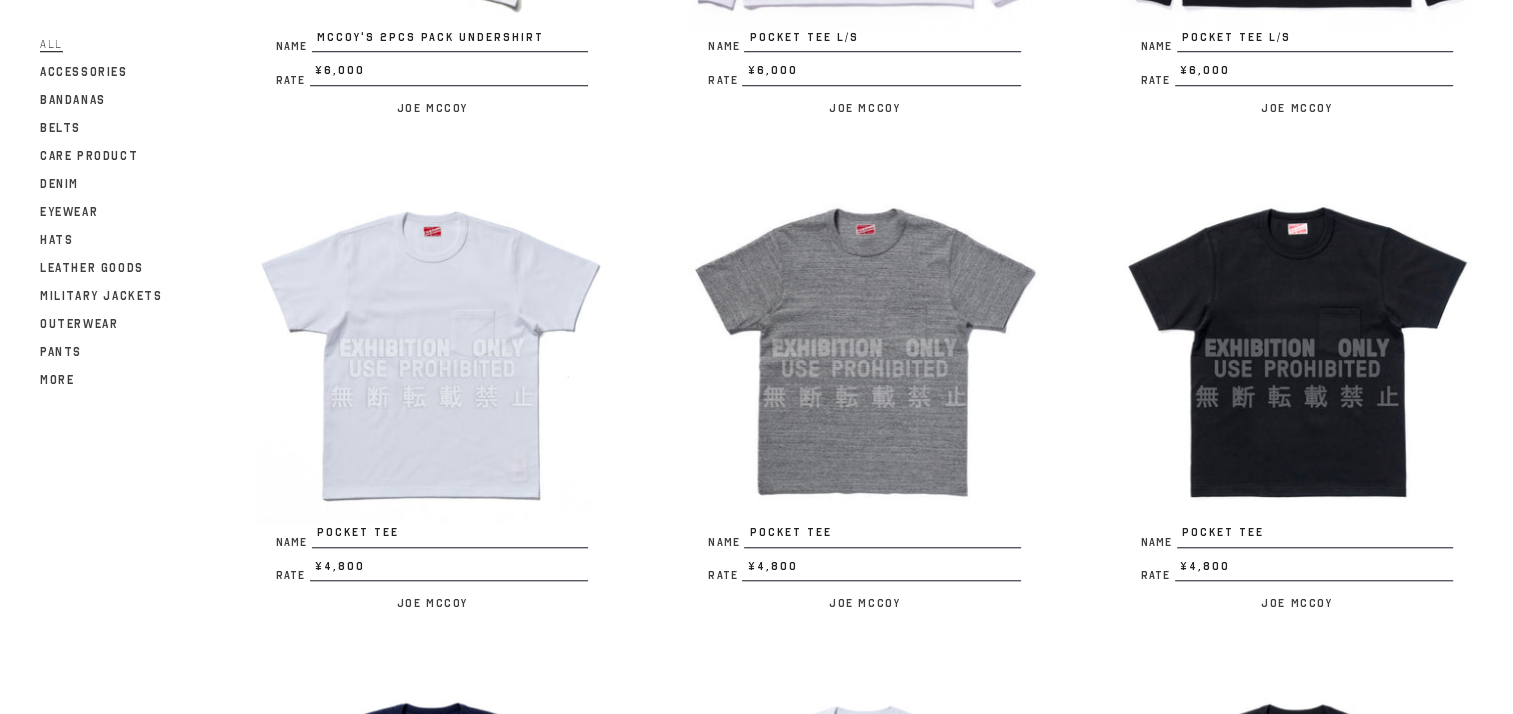 click at bounding box center (432, 348) 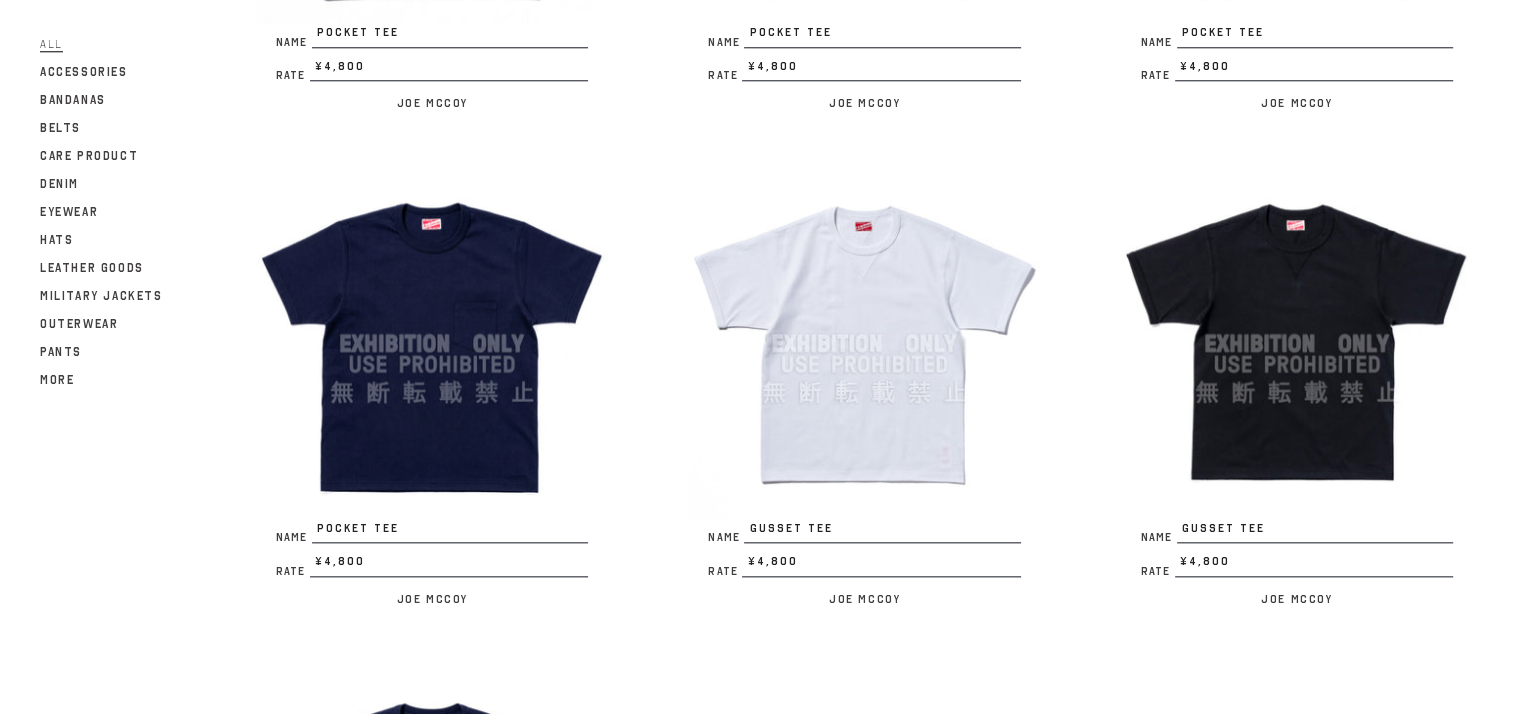 scroll, scrollTop: 2100, scrollLeft: 0, axis: vertical 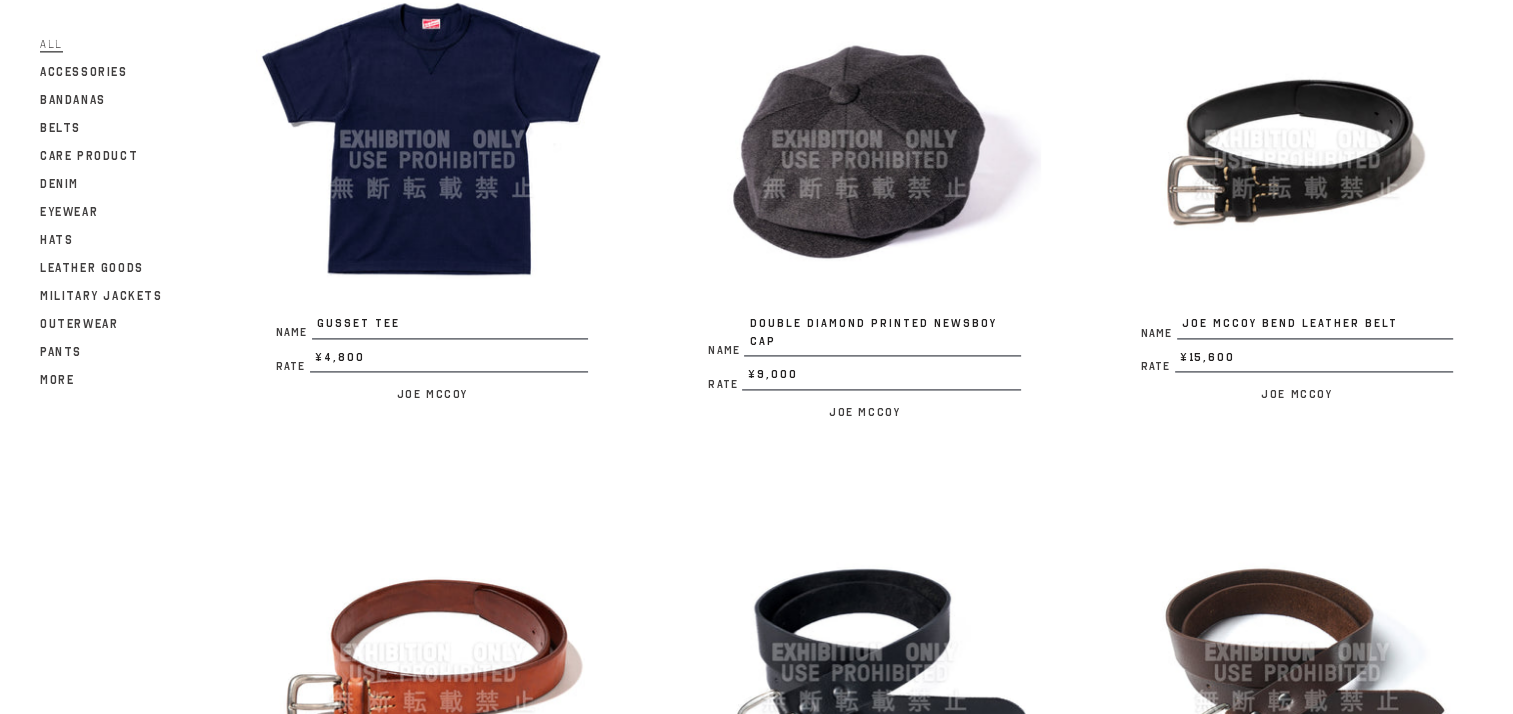 click at bounding box center [1297, 139] 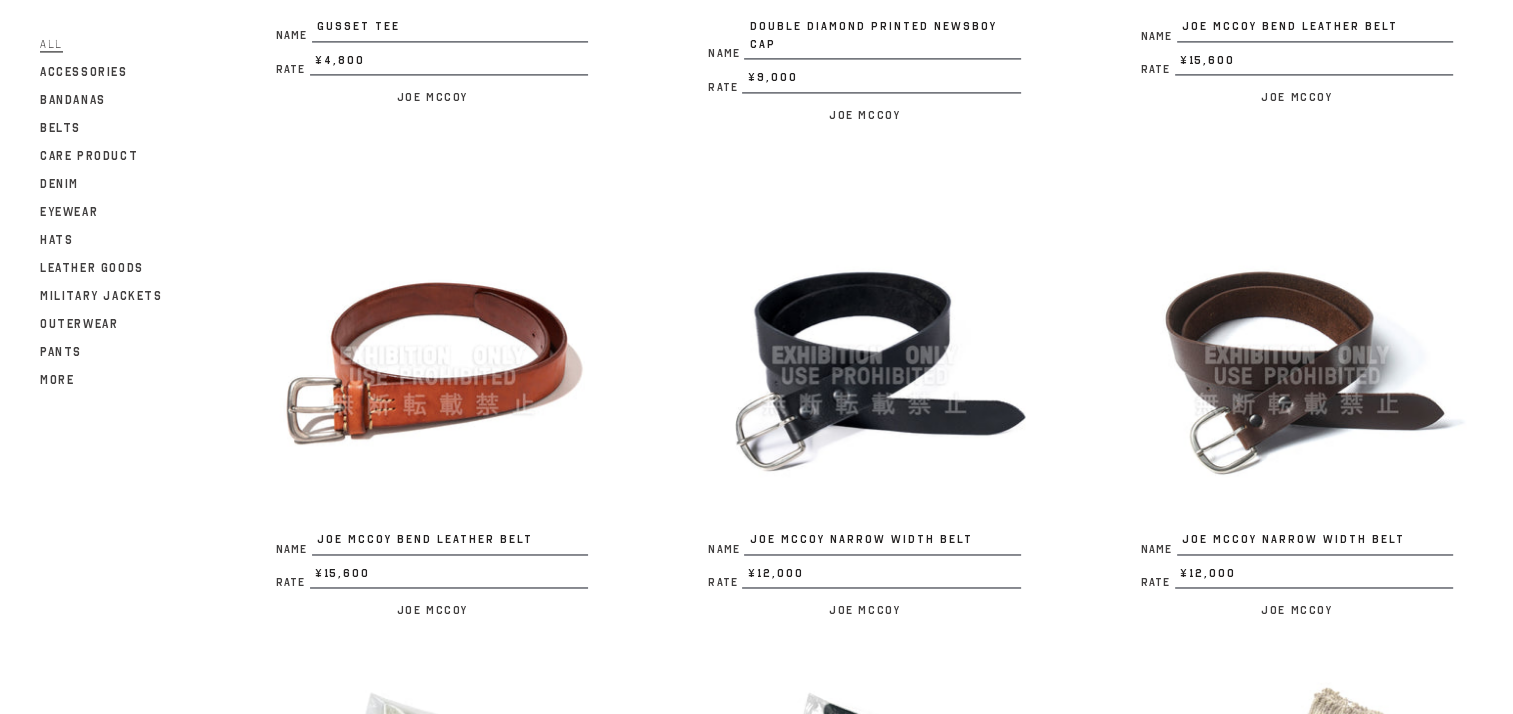 scroll, scrollTop: 3100, scrollLeft: 0, axis: vertical 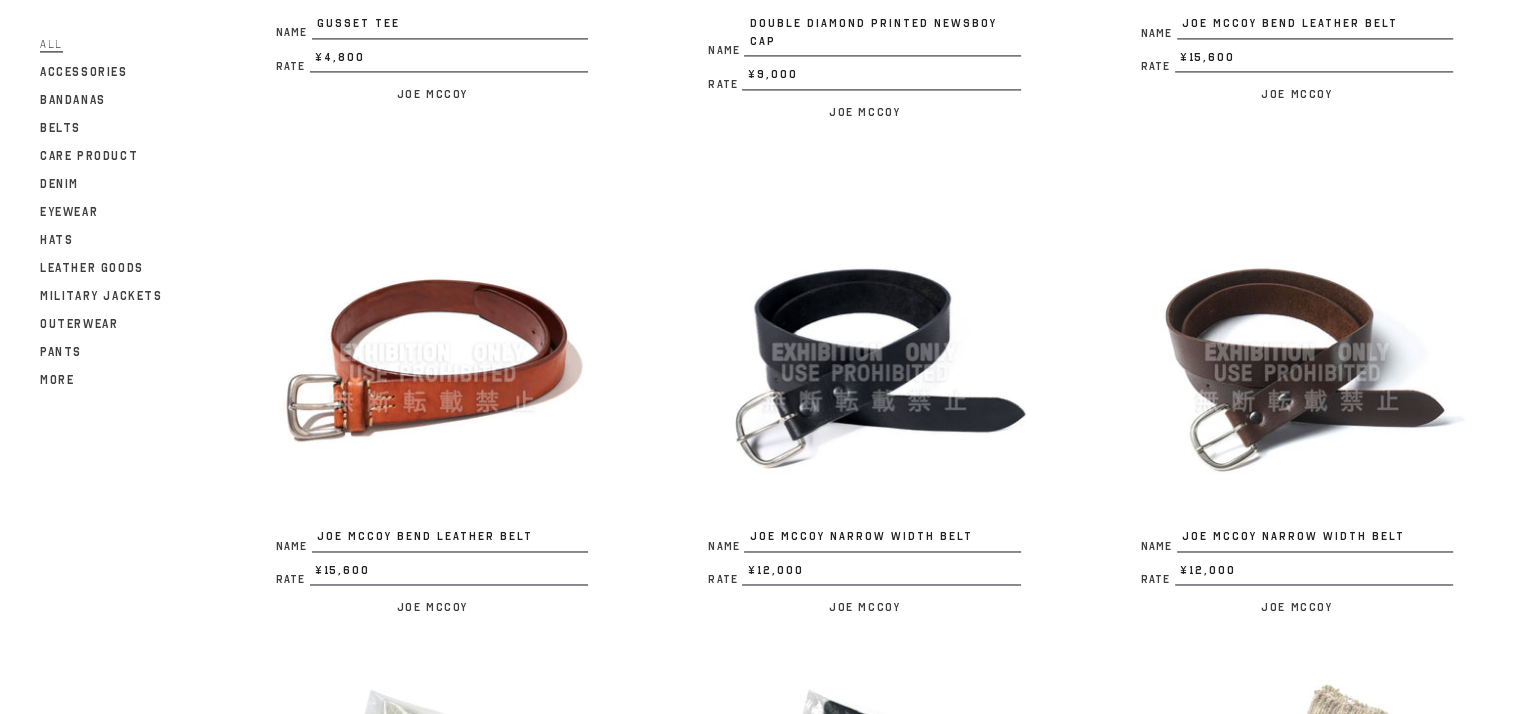 click at bounding box center (864, 352) 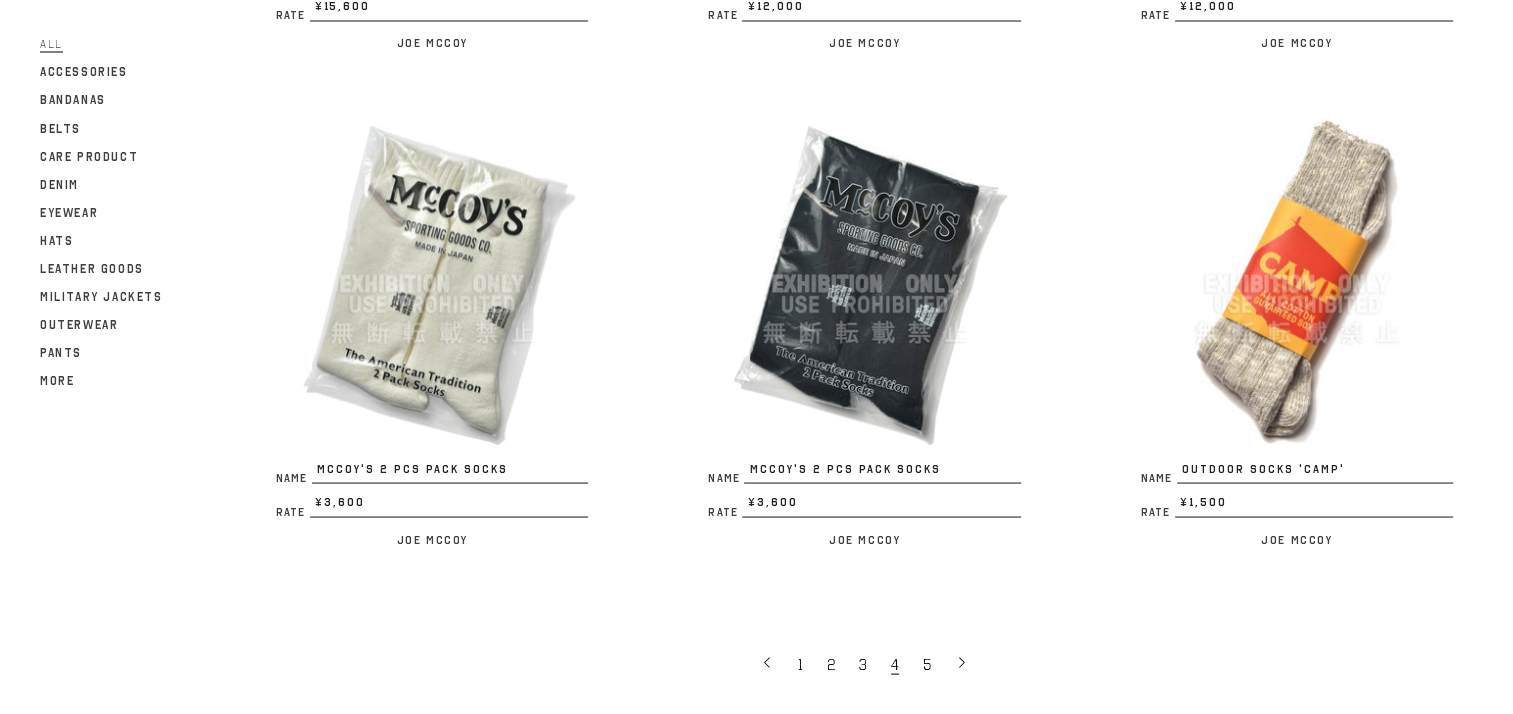 scroll, scrollTop: 3728, scrollLeft: 0, axis: vertical 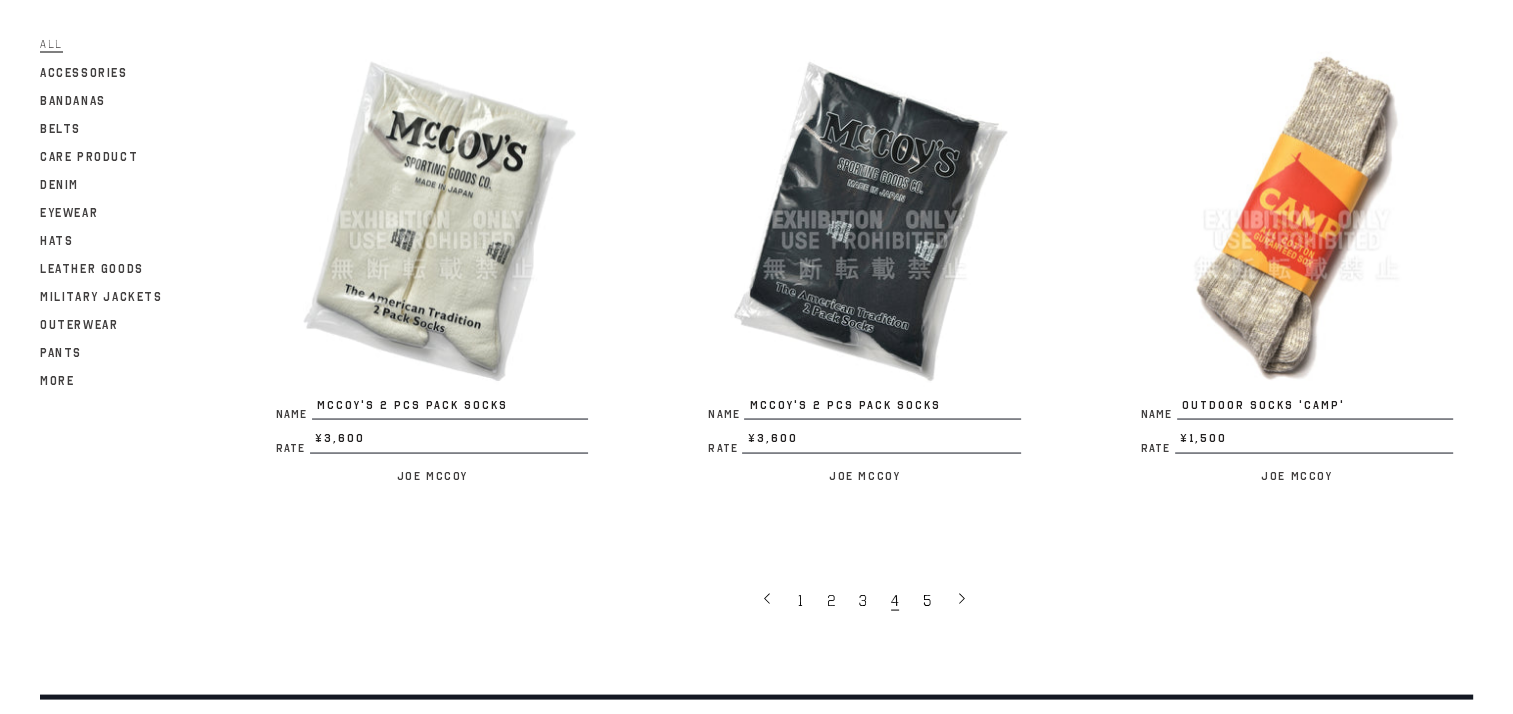 click at bounding box center (432, 219) 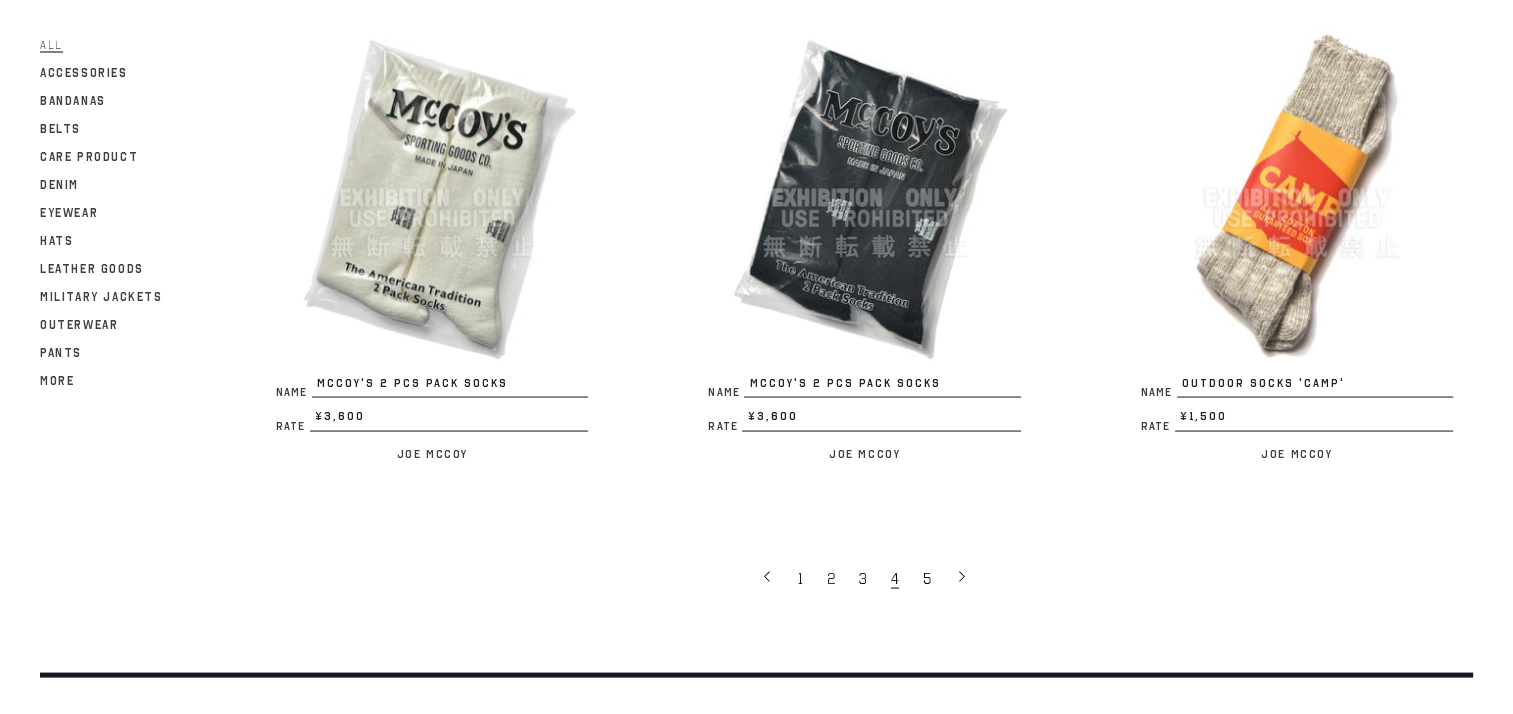 scroll, scrollTop: 3728, scrollLeft: 0, axis: vertical 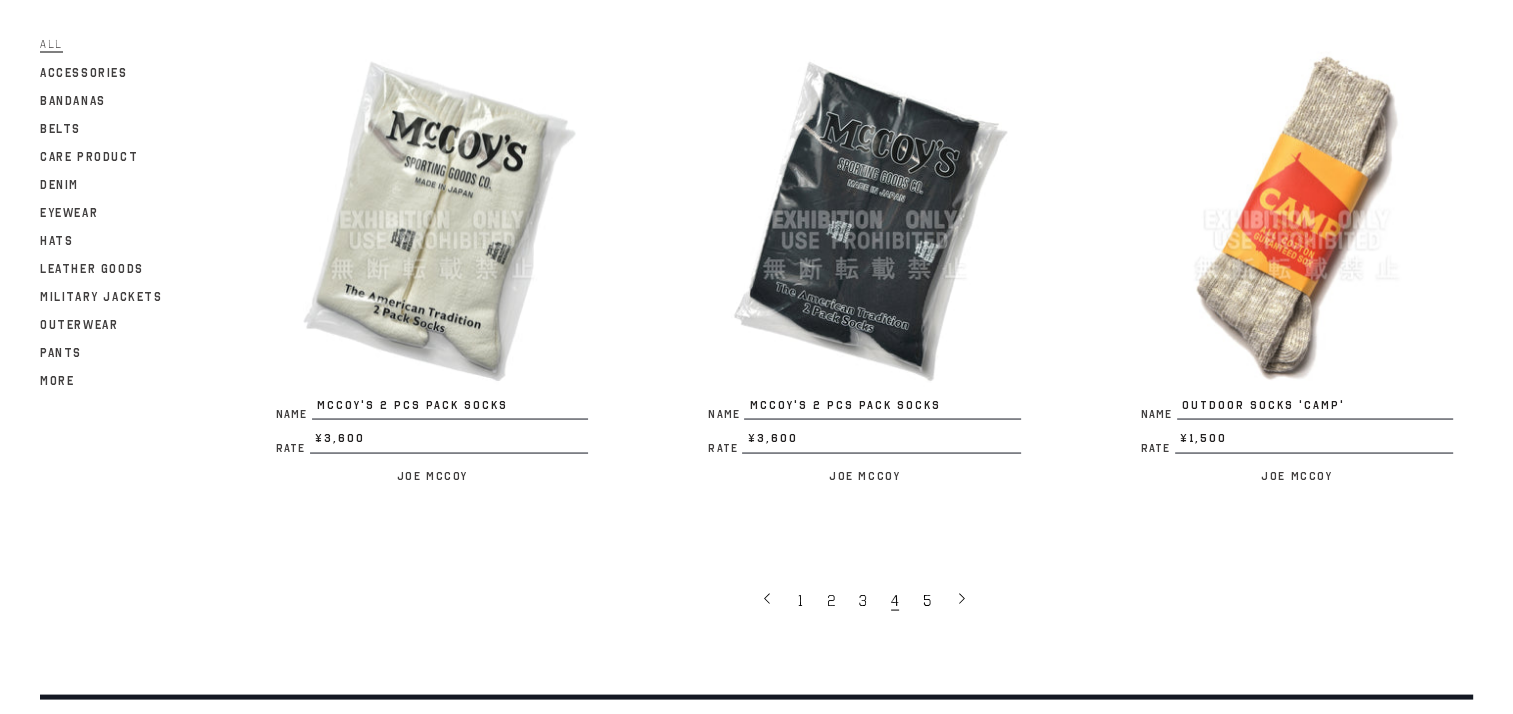 click at bounding box center (1297, 219) 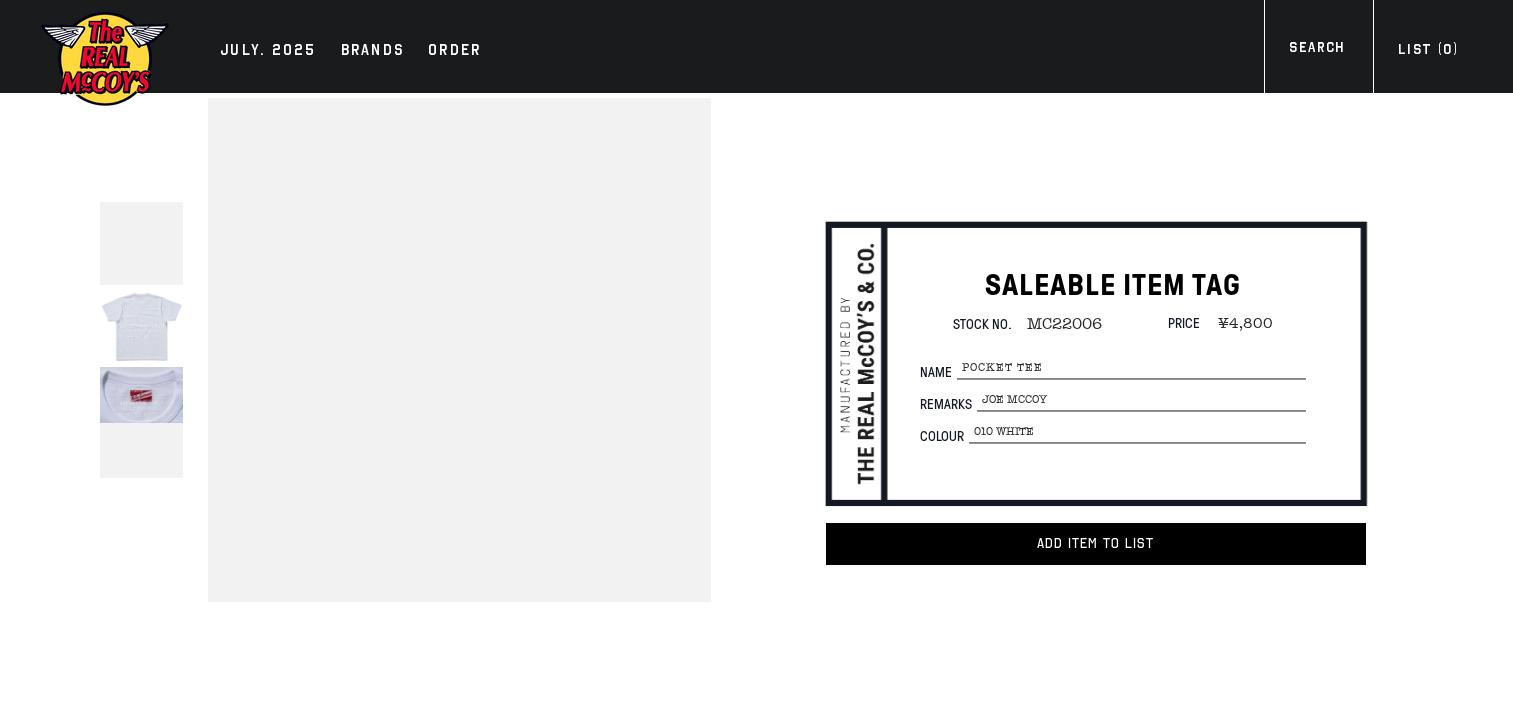 scroll, scrollTop: 0, scrollLeft: 0, axis: both 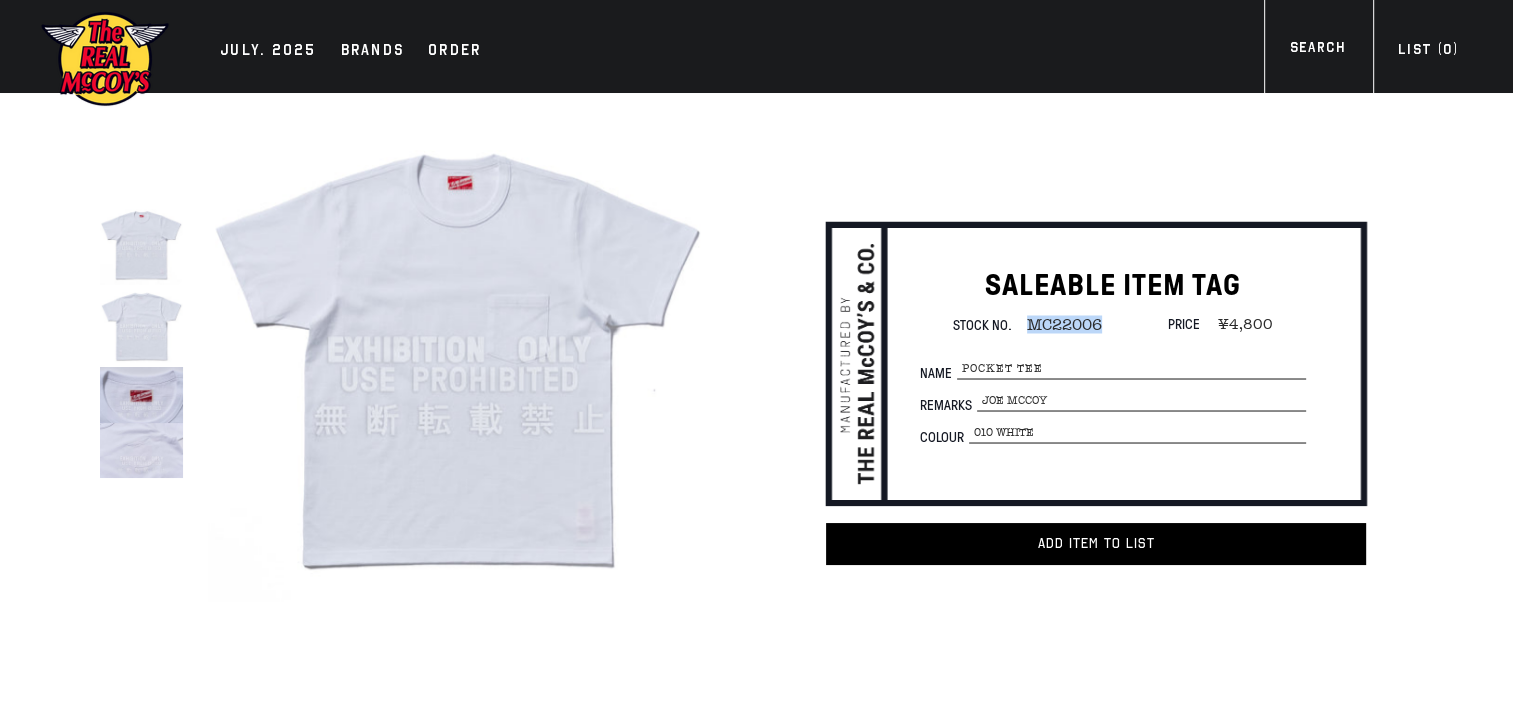 drag, startPoint x: 1024, startPoint y: 321, endPoint x: 1096, endPoint y: 324, distance: 72.06247 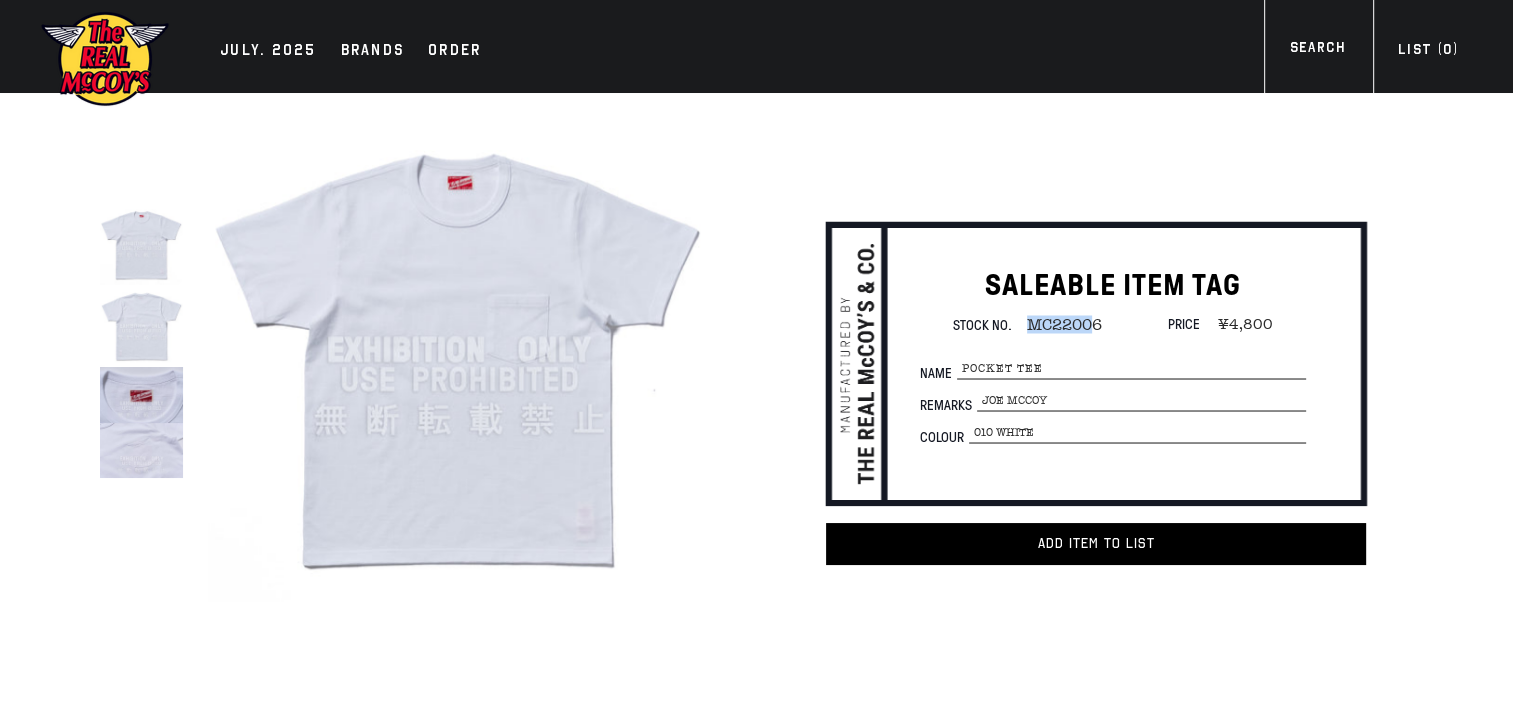 copy on "MC2200" 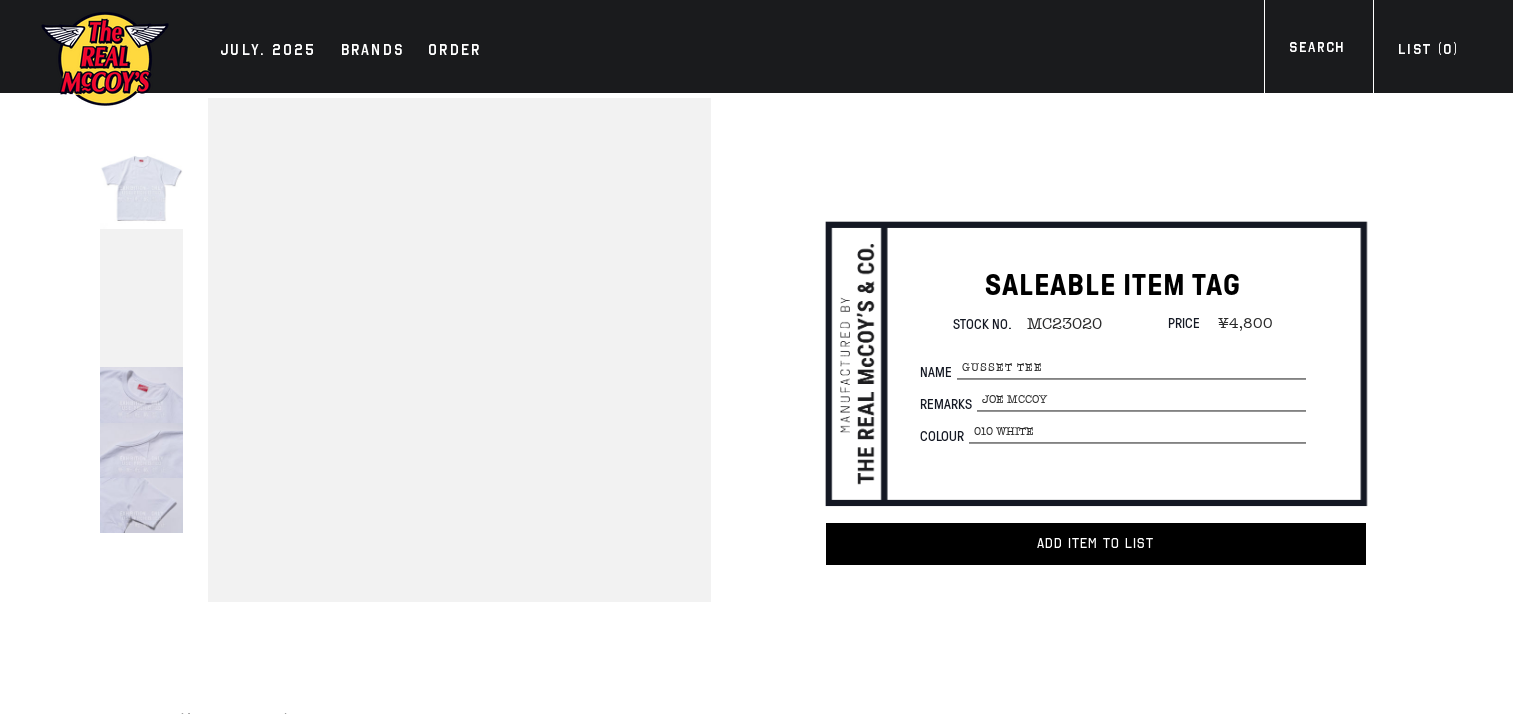 scroll, scrollTop: 0, scrollLeft: 0, axis: both 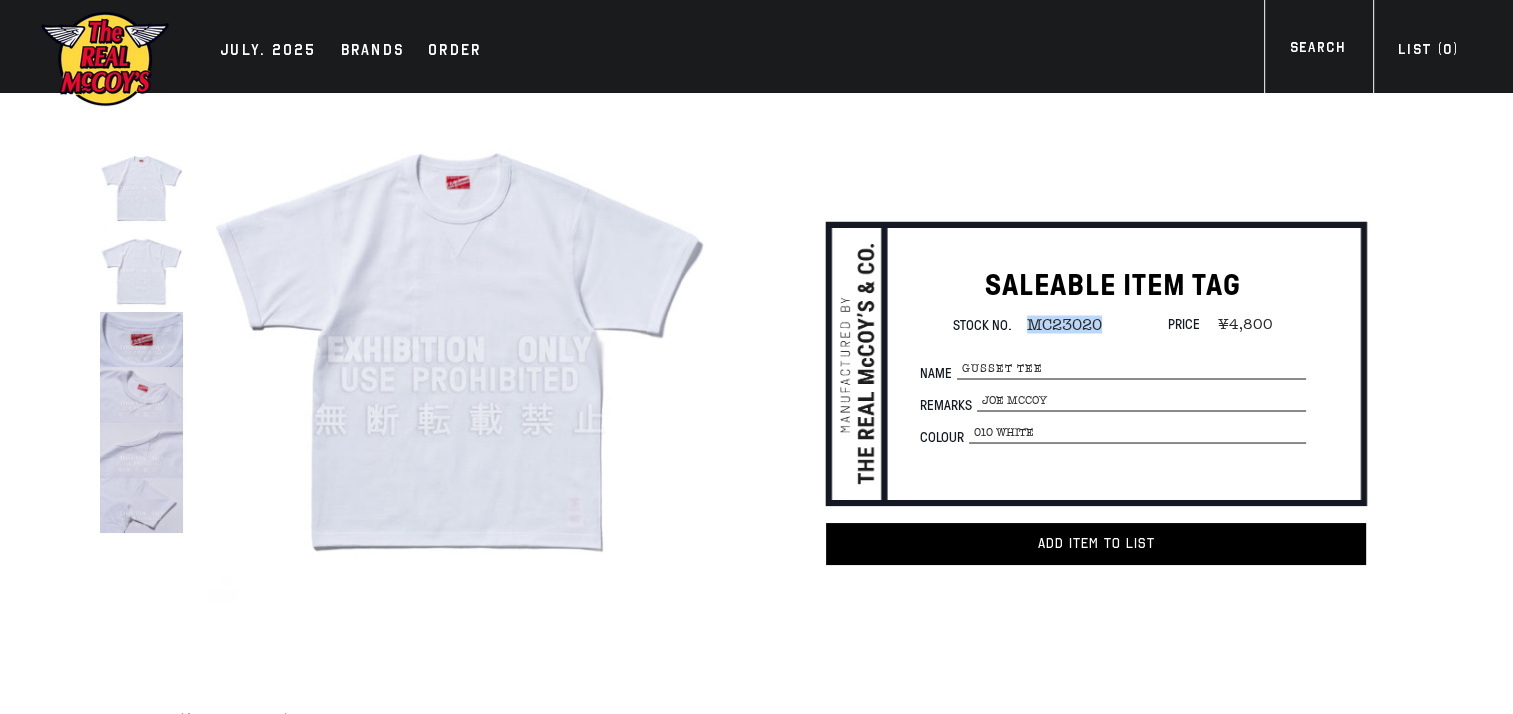 drag, startPoint x: 1028, startPoint y: 324, endPoint x: 1100, endPoint y: 322, distance: 72.02777 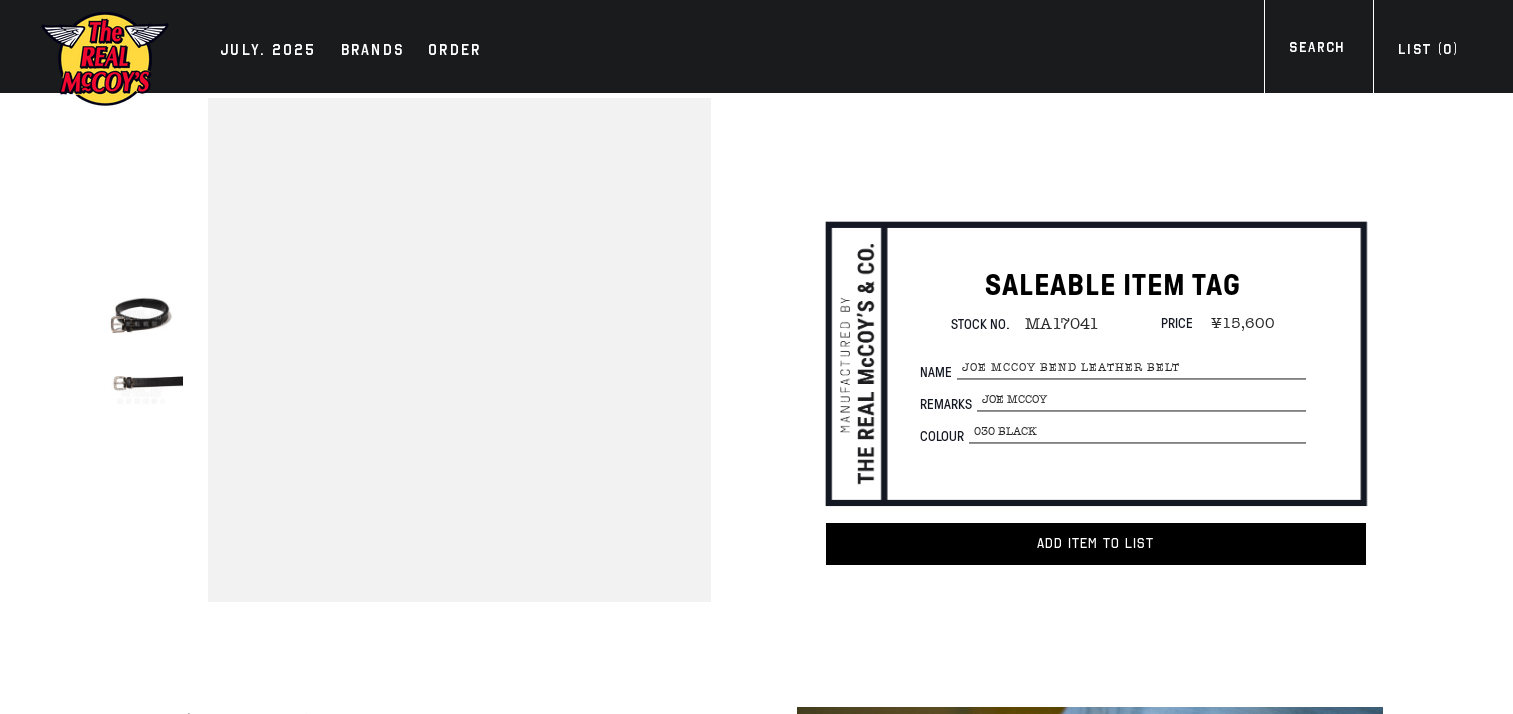 scroll, scrollTop: 0, scrollLeft: 0, axis: both 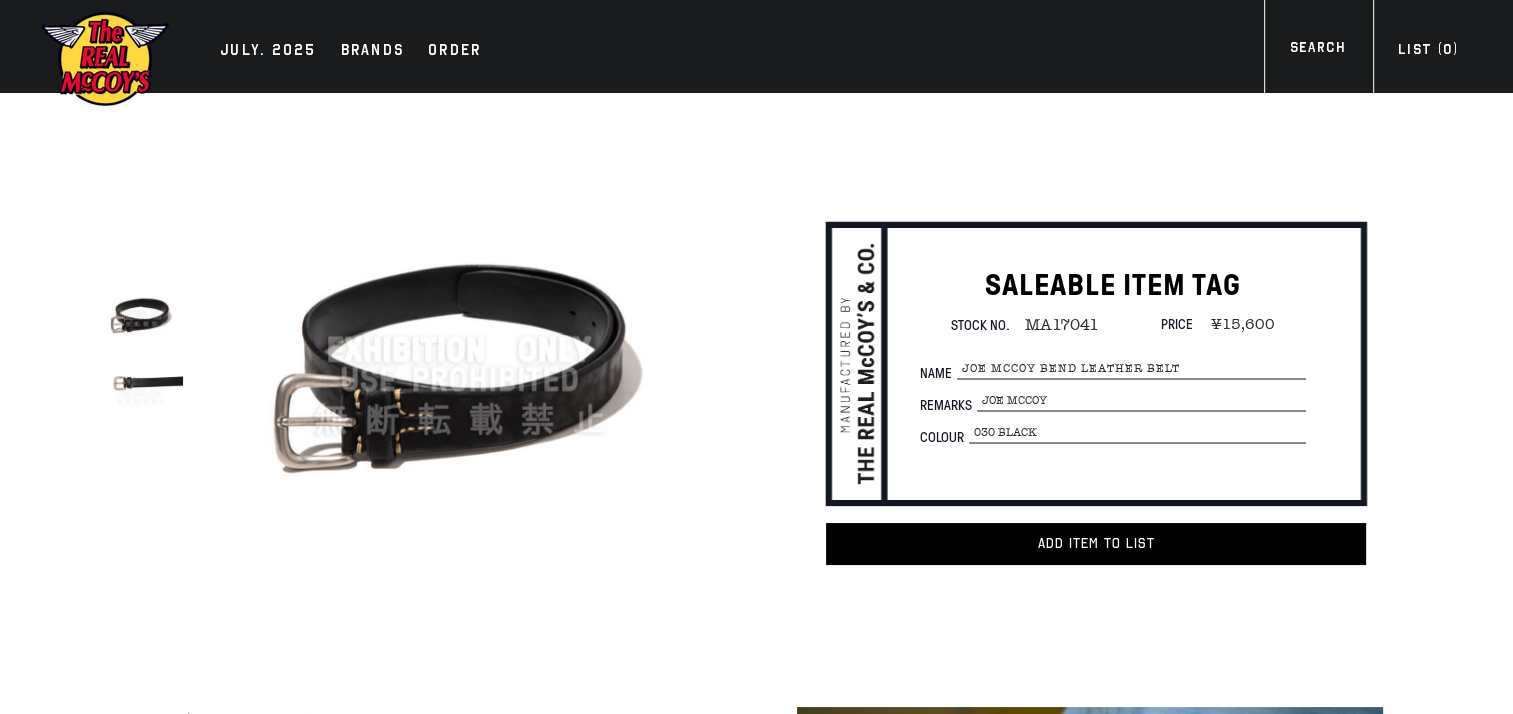 click on "MA17041" at bounding box center [1054, 324] 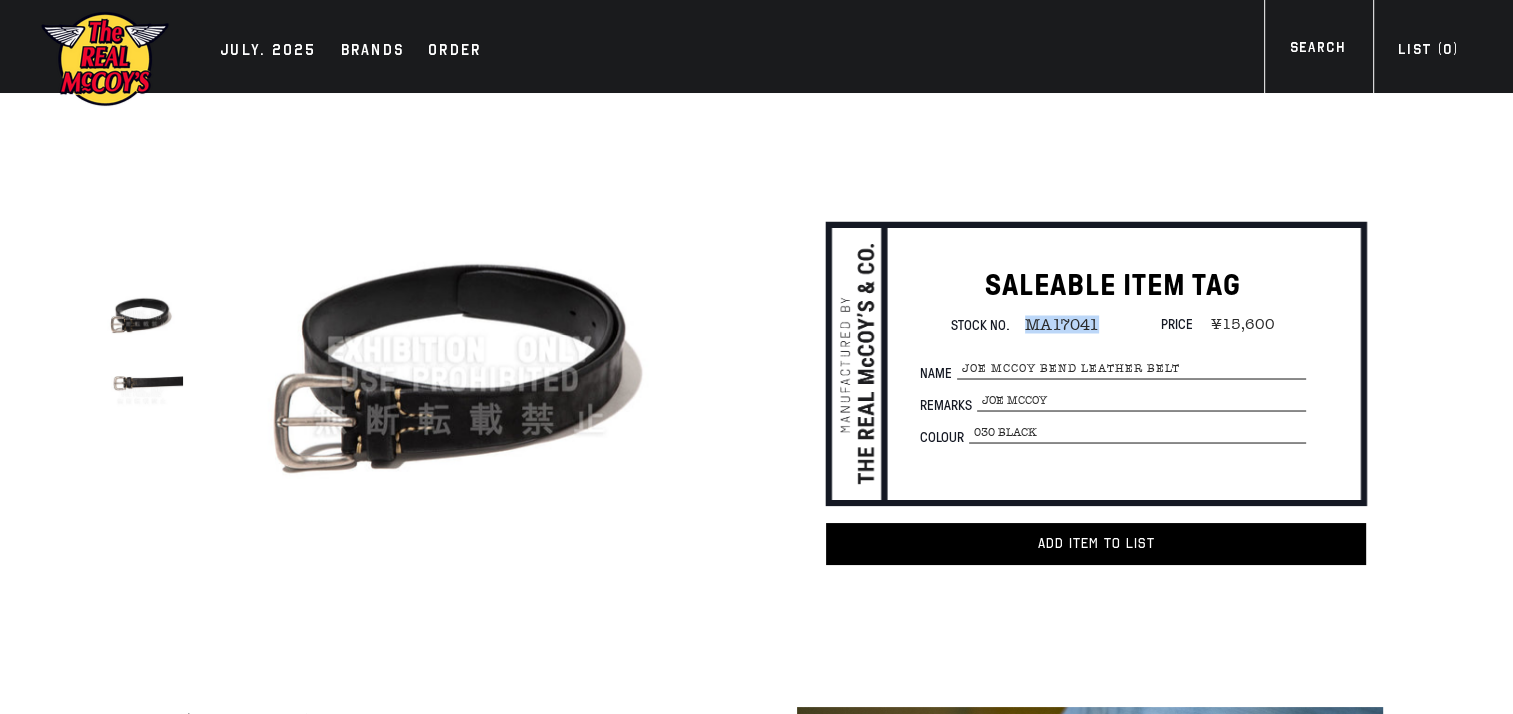 drag, startPoint x: 1023, startPoint y: 323, endPoint x: 1108, endPoint y: 323, distance: 85 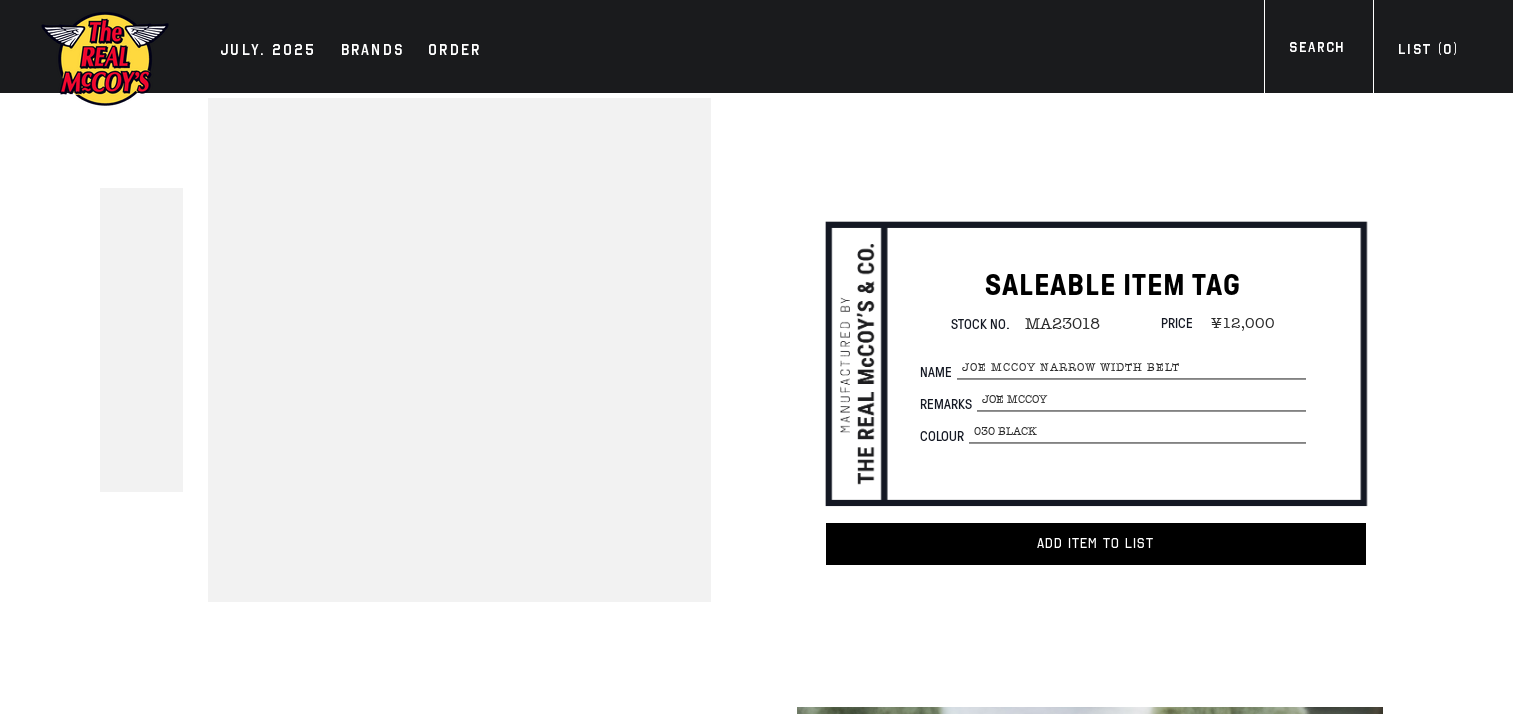 scroll, scrollTop: 0, scrollLeft: 0, axis: both 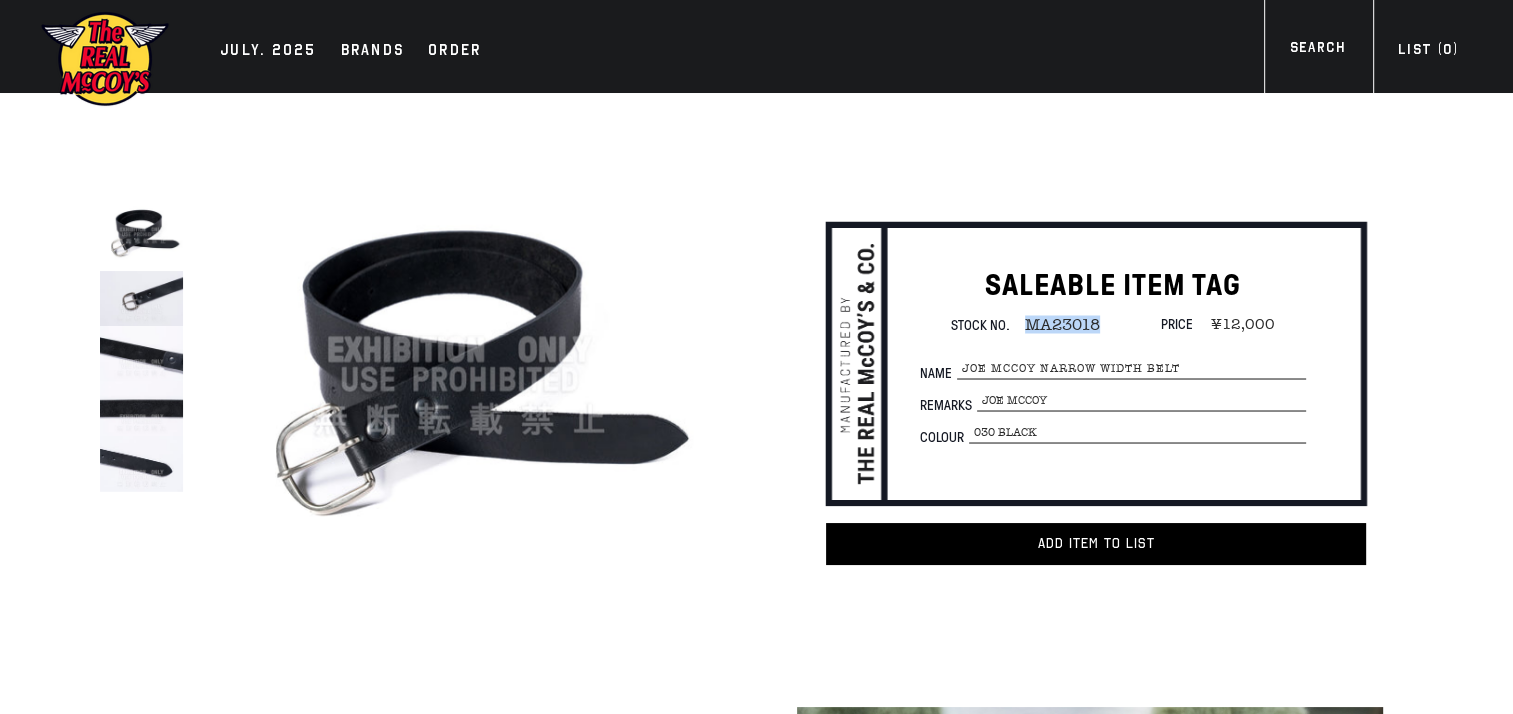 drag, startPoint x: 1027, startPoint y: 326, endPoint x: 1093, endPoint y: 325, distance: 66.007576 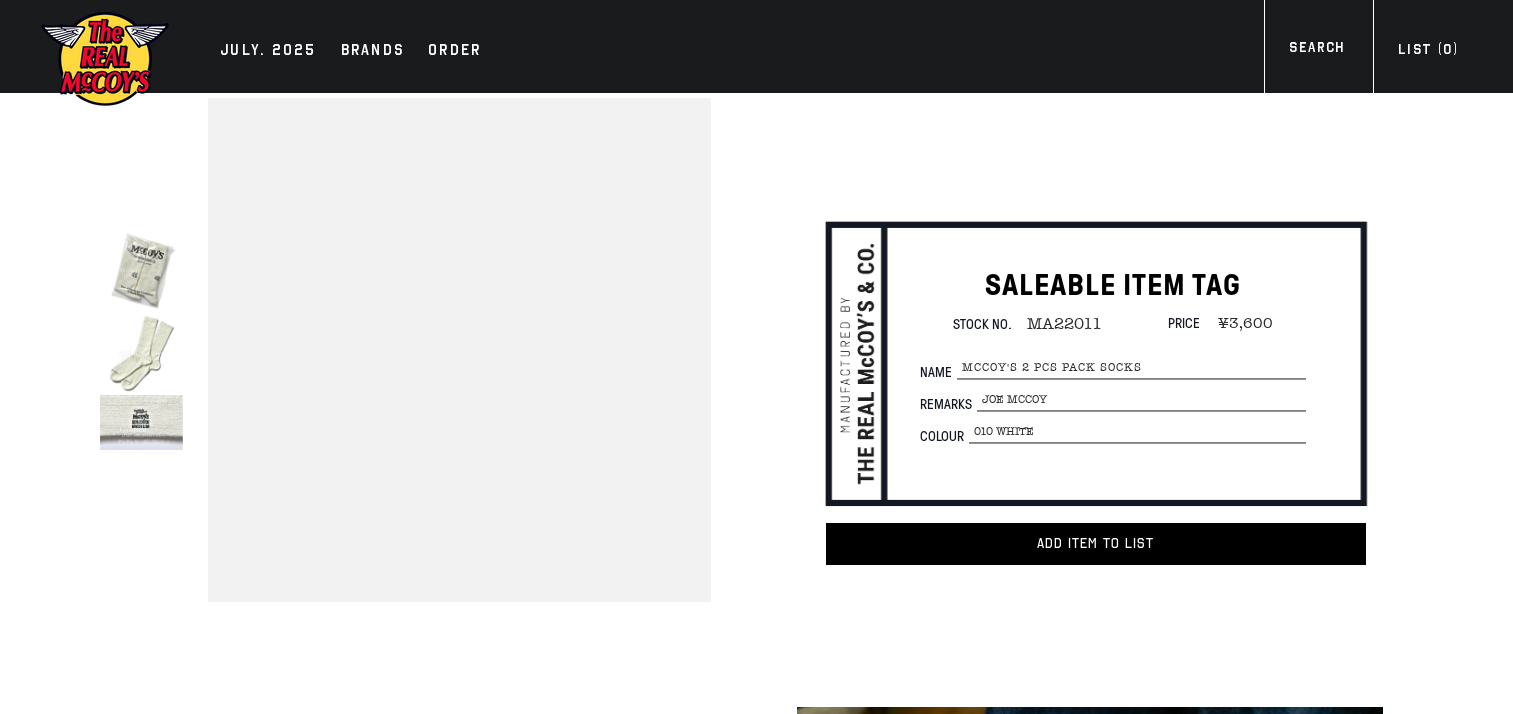 scroll, scrollTop: 0, scrollLeft: 0, axis: both 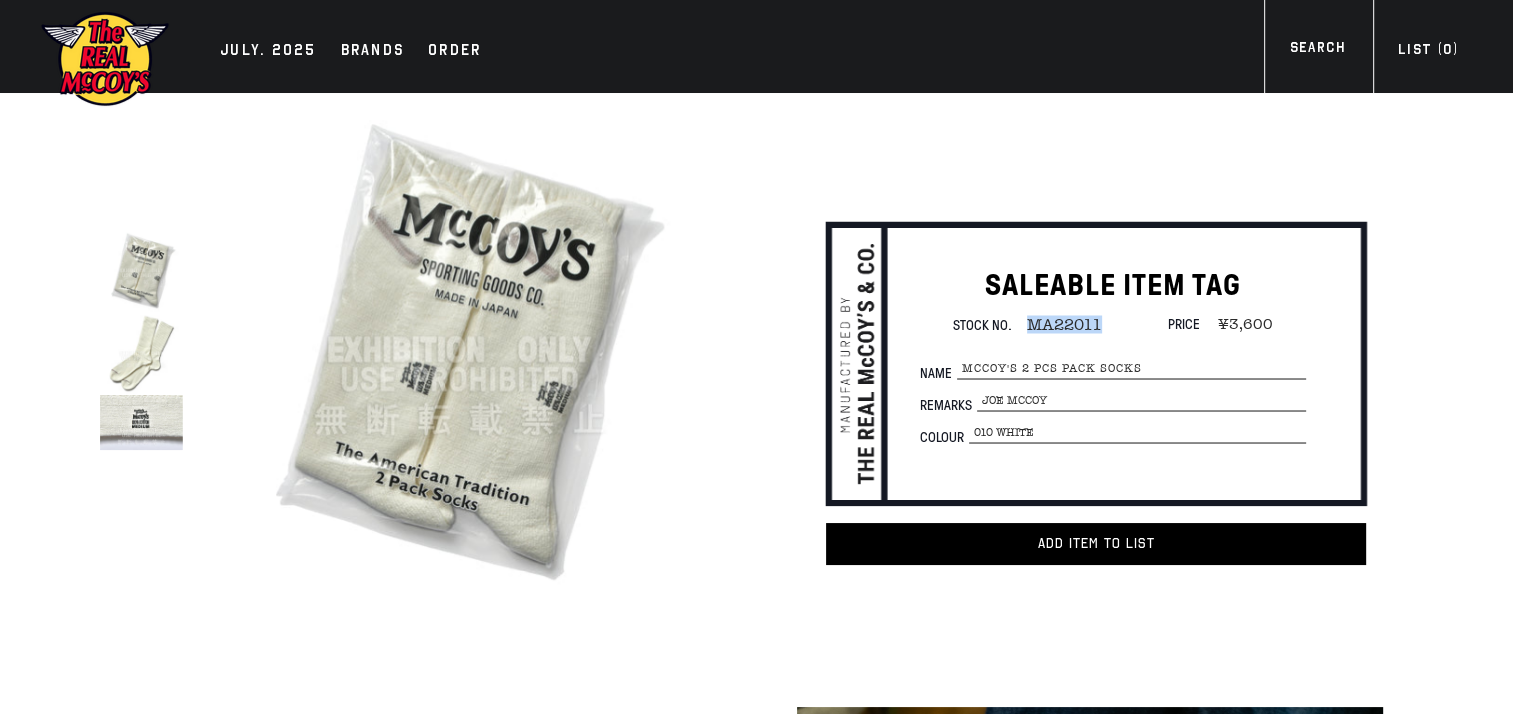 drag, startPoint x: 1028, startPoint y: 325, endPoint x: 1099, endPoint y: 322, distance: 71.063354 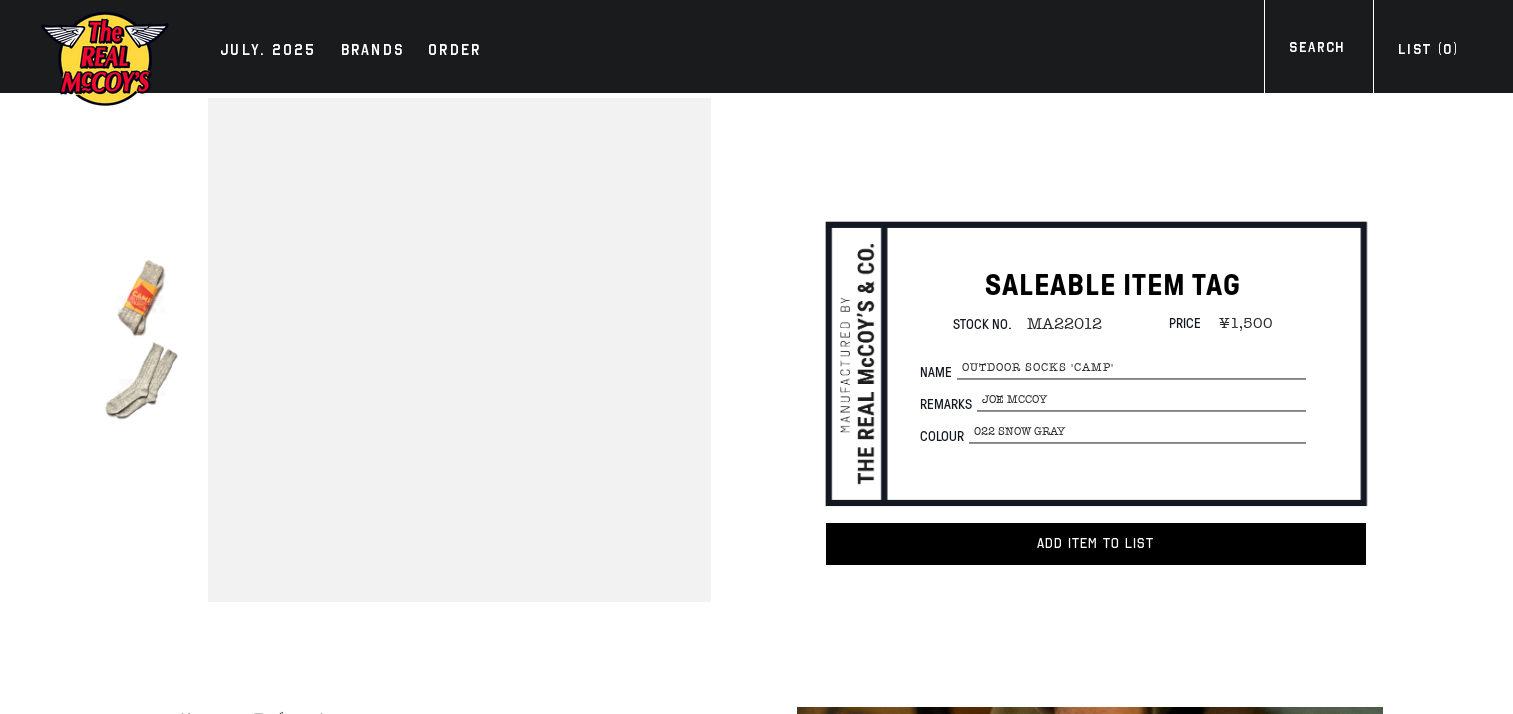 scroll, scrollTop: 0, scrollLeft: 0, axis: both 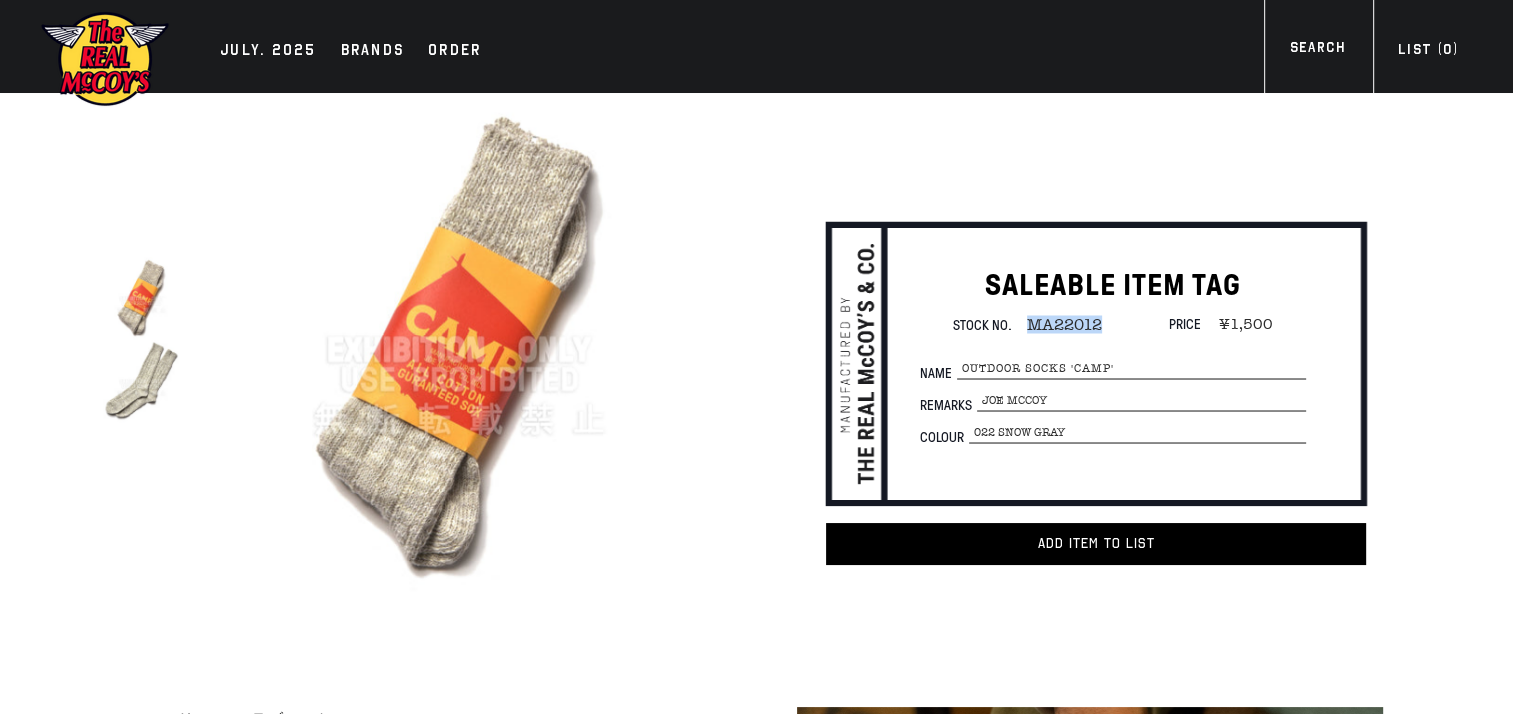 drag, startPoint x: 1030, startPoint y: 326, endPoint x: 1103, endPoint y: 318, distance: 73.43705 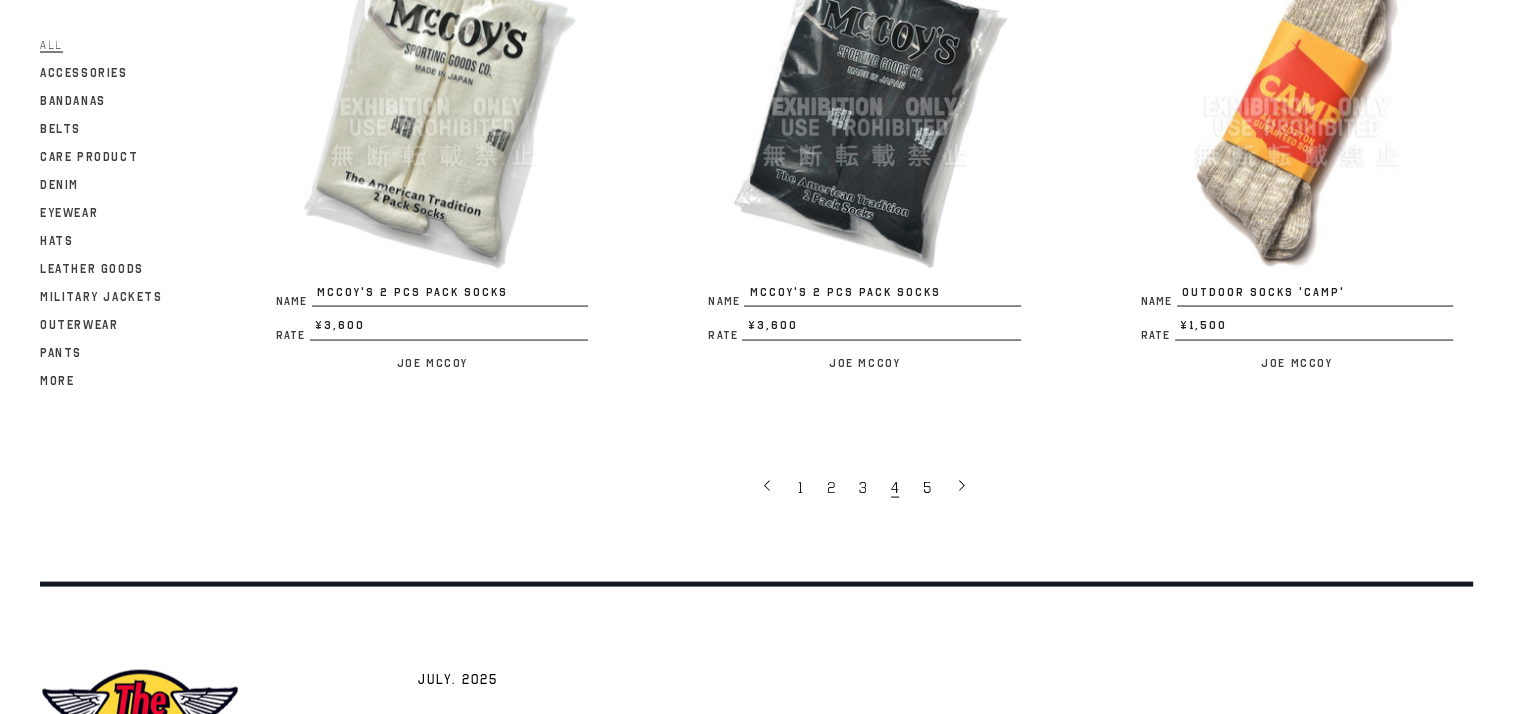 scroll, scrollTop: 4028, scrollLeft: 0, axis: vertical 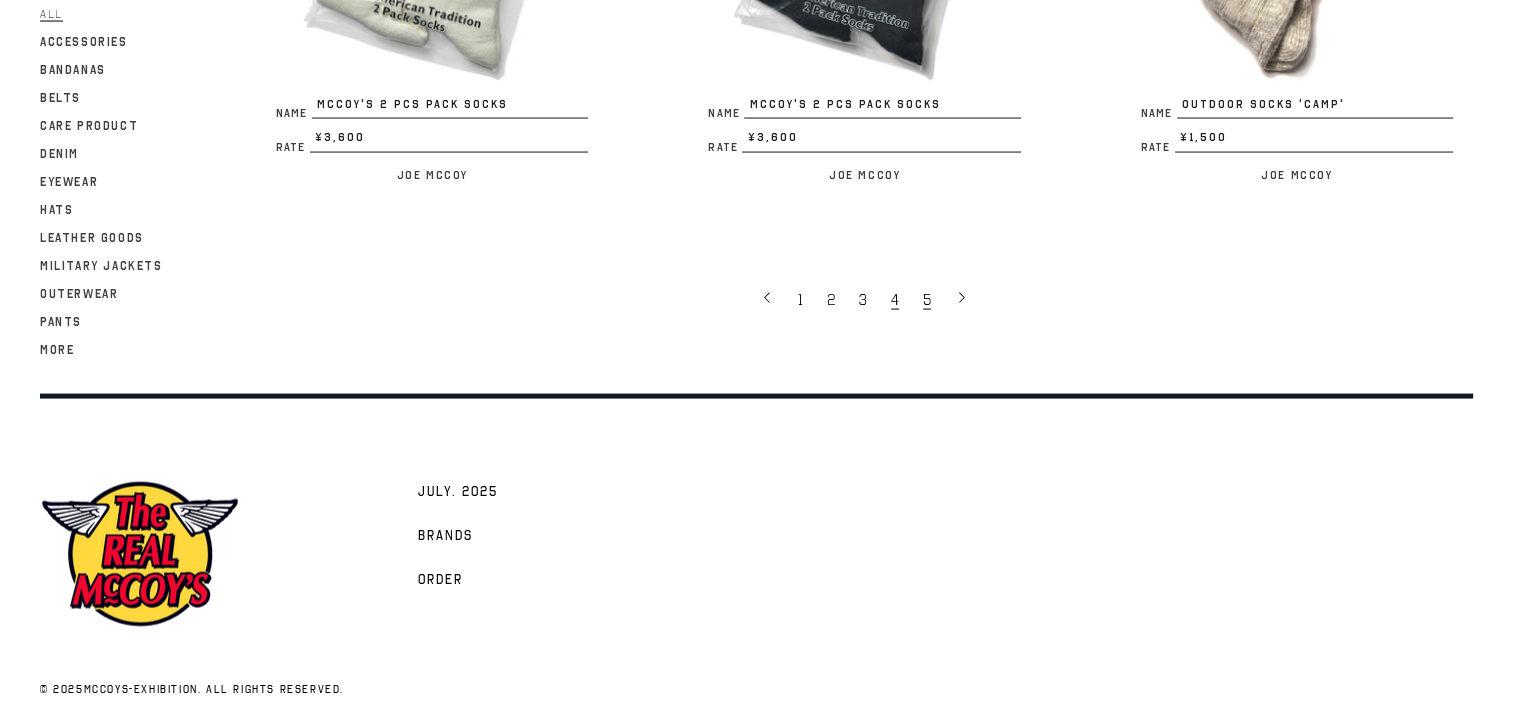 click on "5" at bounding box center (927, 300) 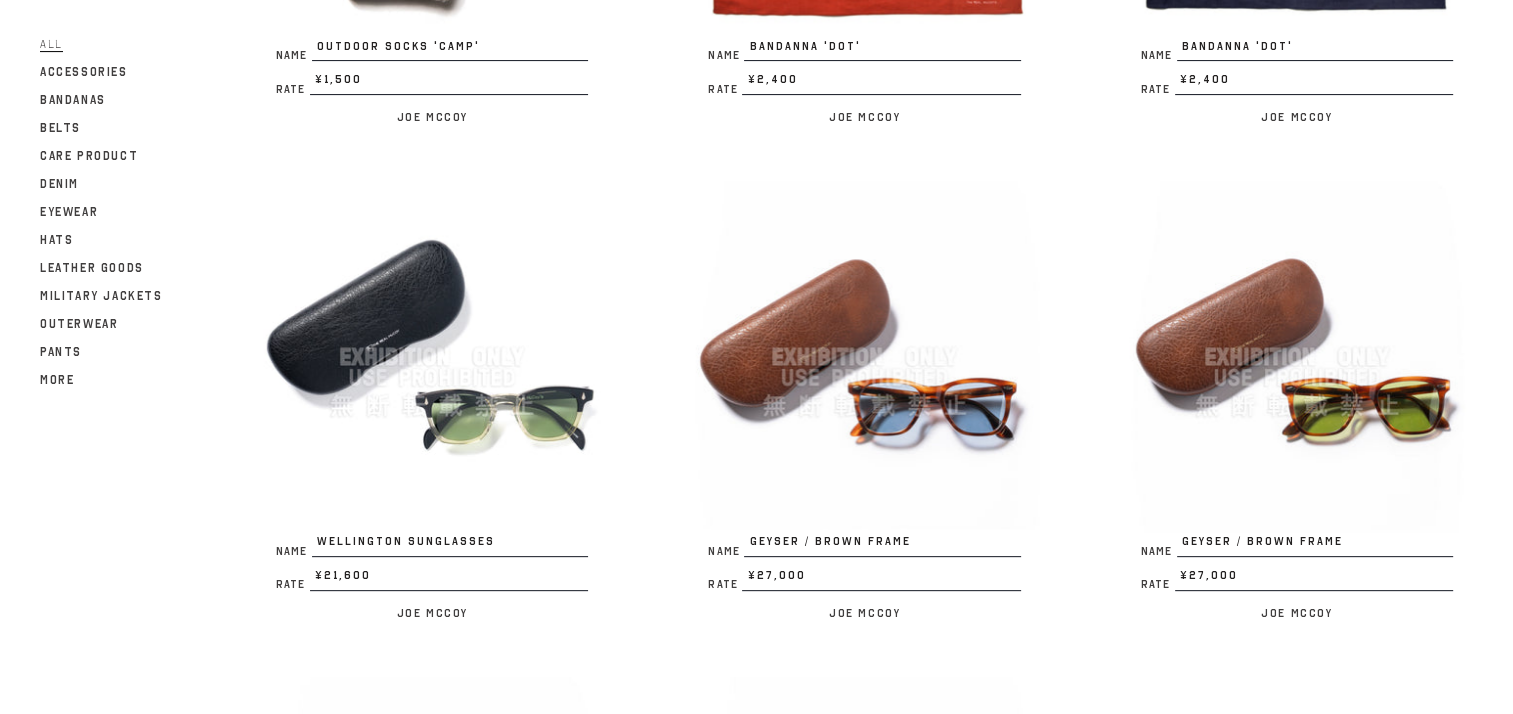 scroll, scrollTop: 300, scrollLeft: 0, axis: vertical 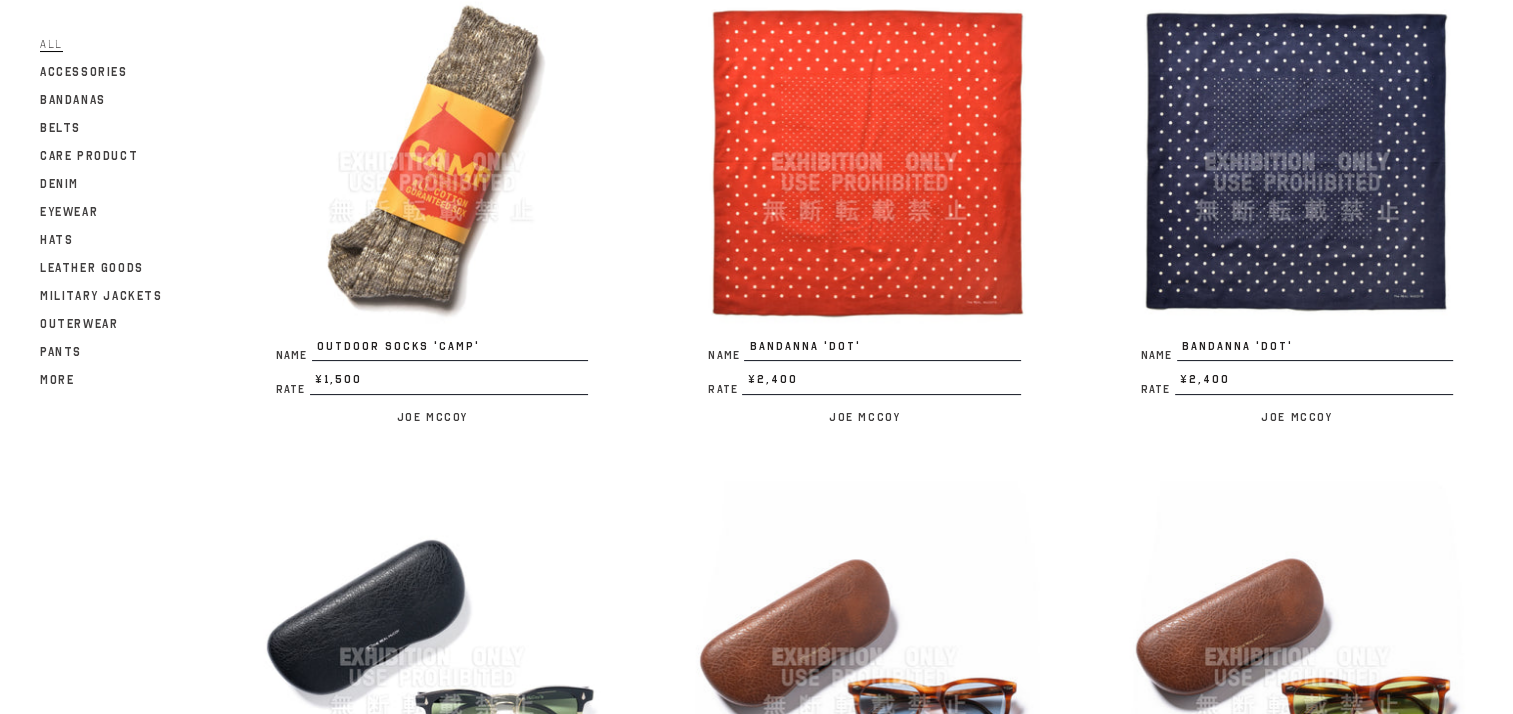 click at bounding box center (1297, 162) 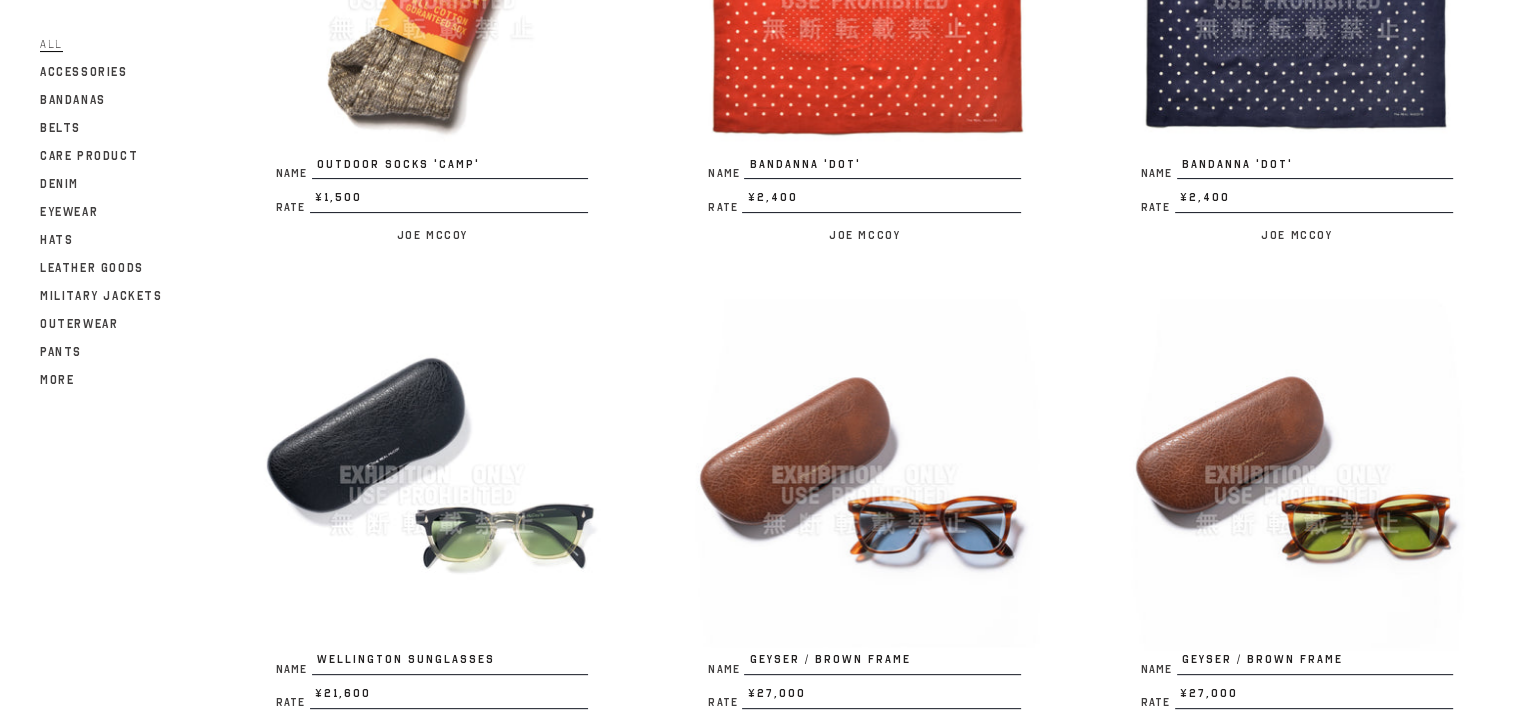 scroll, scrollTop: 600, scrollLeft: 0, axis: vertical 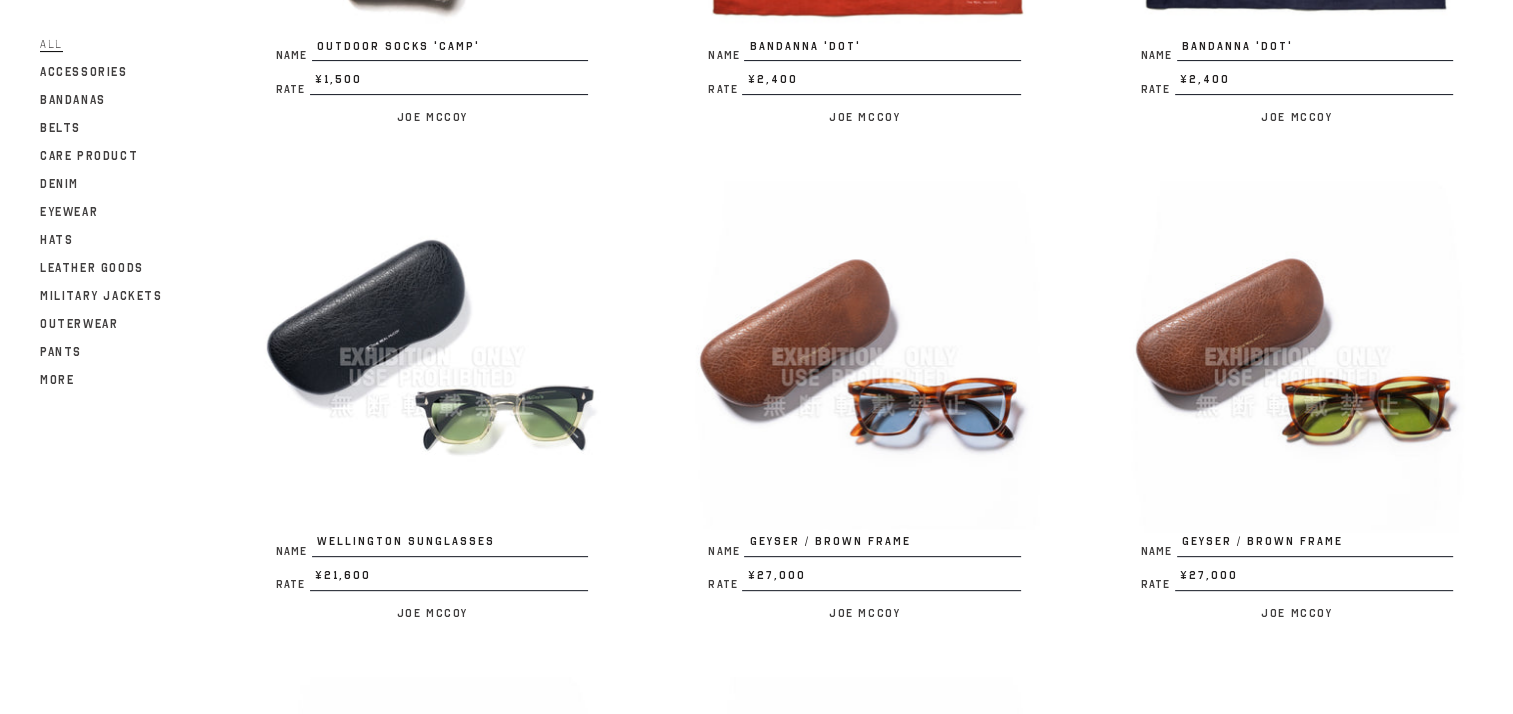 click at bounding box center [432, 357] 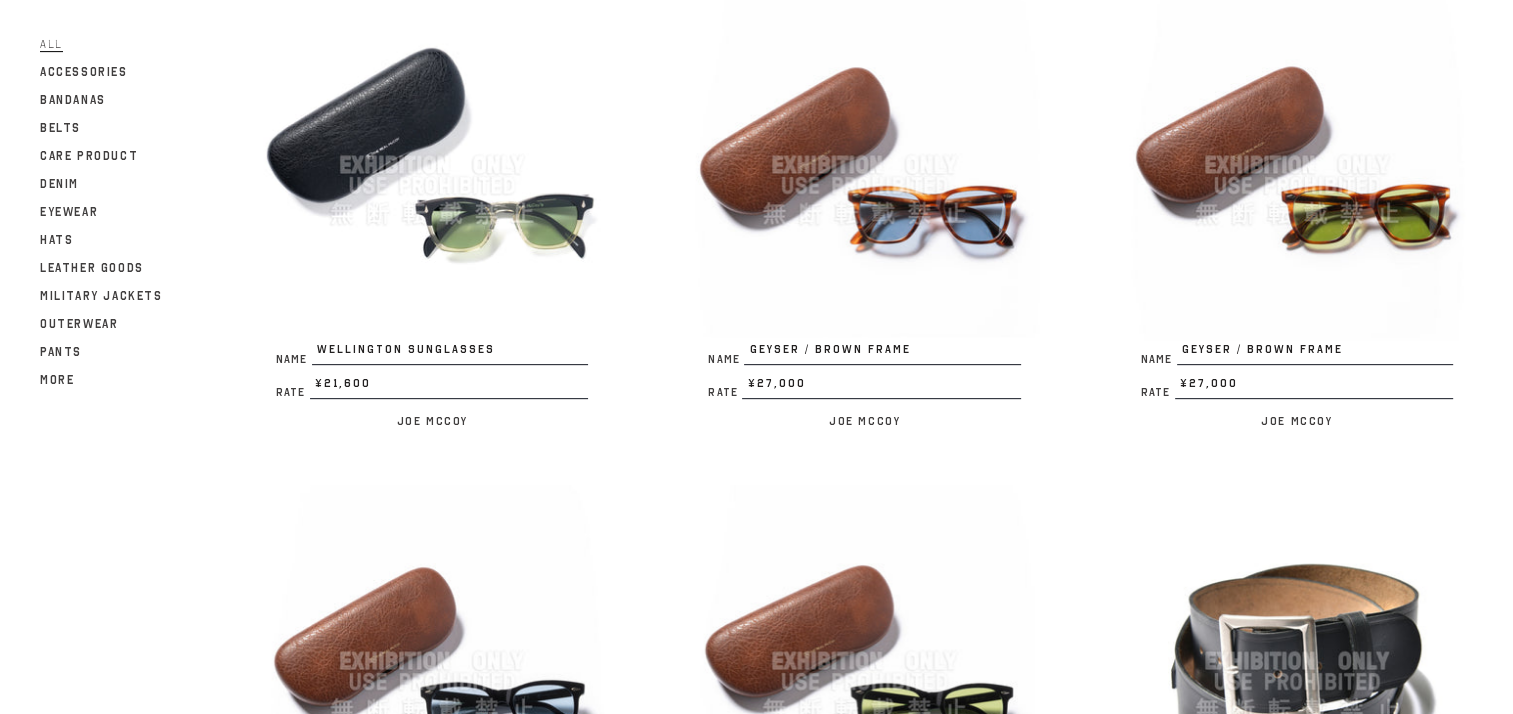 scroll, scrollTop: 1200, scrollLeft: 0, axis: vertical 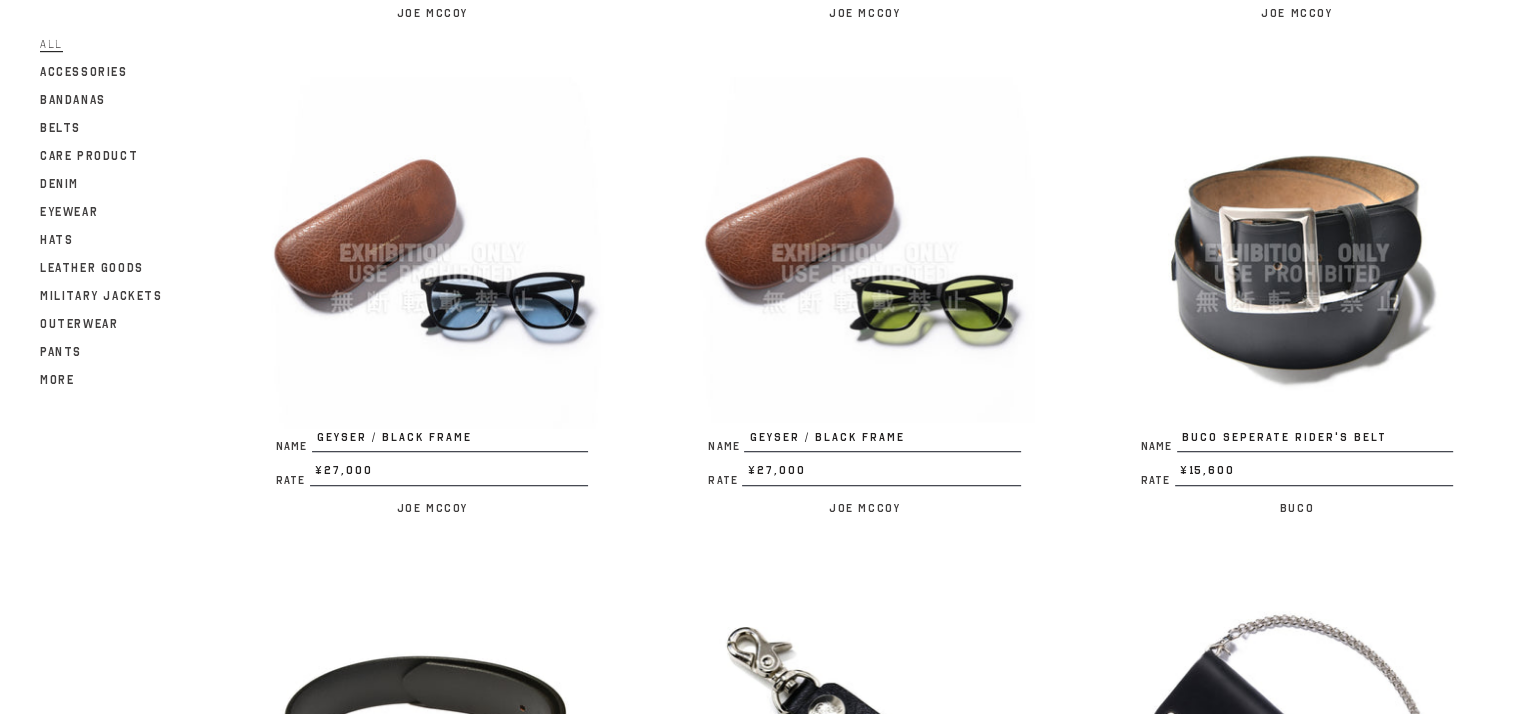 click at bounding box center (864, 253) 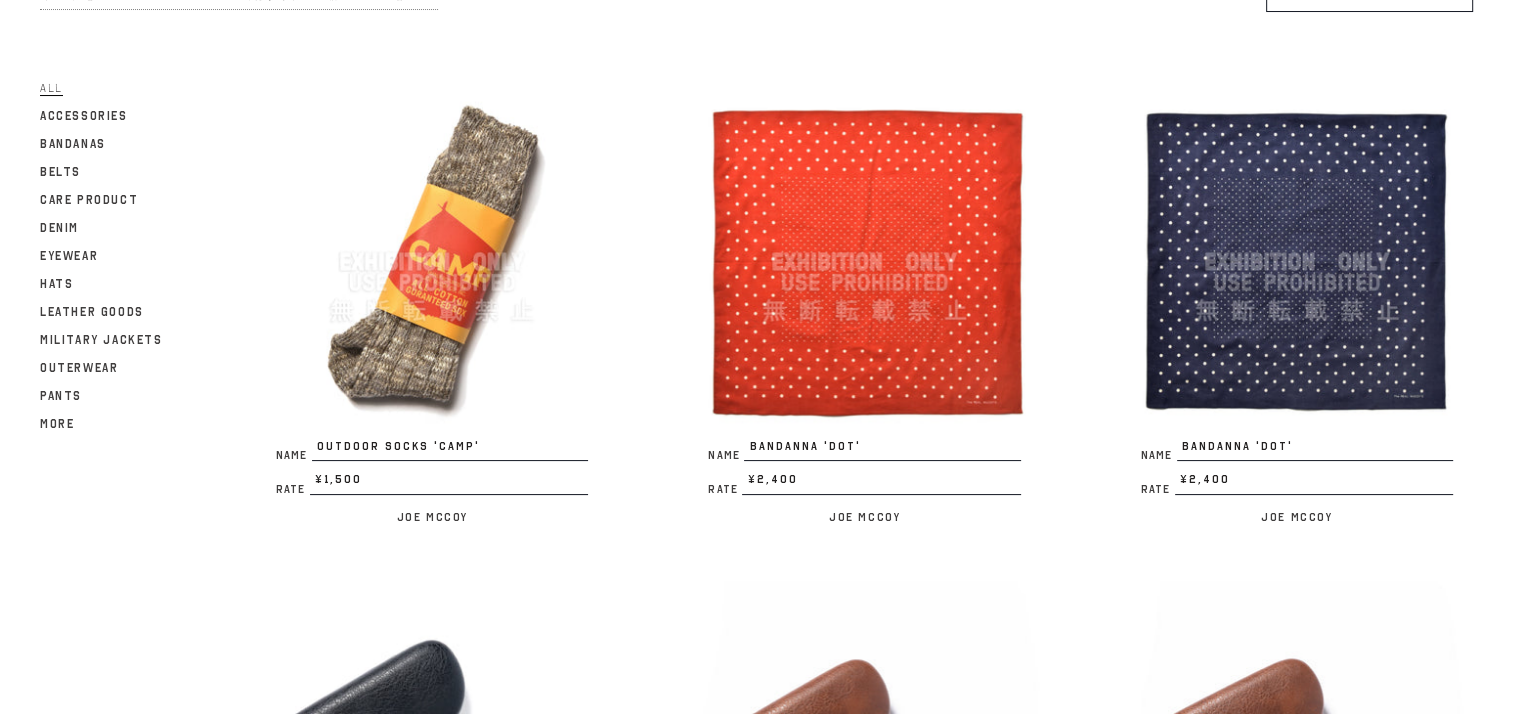 scroll, scrollTop: 0, scrollLeft: 0, axis: both 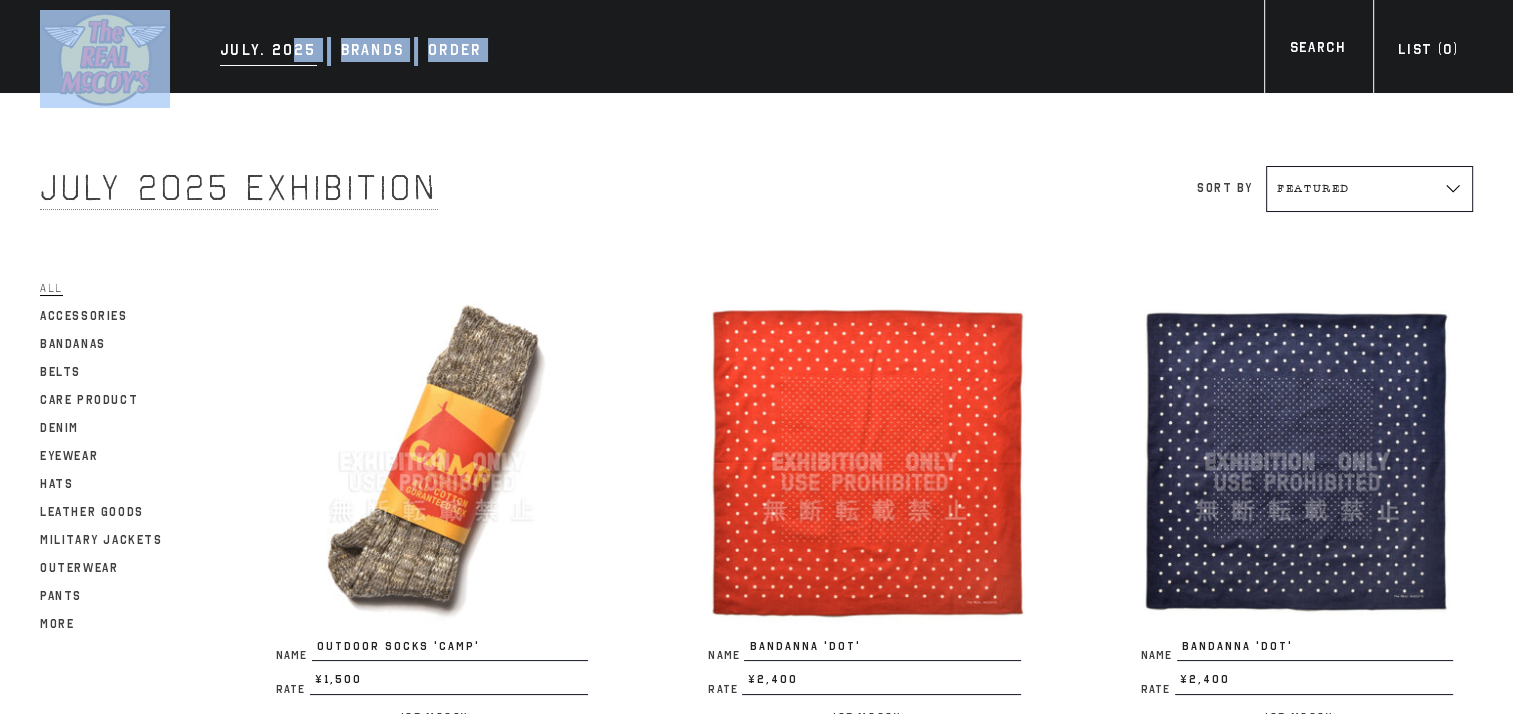 drag, startPoint x: 217, startPoint y: 21, endPoint x: 289, endPoint y: 52, distance: 78.39005 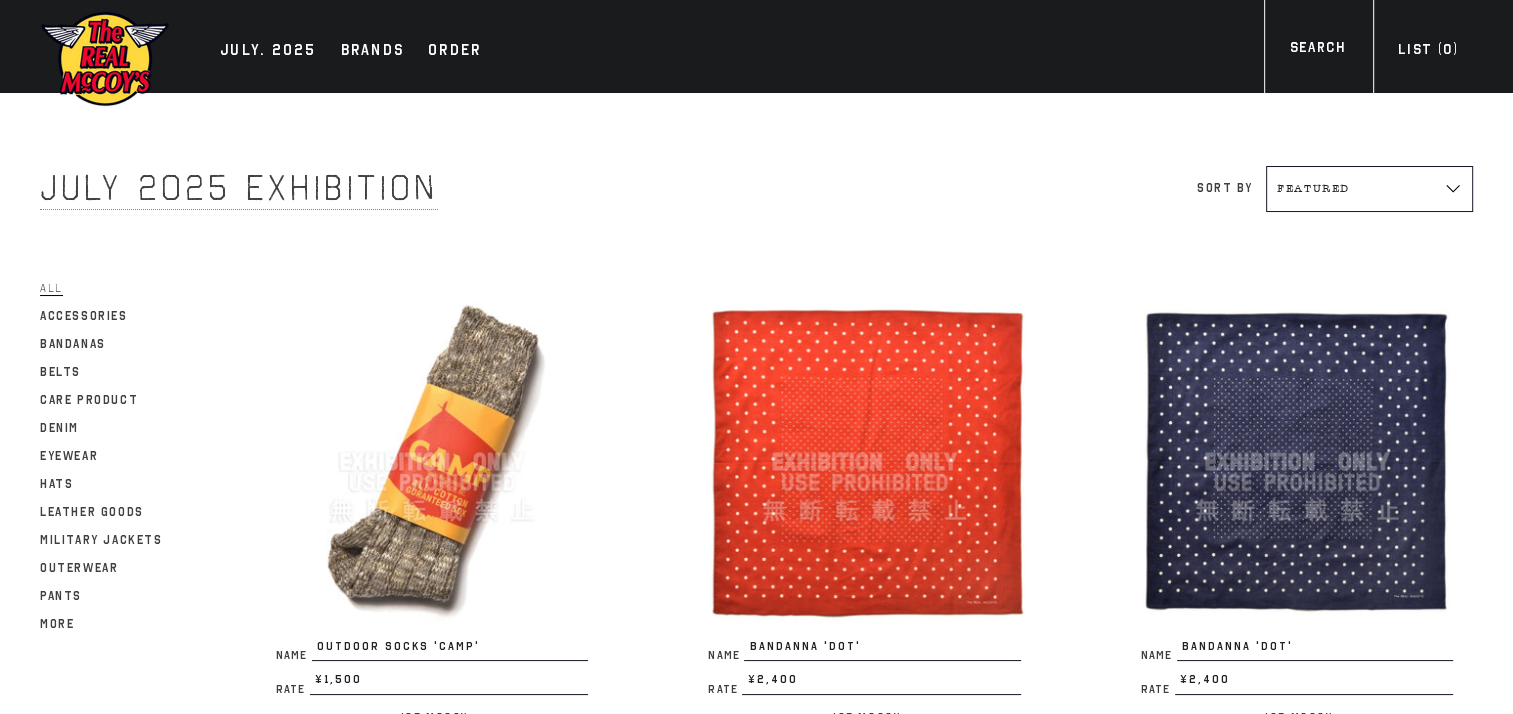 drag, startPoint x: 289, startPoint y: 52, endPoint x: 240, endPoint y: 18, distance: 59.64059 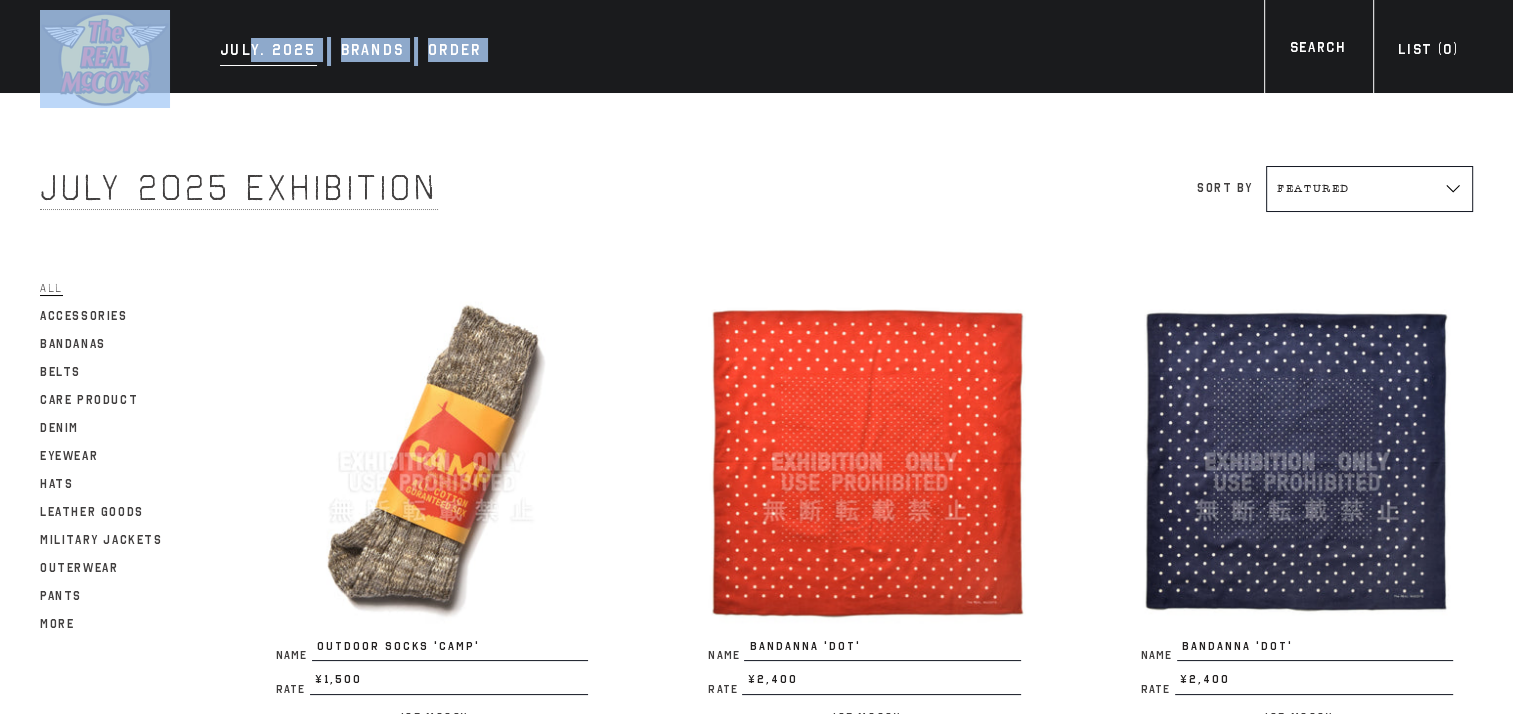 drag, startPoint x: 228, startPoint y: 26, endPoint x: 248, endPoint y: 37, distance: 22.825424 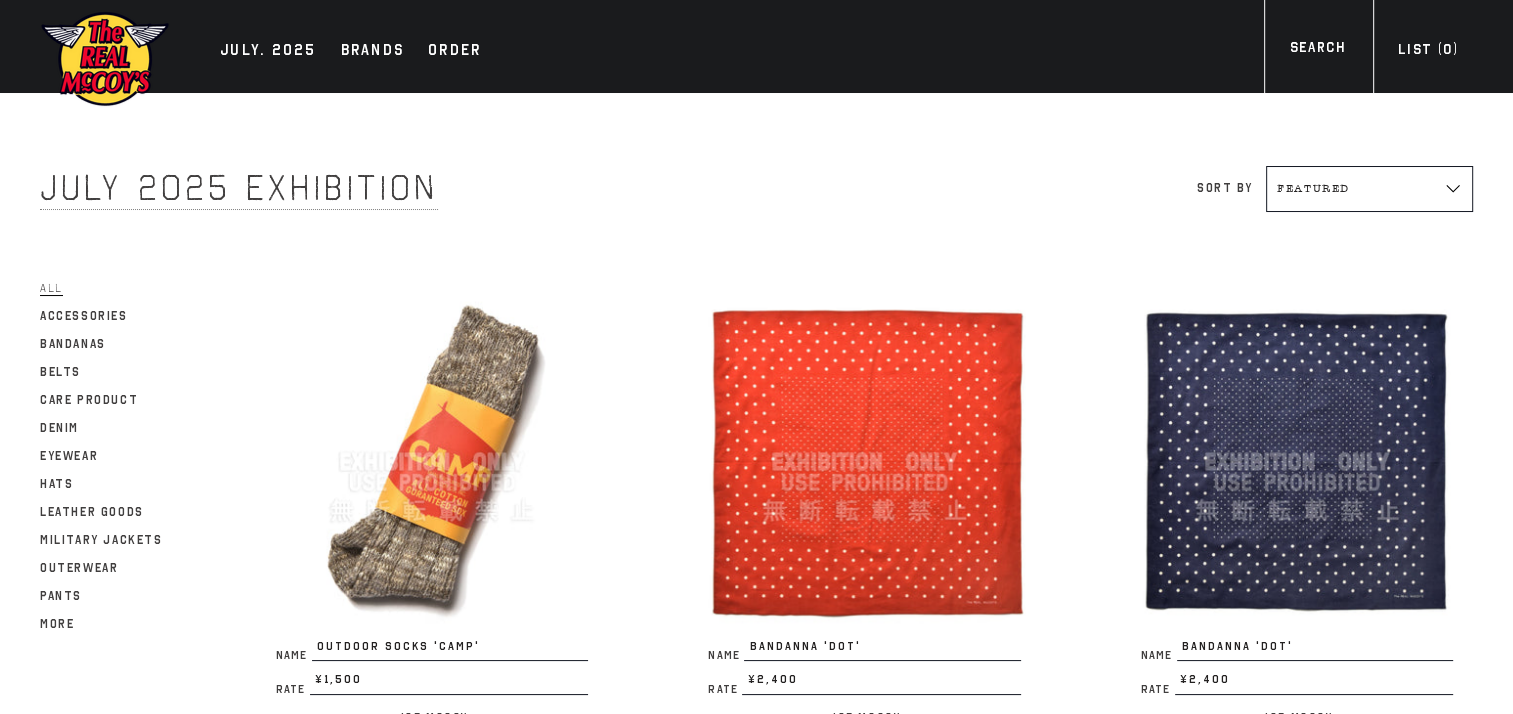 drag, startPoint x: 248, startPoint y: 37, endPoint x: 226, endPoint y: 15, distance: 31.112698 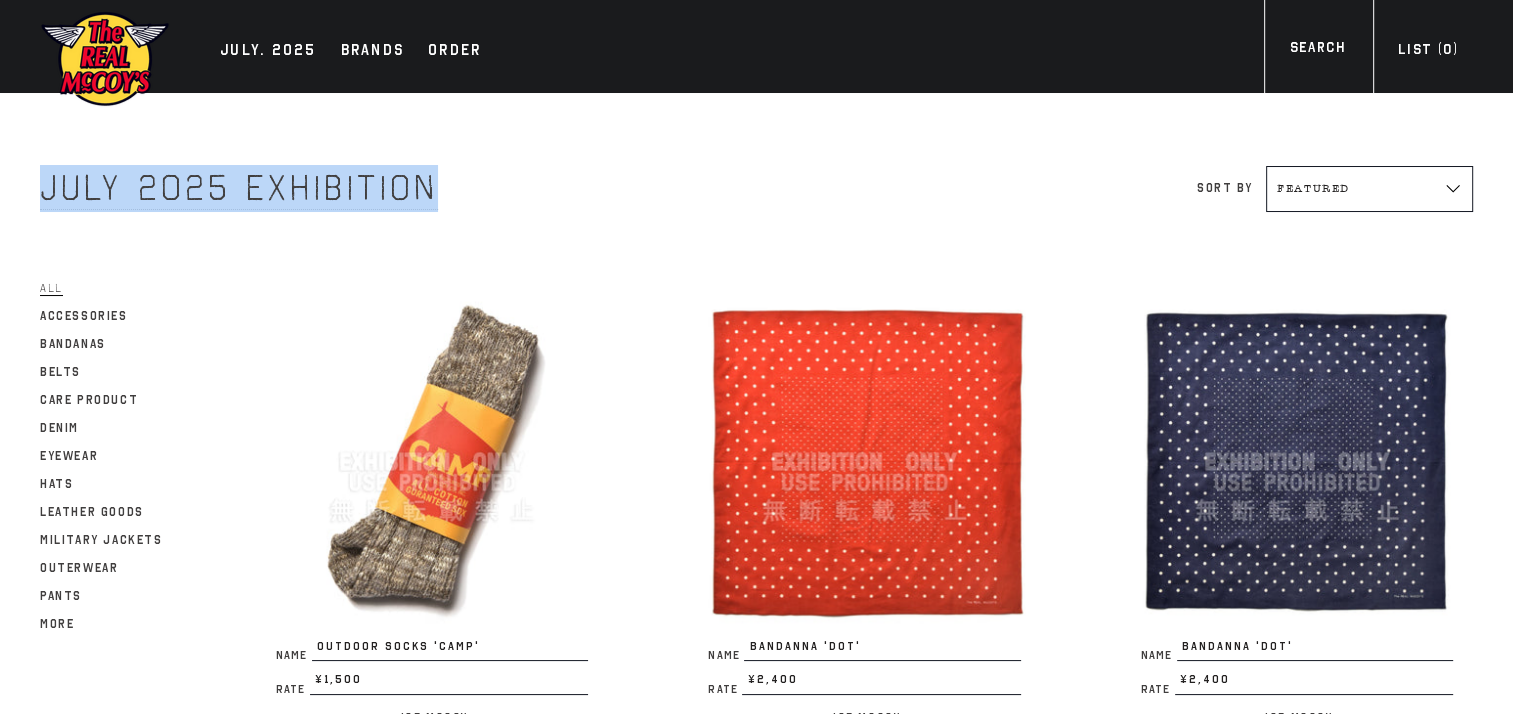 drag, startPoint x: 480, startPoint y: 194, endPoint x: 40, endPoint y: 175, distance: 440.41003 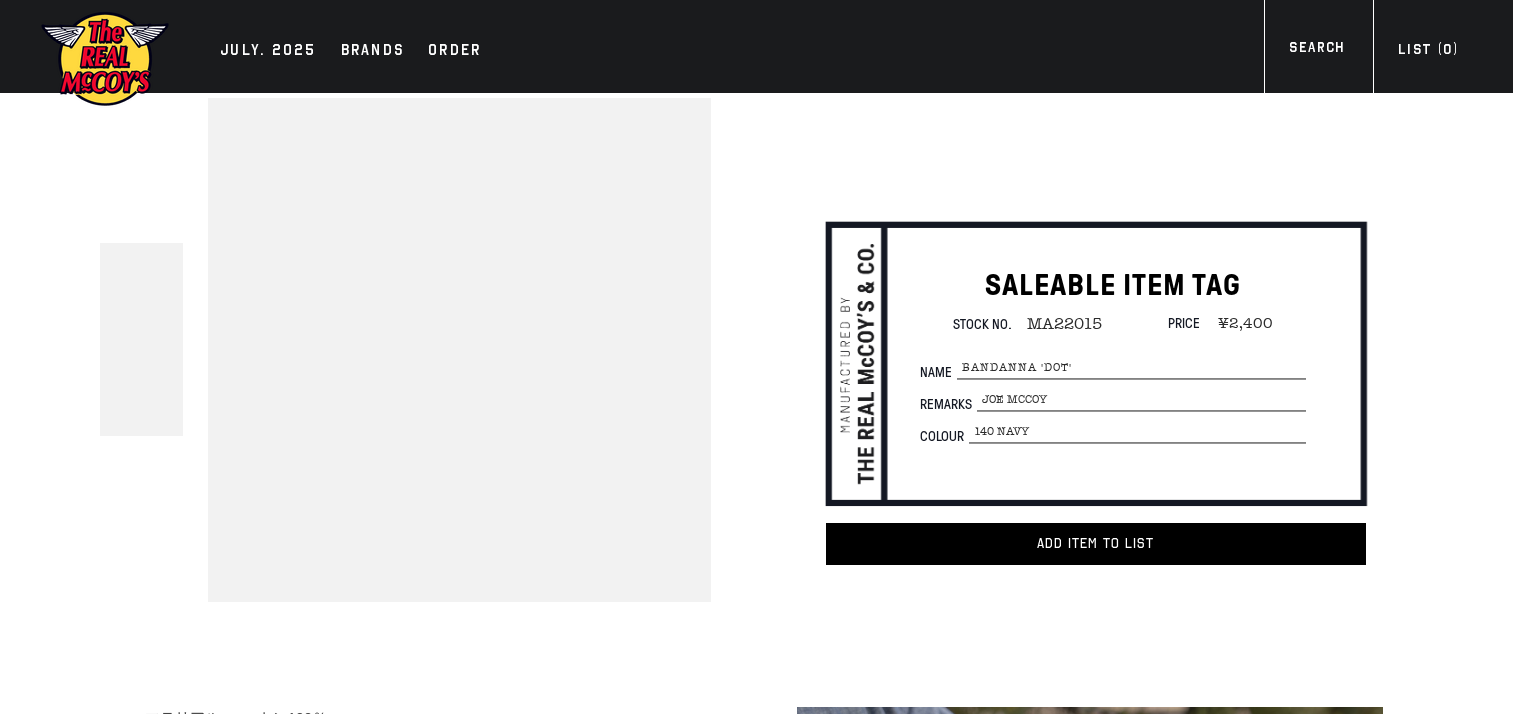 scroll, scrollTop: 0, scrollLeft: 0, axis: both 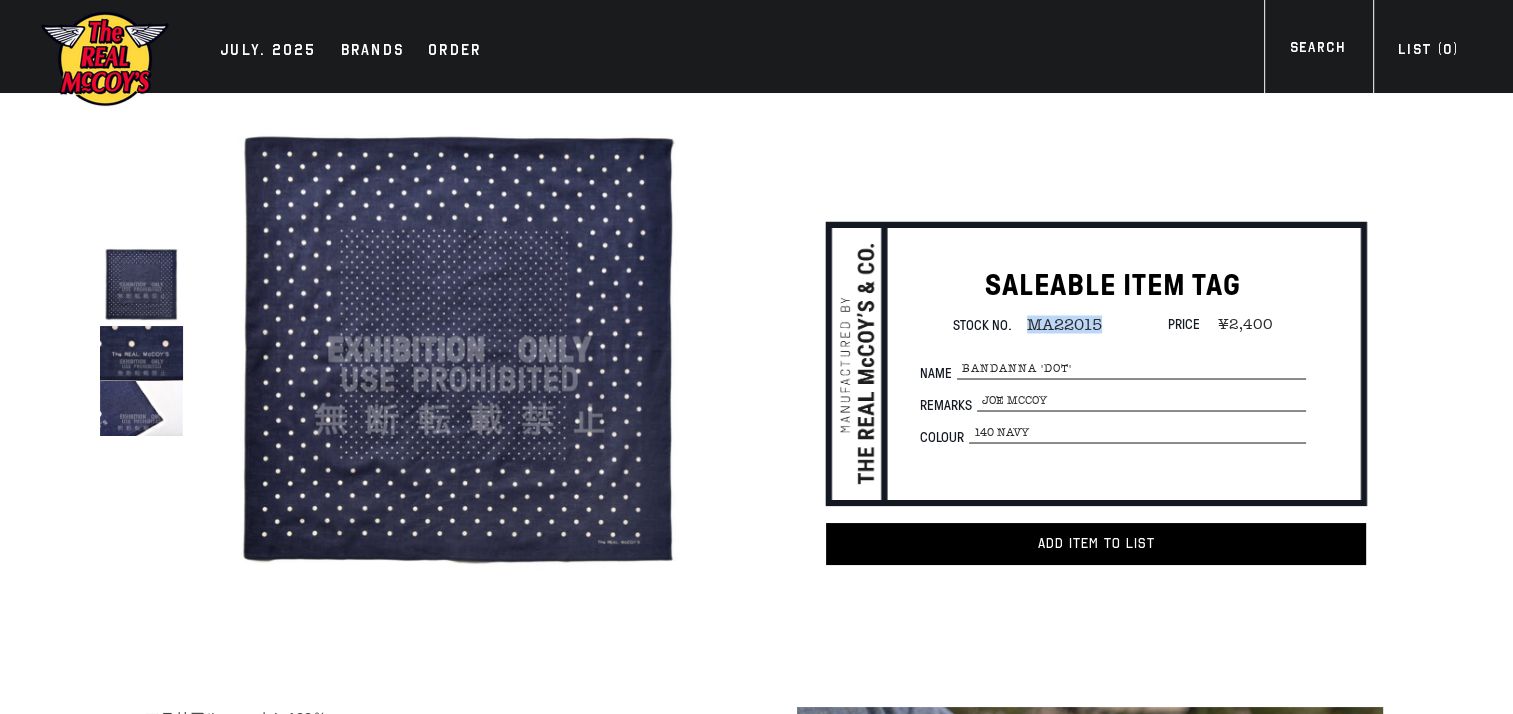 drag, startPoint x: 1026, startPoint y: 322, endPoint x: 1099, endPoint y: 320, distance: 73.02739 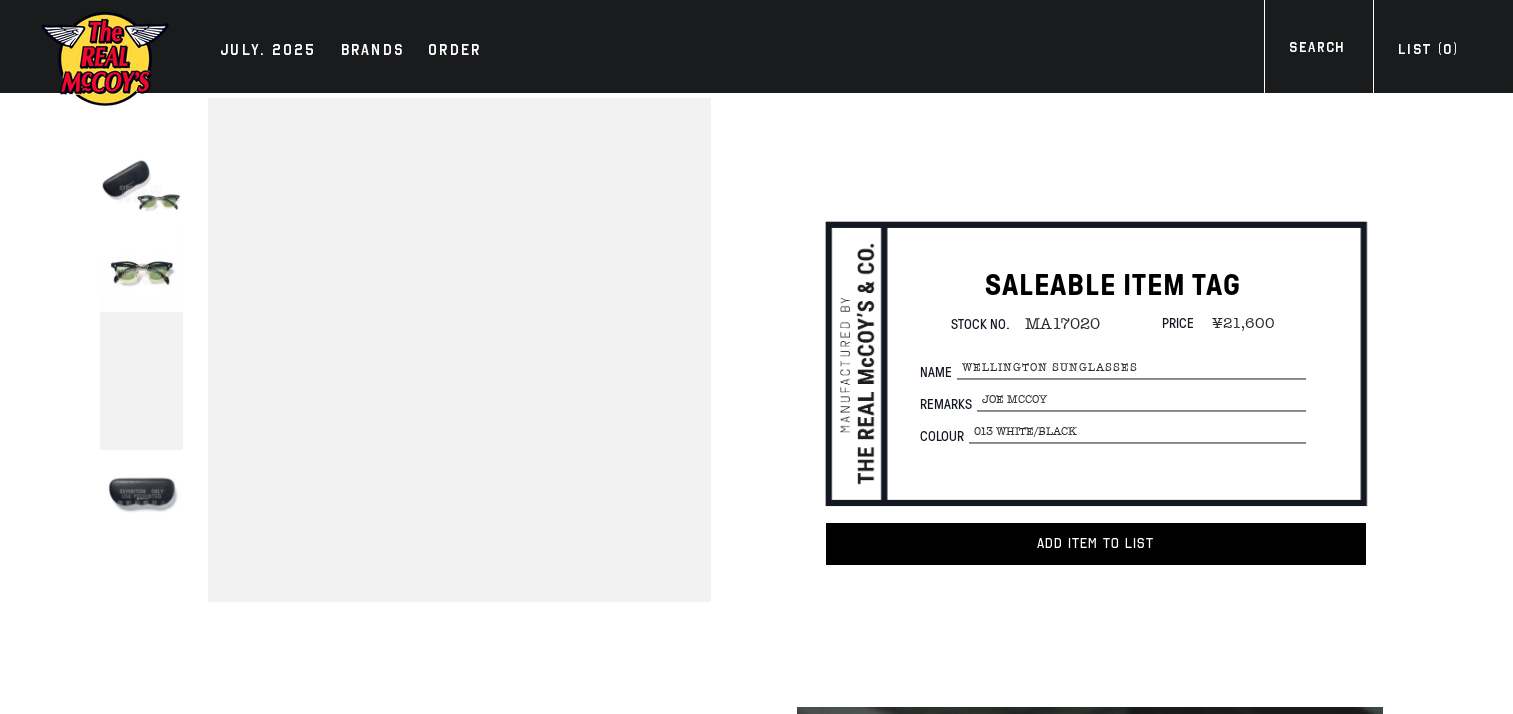 scroll, scrollTop: 0, scrollLeft: 0, axis: both 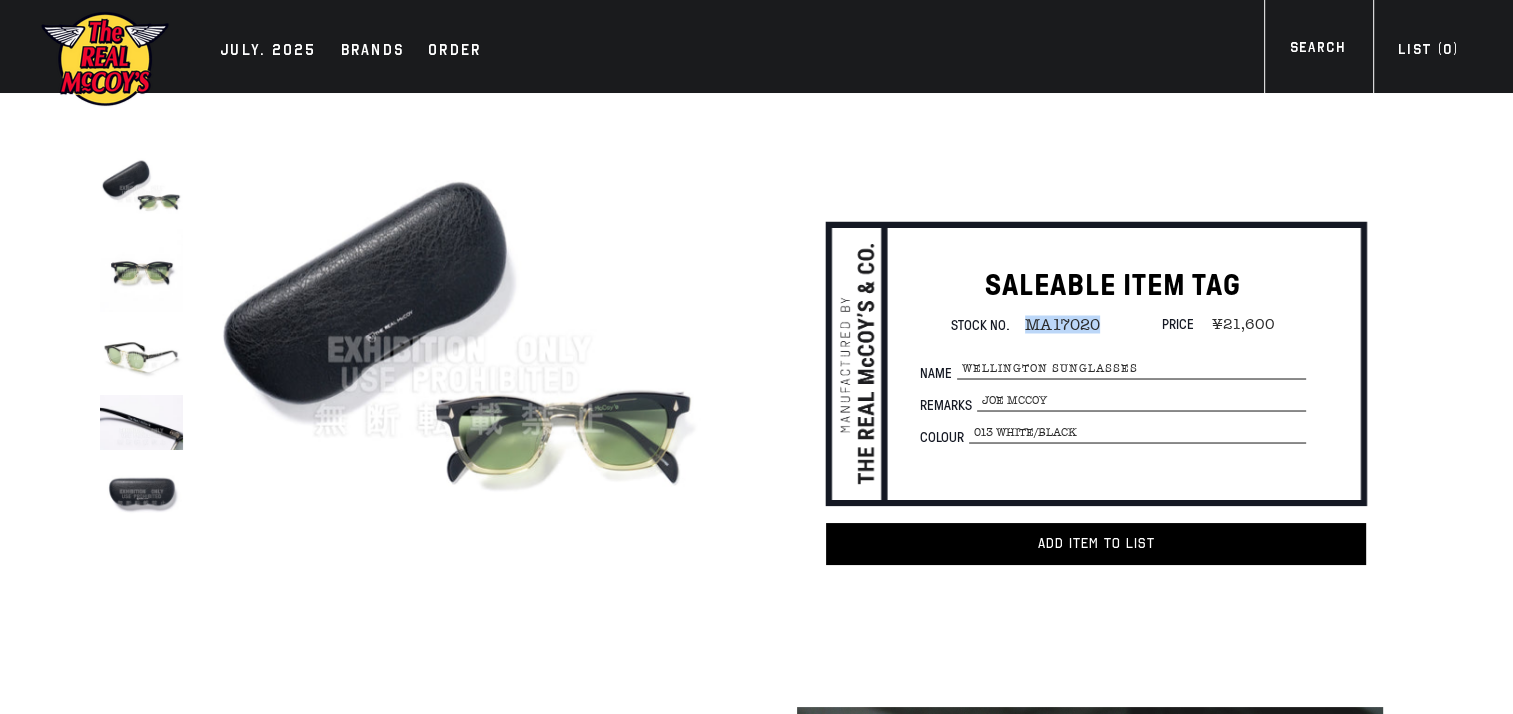 drag, startPoint x: 1025, startPoint y: 322, endPoint x: 1093, endPoint y: 323, distance: 68.007355 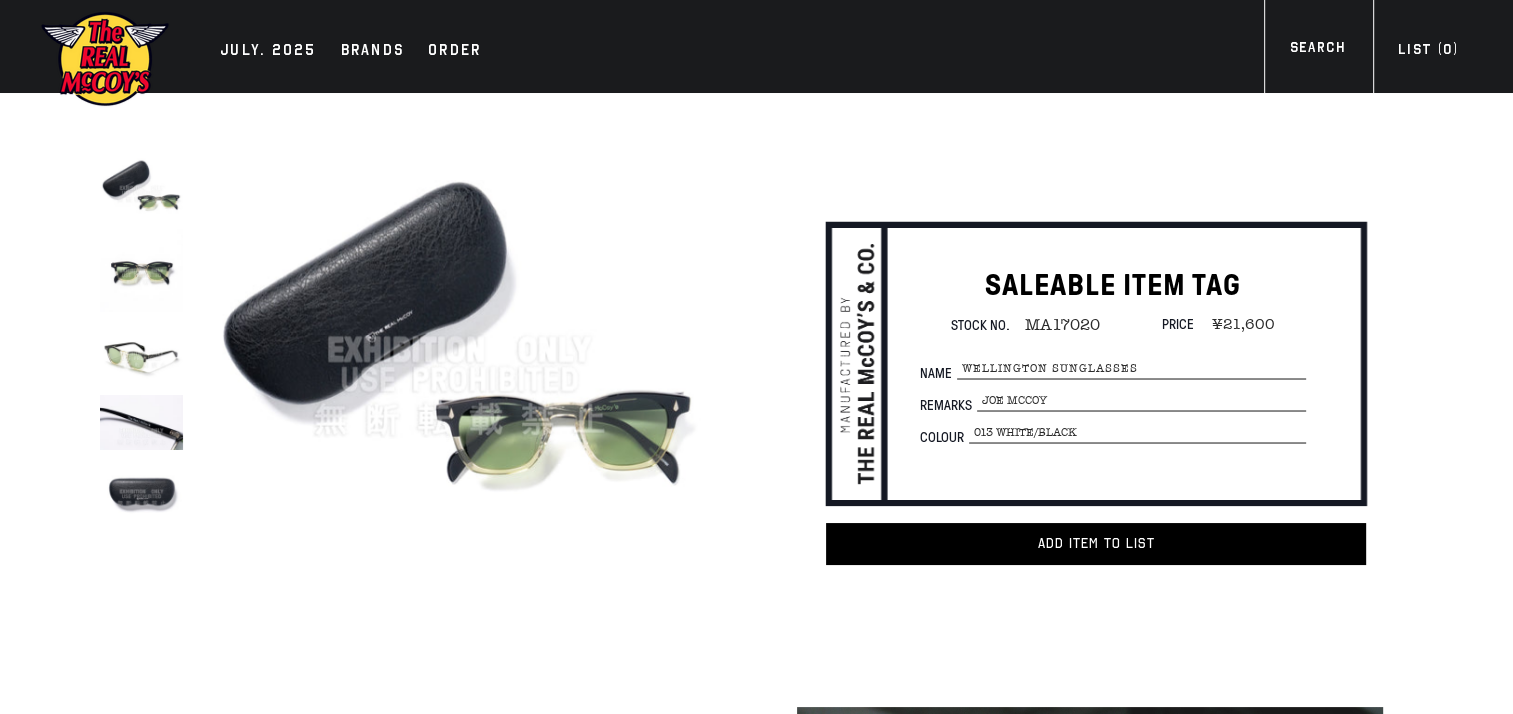 drag, startPoint x: 1093, startPoint y: 323, endPoint x: 1065, endPoint y: 334, distance: 30.083218 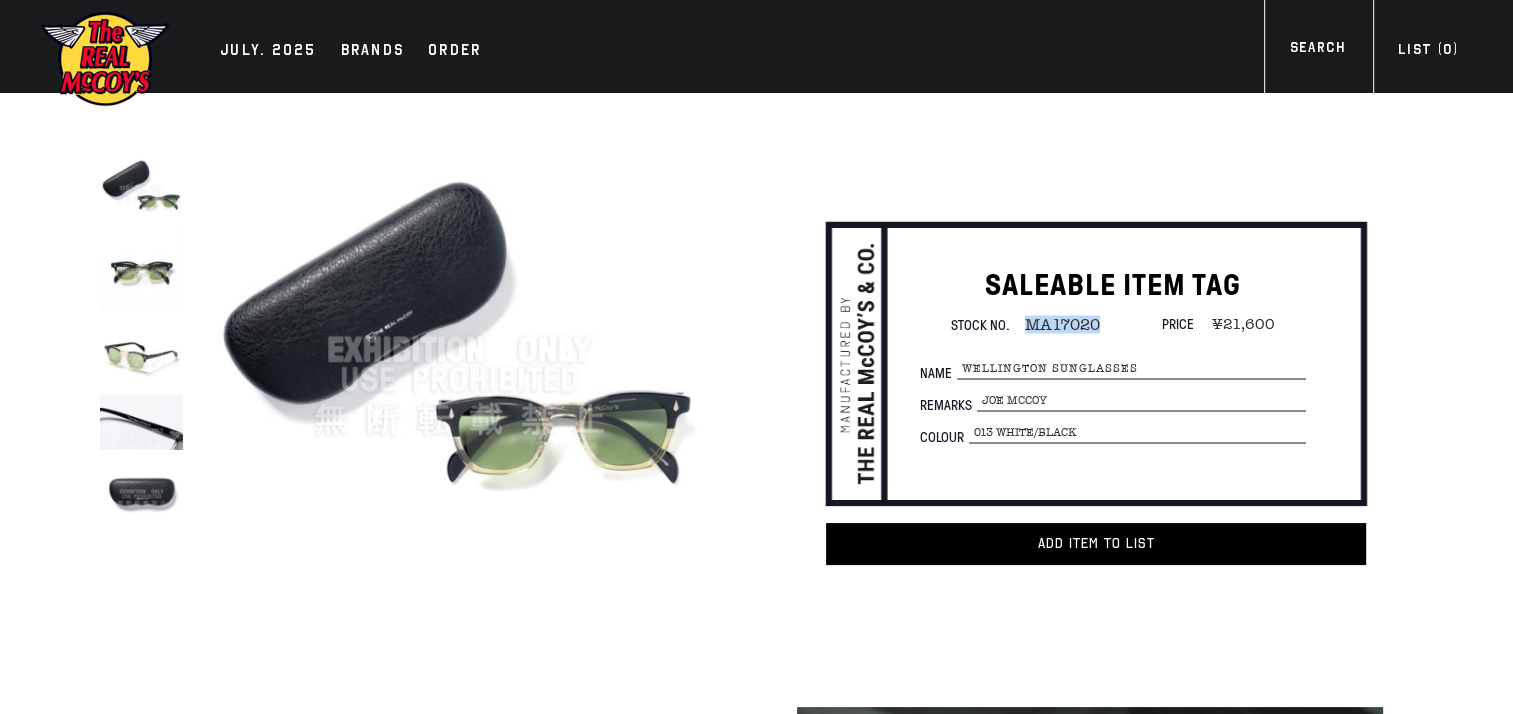 drag, startPoint x: 1026, startPoint y: 323, endPoint x: 1097, endPoint y: 319, distance: 71.11259 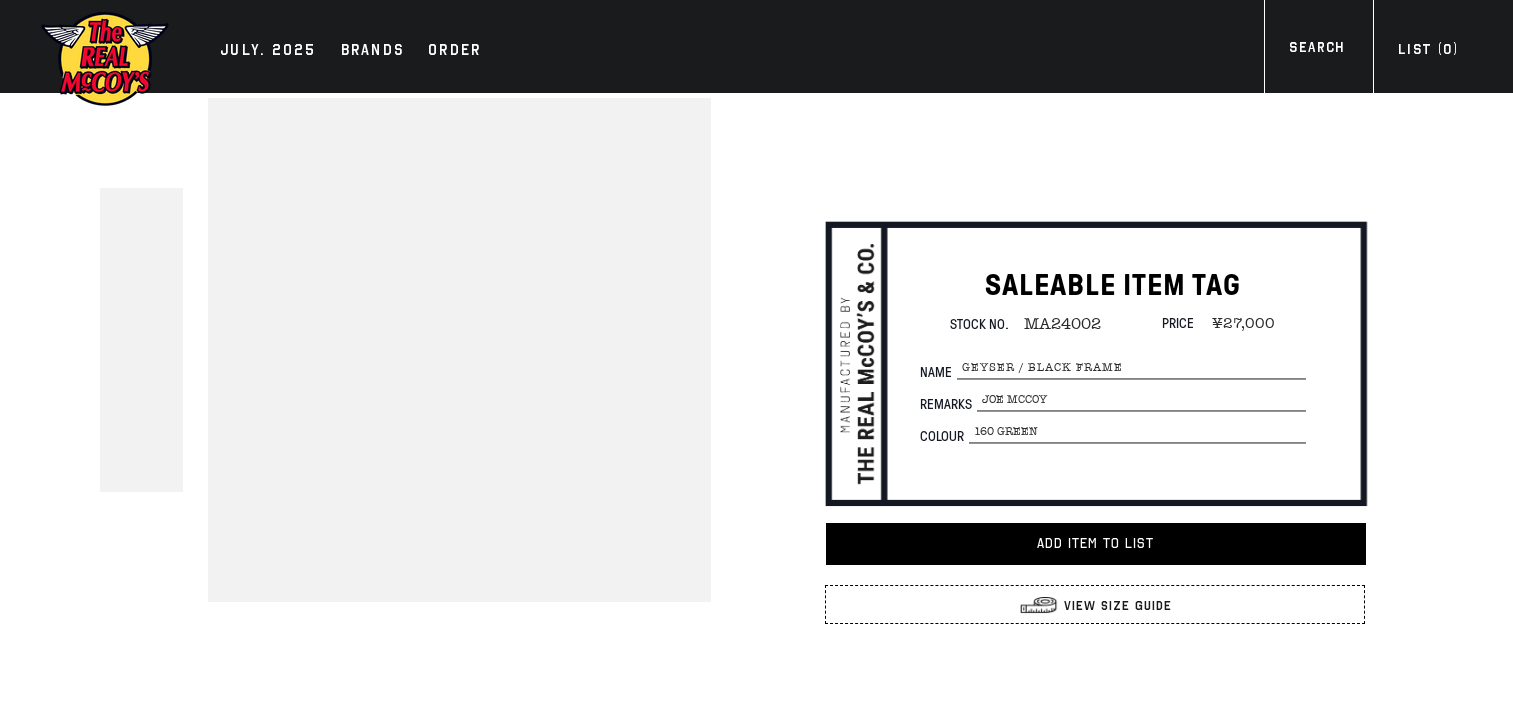 scroll, scrollTop: 0, scrollLeft: 0, axis: both 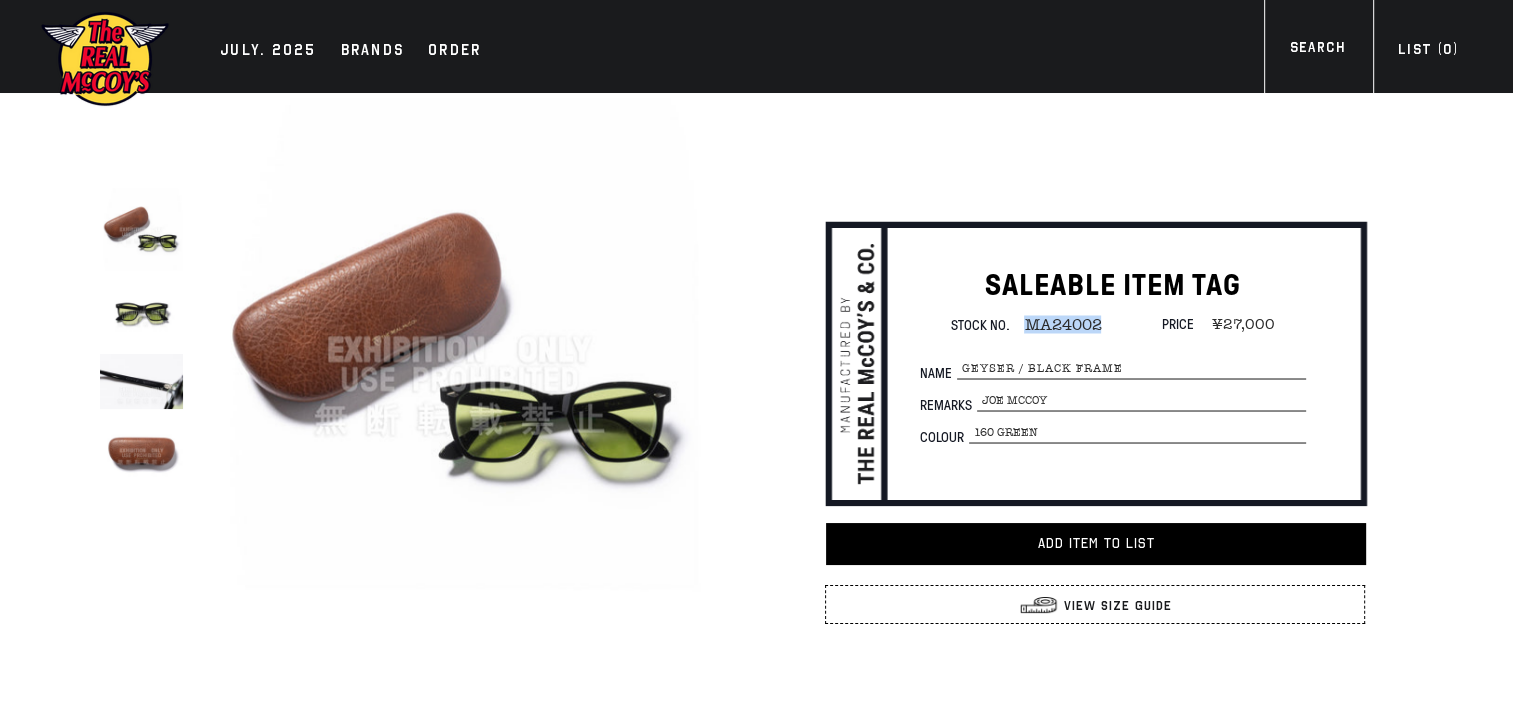 drag, startPoint x: 1027, startPoint y: 323, endPoint x: 1103, endPoint y: 320, distance: 76.05919 